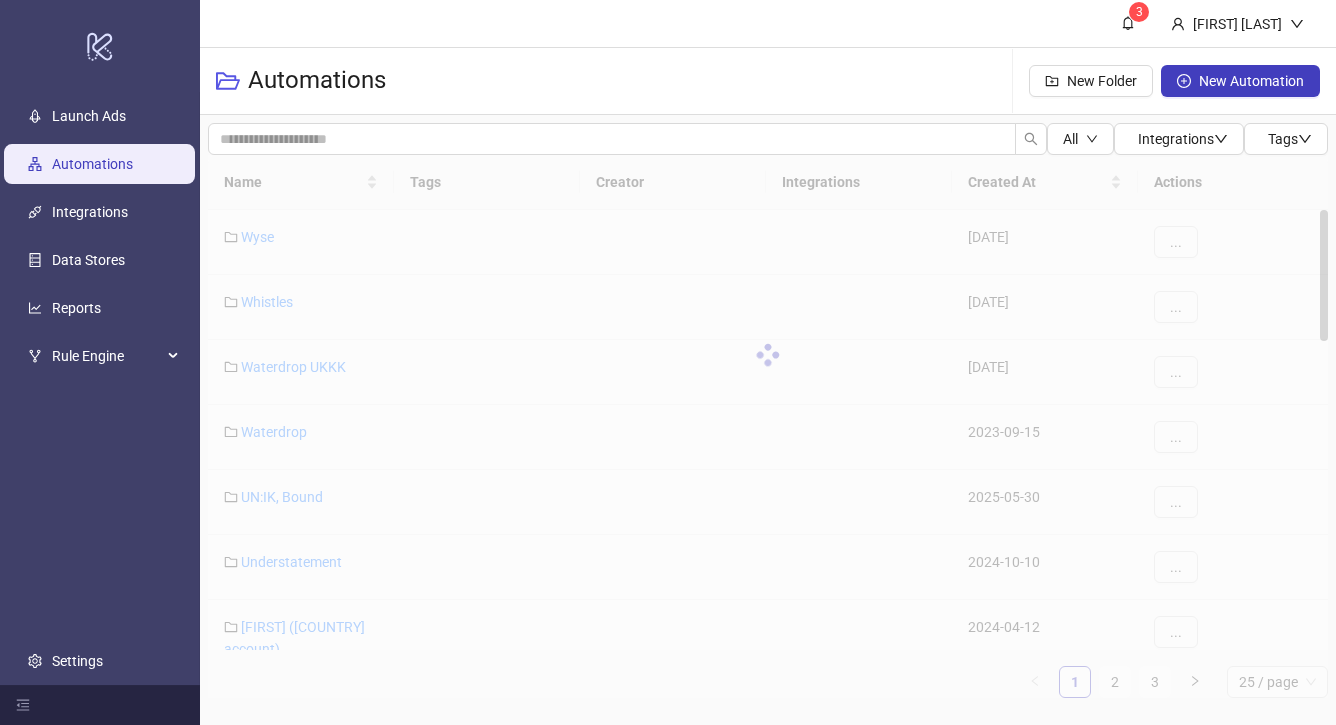 scroll, scrollTop: 0, scrollLeft: 0, axis: both 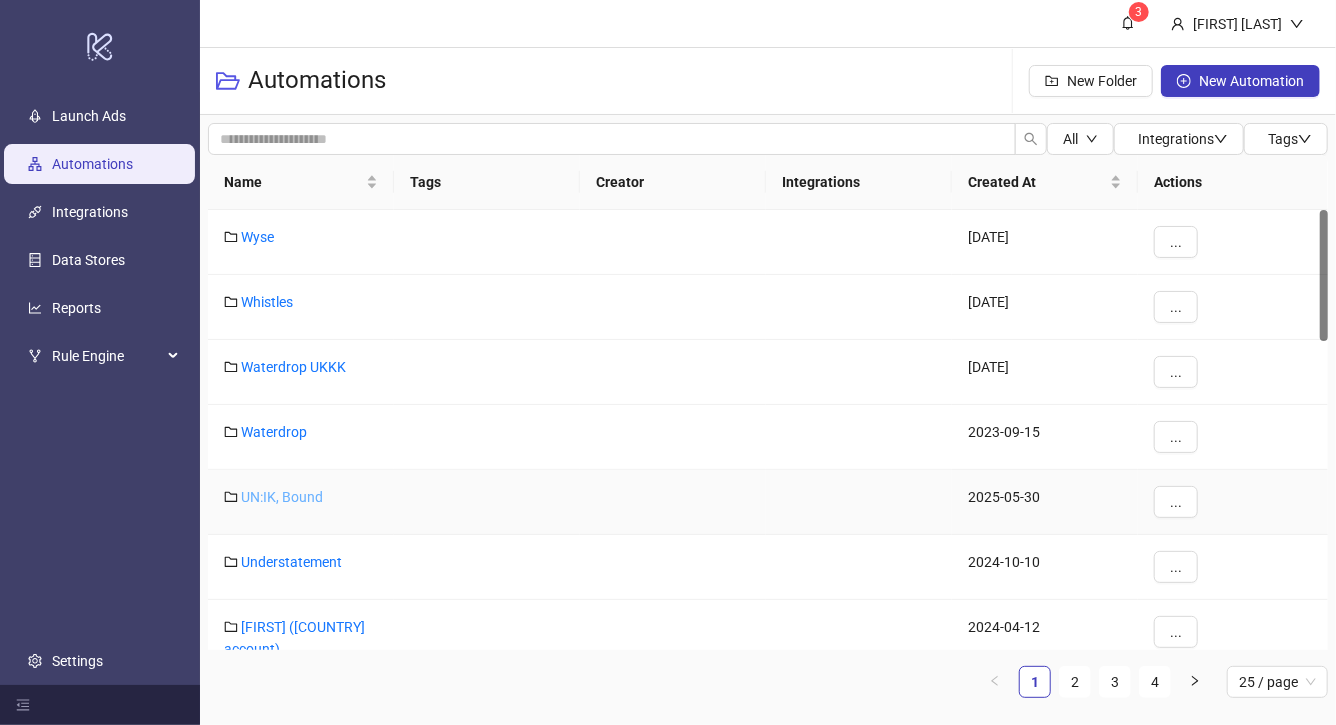 click on "UN:IK, Bound" at bounding box center [282, 497] 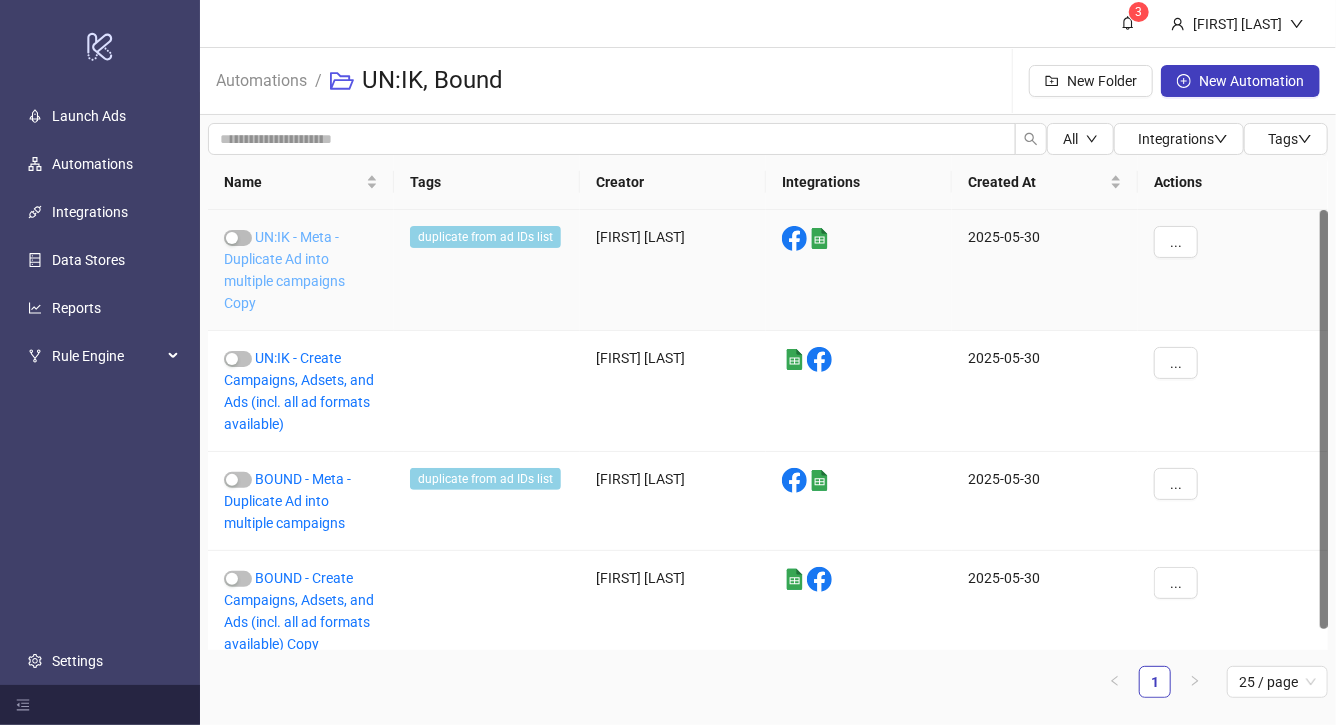 click on "UN:IK - Meta - Duplicate Ad into multiple campaigns Copy" at bounding box center [284, 270] 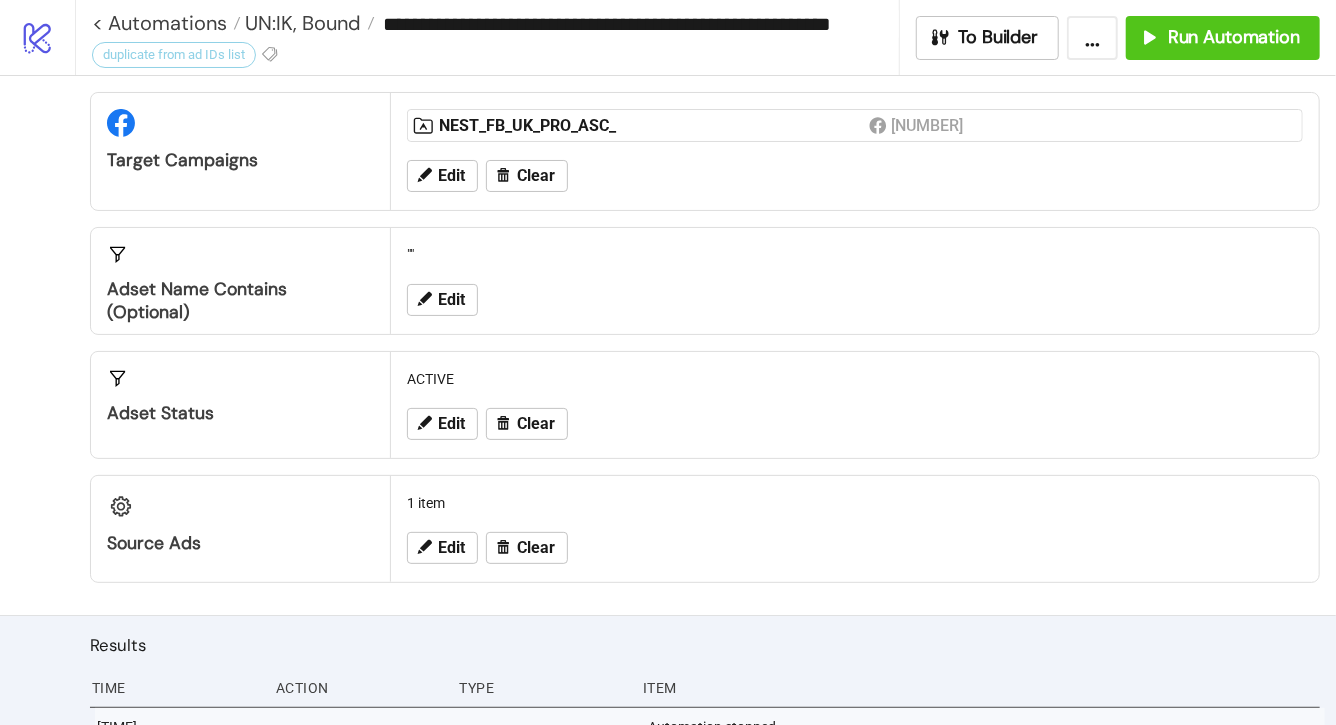 scroll, scrollTop: 322, scrollLeft: 0, axis: vertical 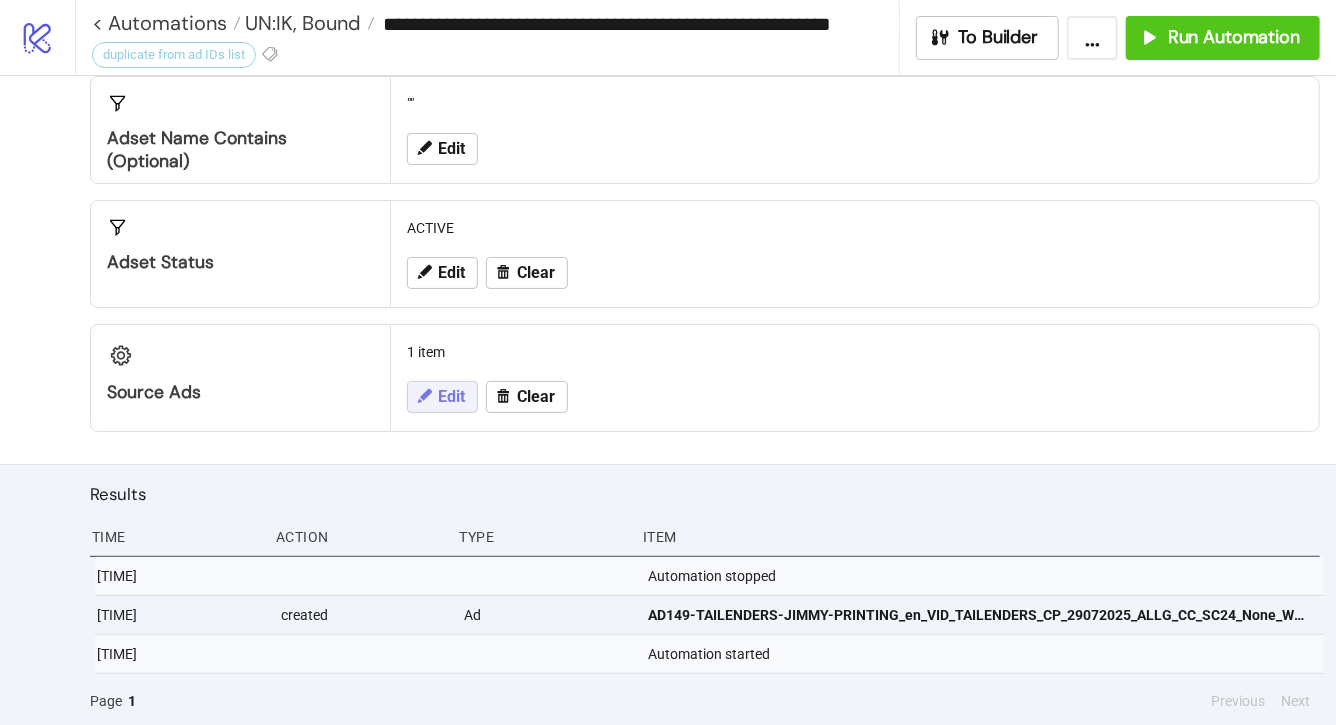 click on "Edit" at bounding box center (451, 397) 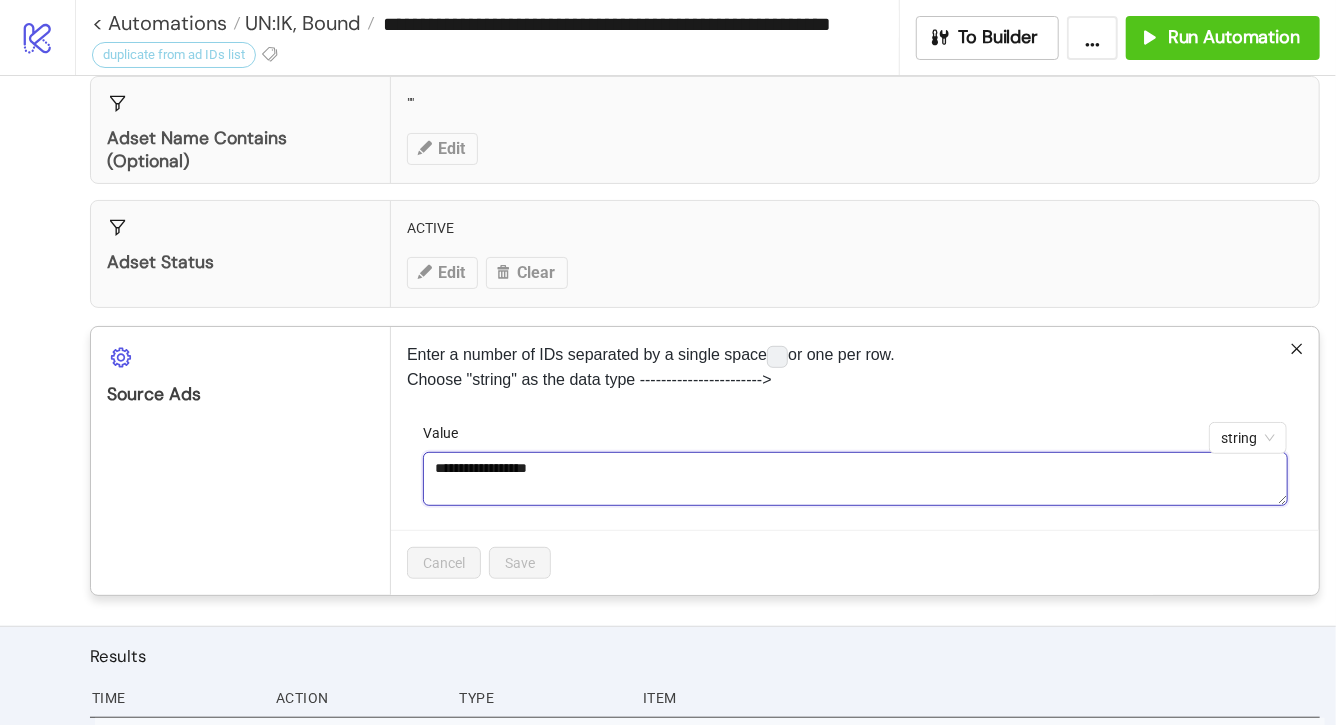 click on "**********" at bounding box center (855, 479) 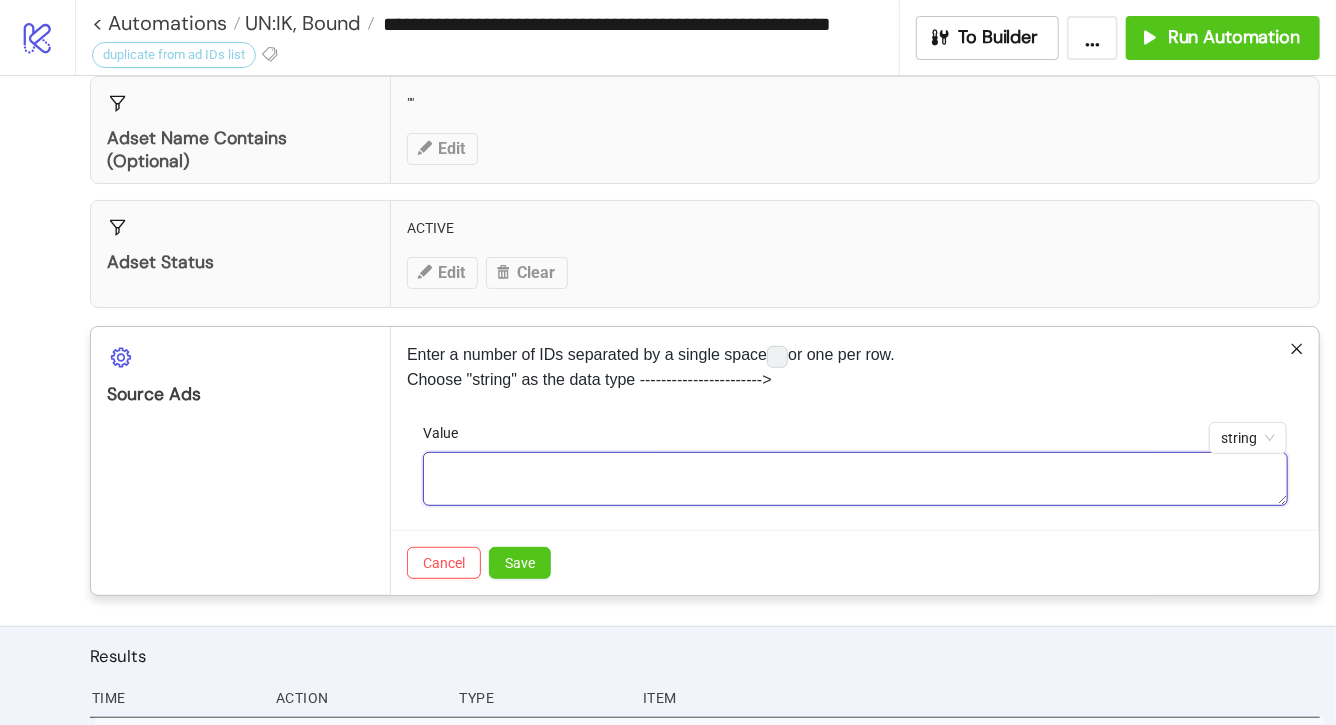 paste on "**********" 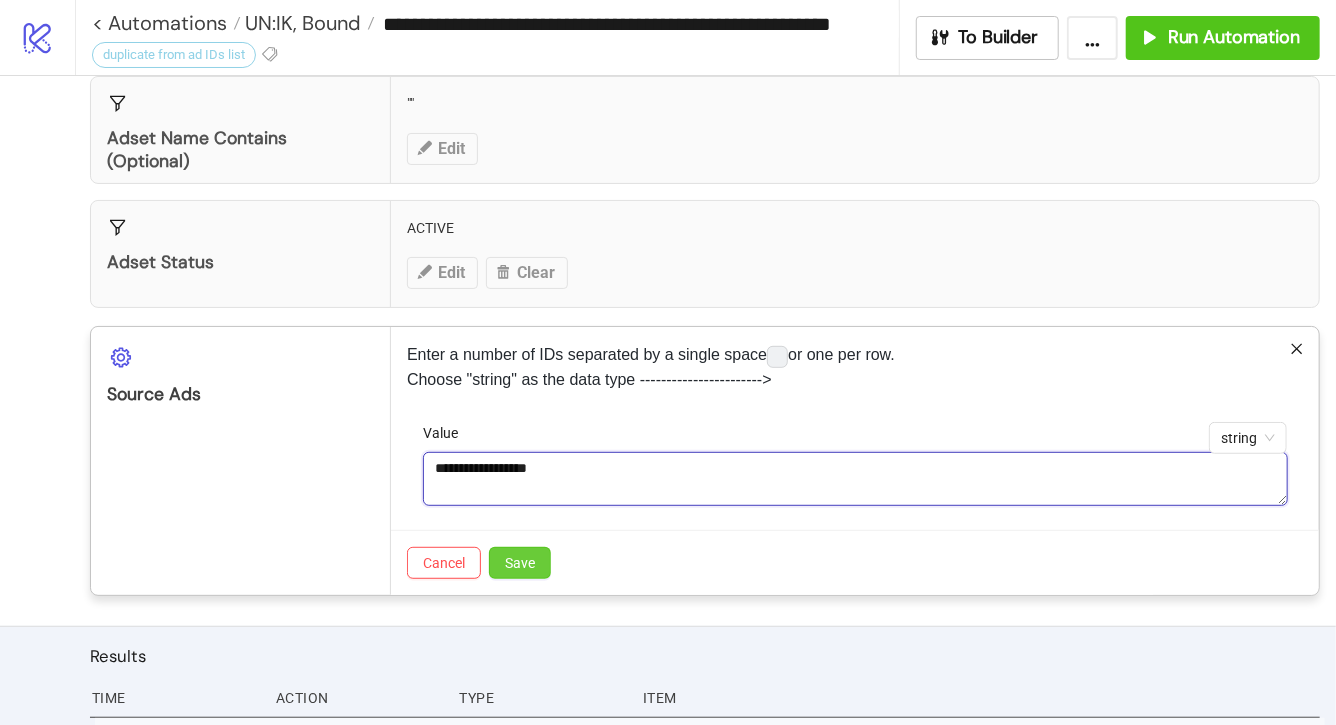 type on "**********" 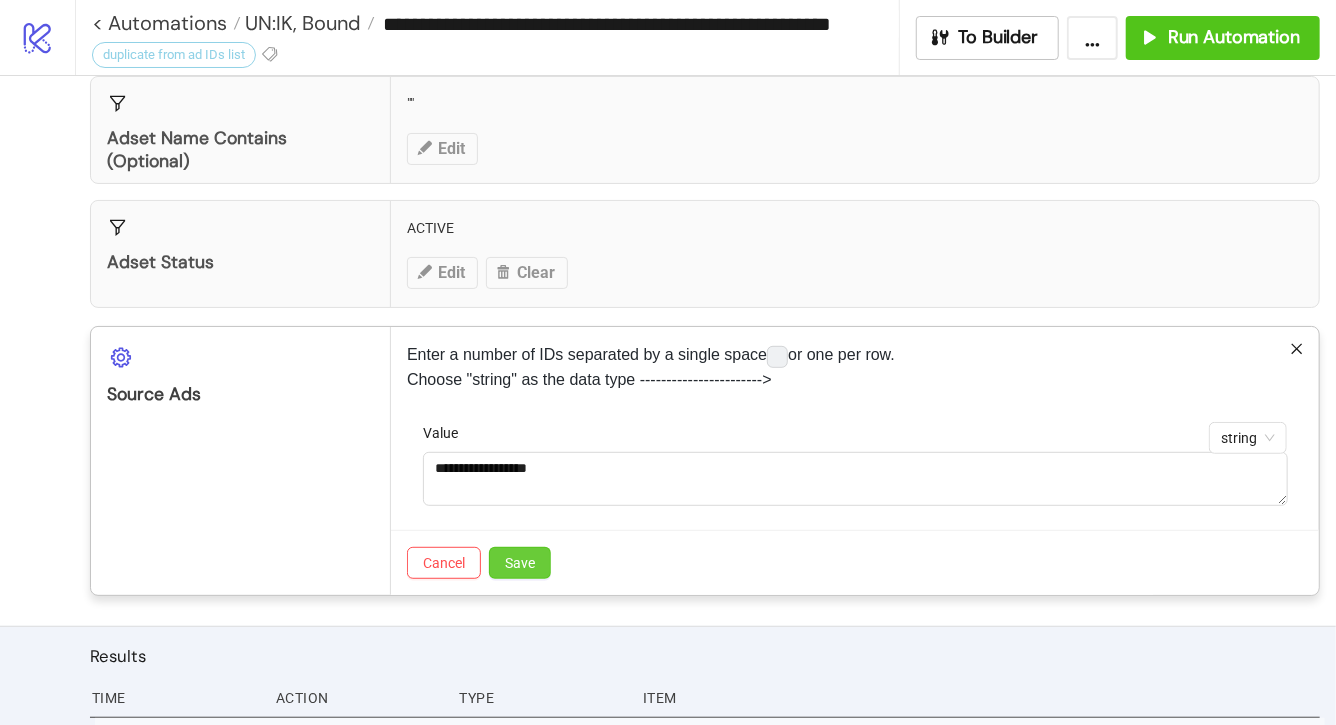 click on "Save" at bounding box center [520, 563] 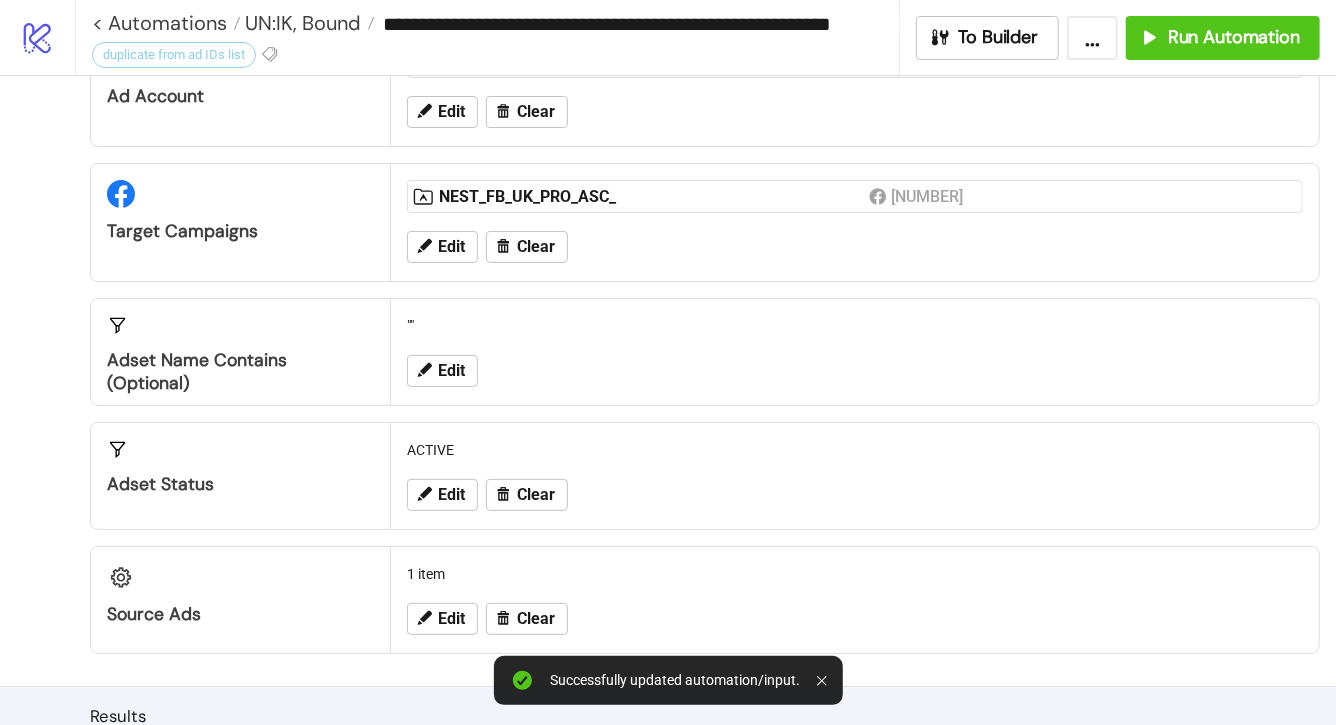 scroll, scrollTop: 0, scrollLeft: 0, axis: both 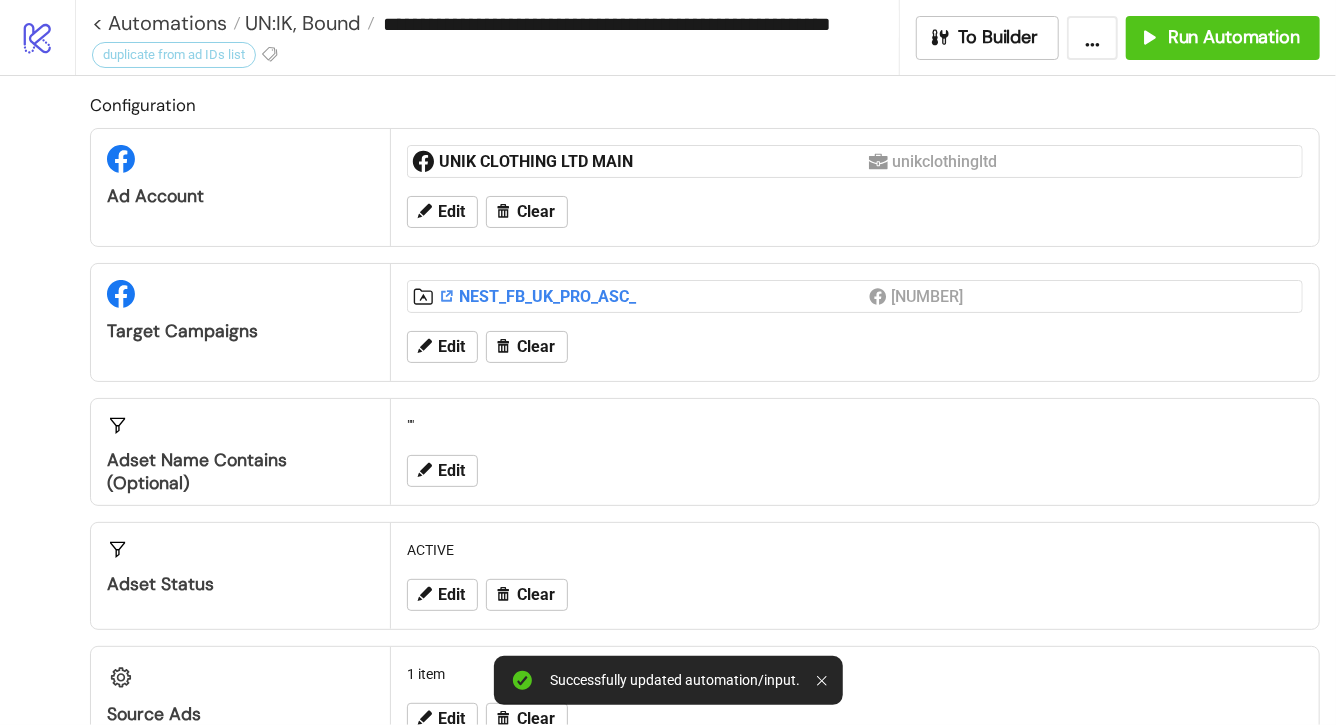 click on "NEST_FB_UK_PRO_ASC_" at bounding box center [654, 297] 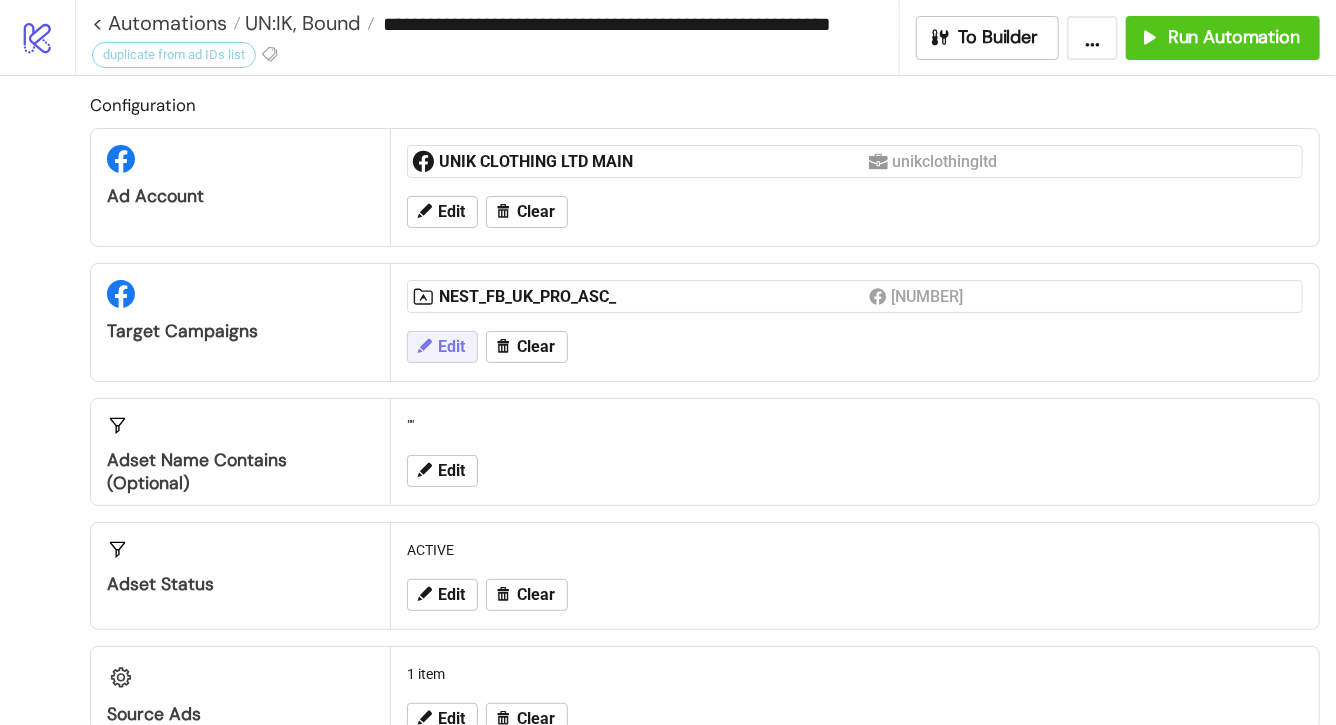 click on "Edit" at bounding box center (451, 347) 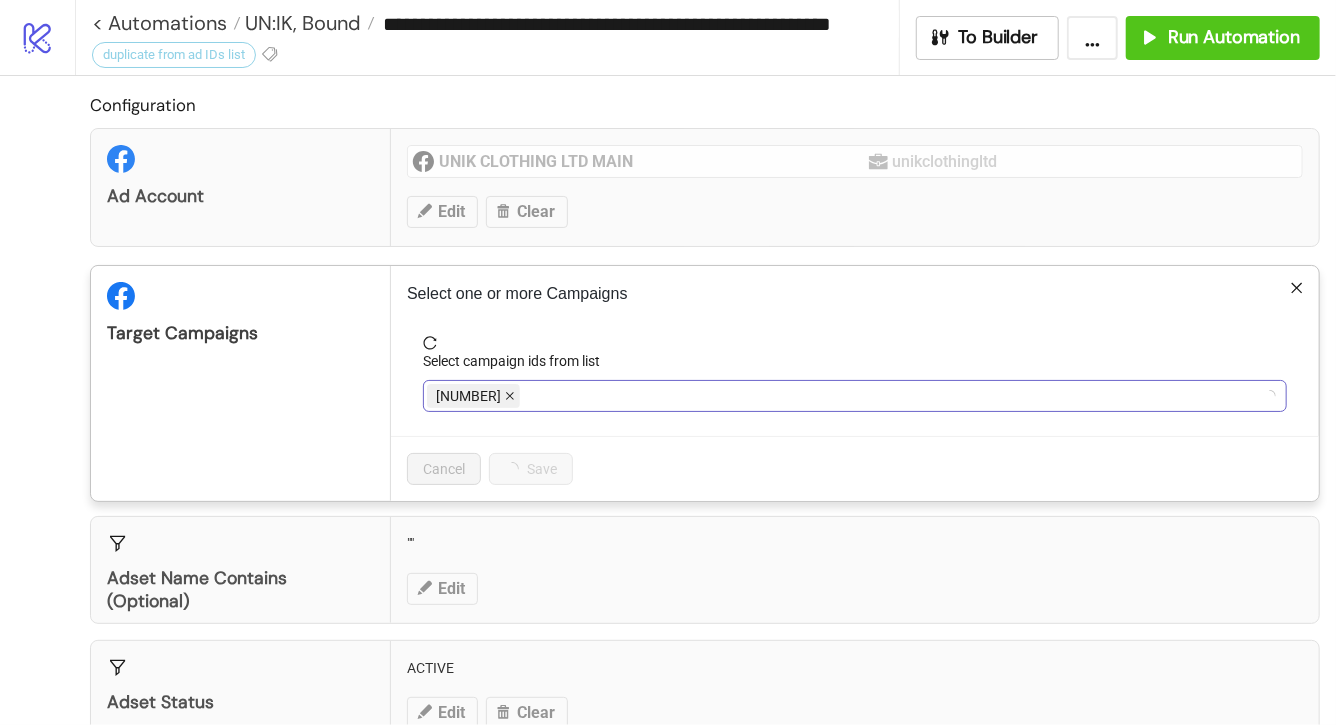 click 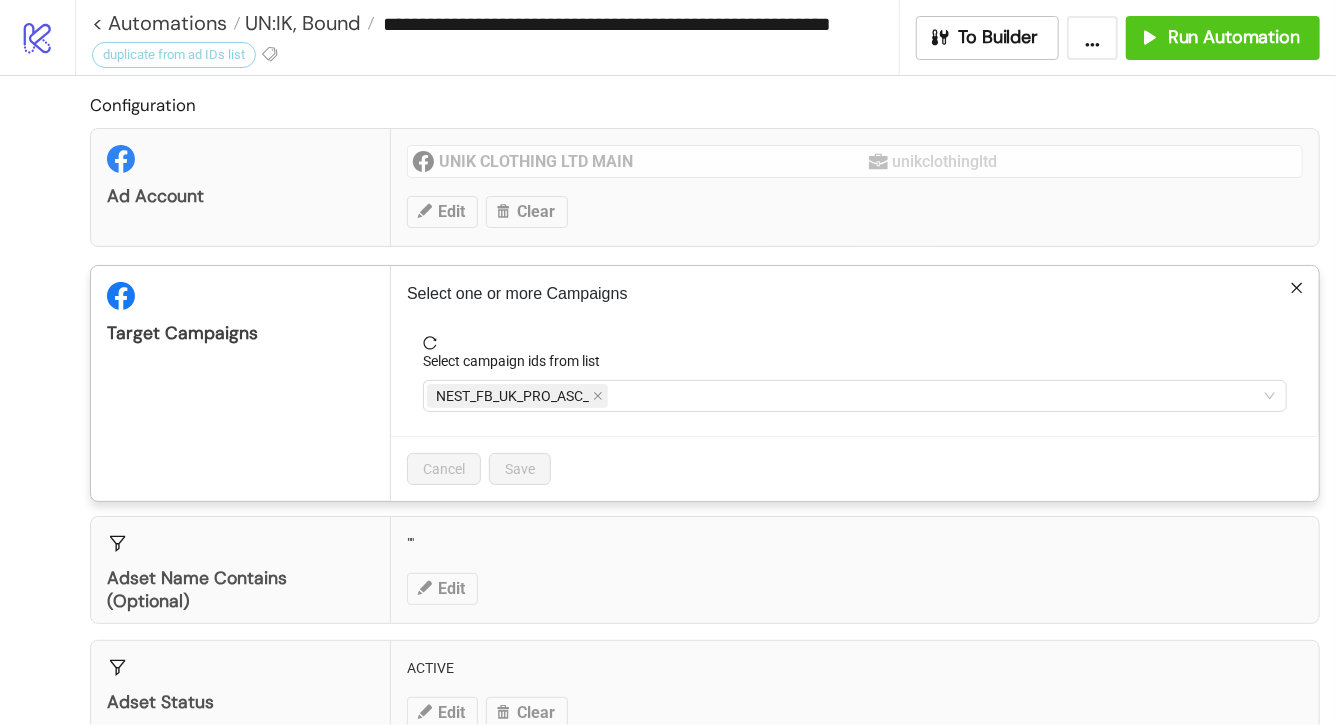 click on "NEST_FB_UK_PRO_ASC_" at bounding box center (512, 396) 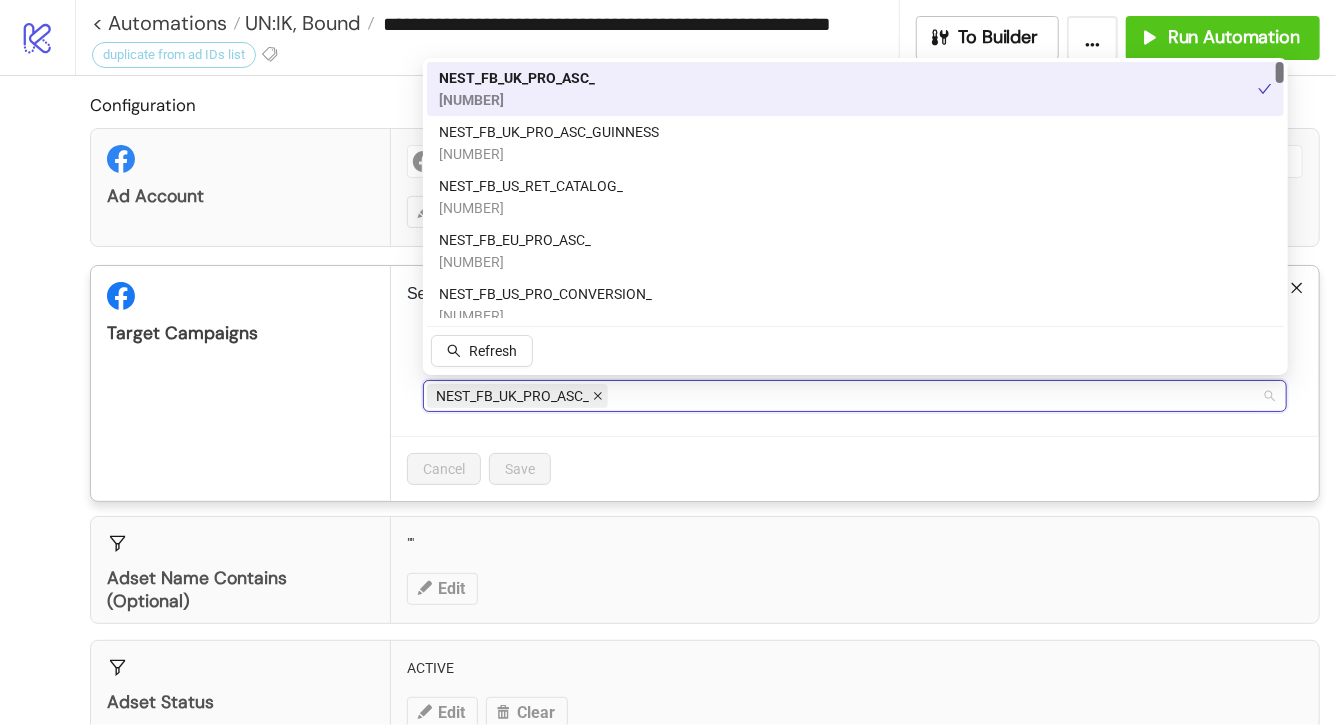 click 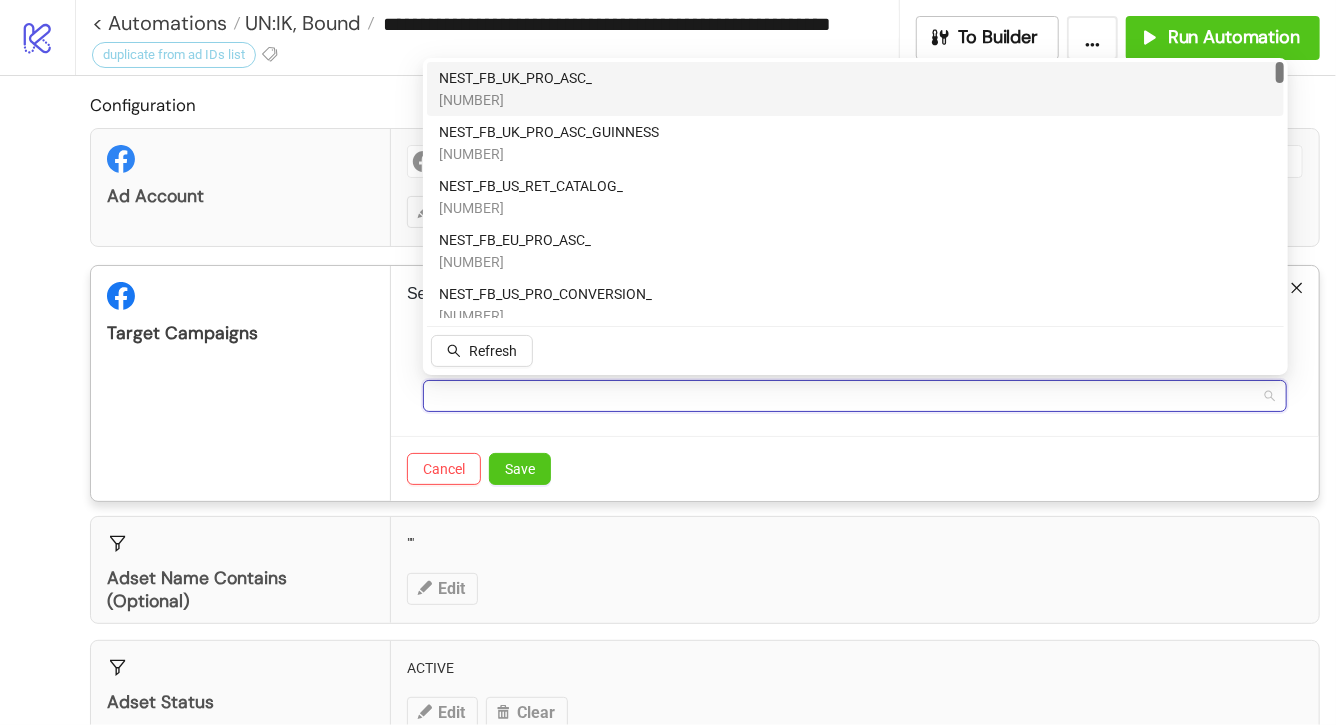 type on "*" 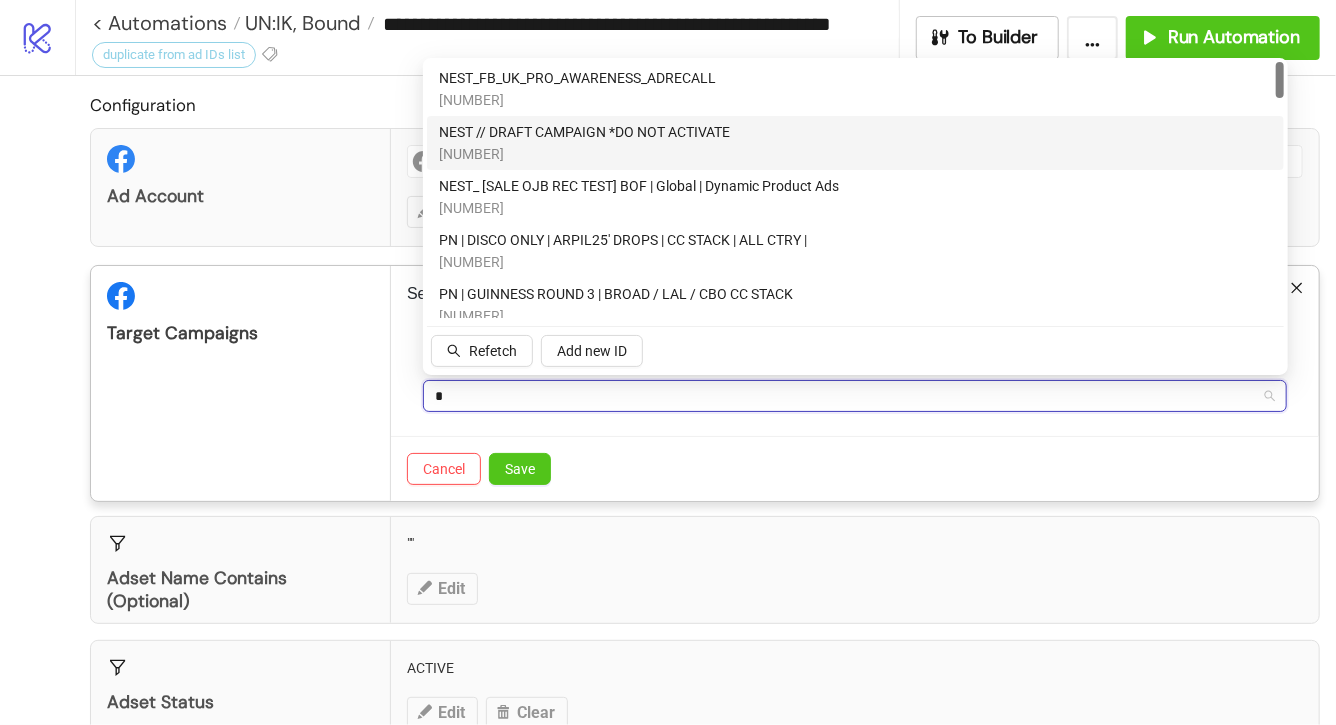click on "NEST // DRAFT CAMPAIGN  *DO NOT ACTIVATE" at bounding box center [584, 132] 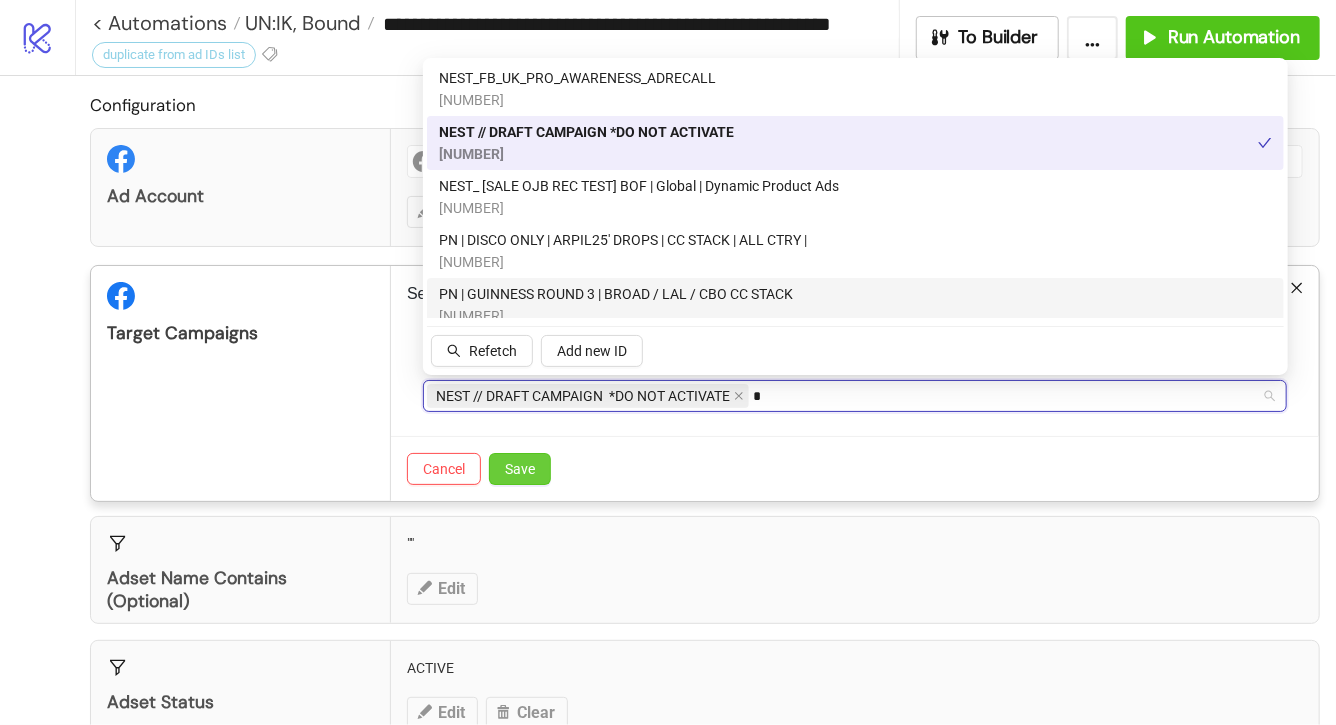 type 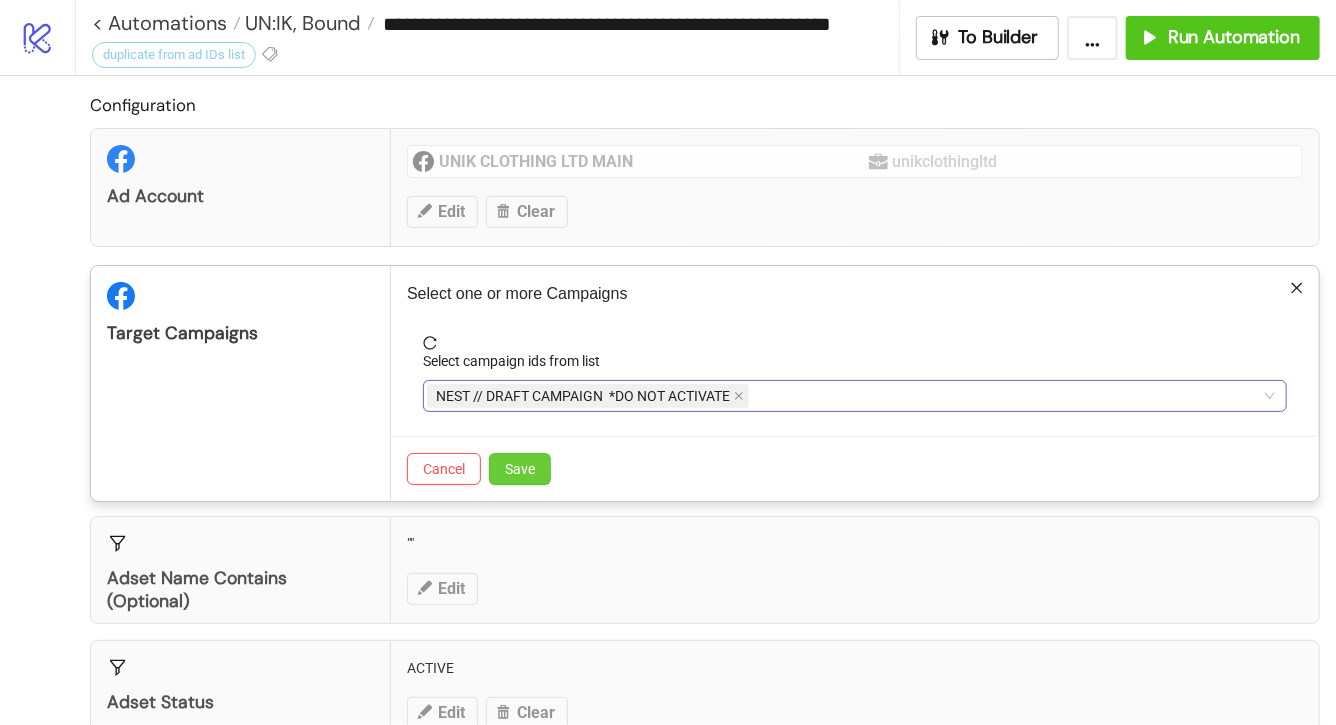 click on "Save" at bounding box center (520, 469) 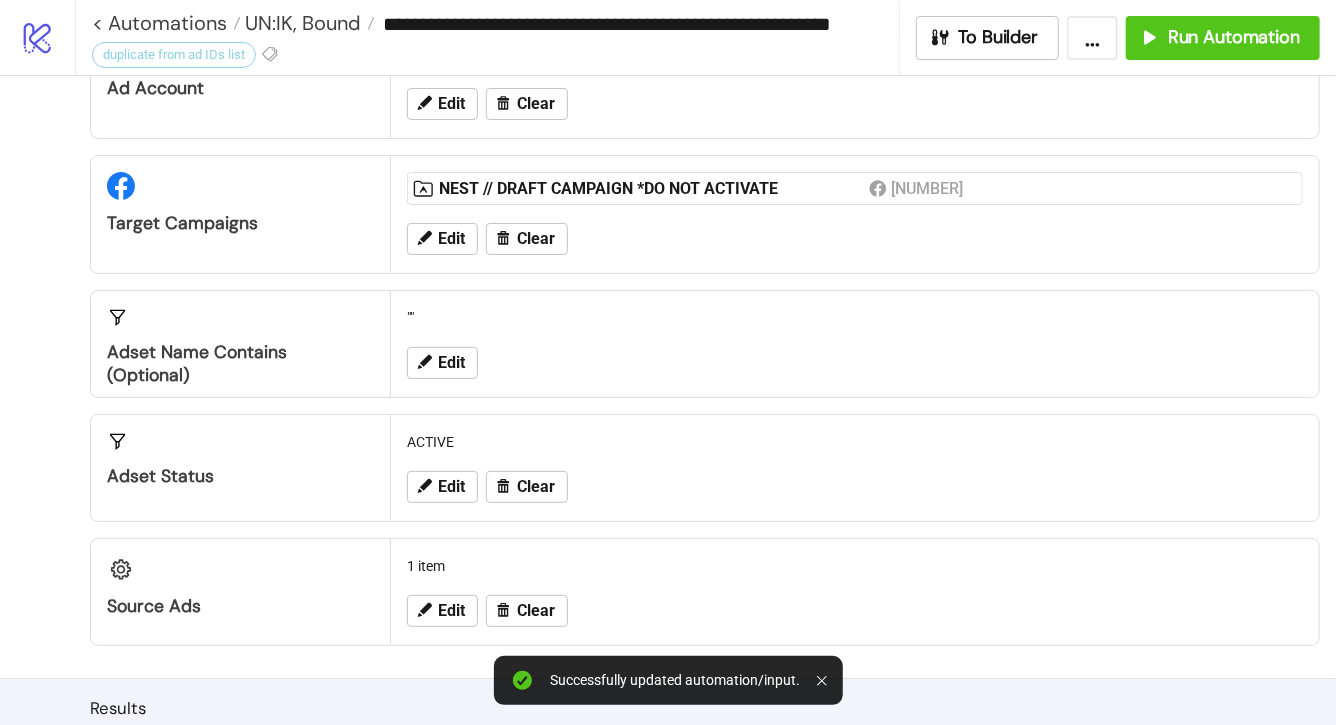 scroll, scrollTop: 170, scrollLeft: 0, axis: vertical 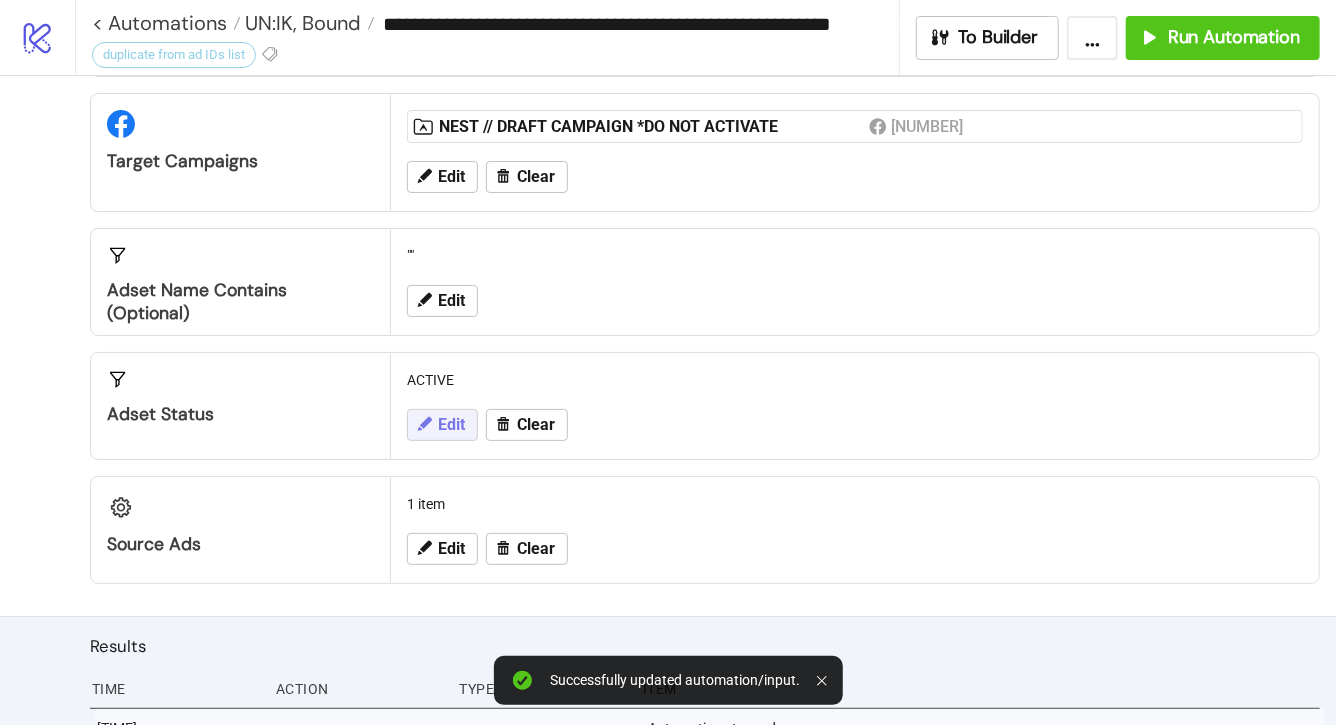 click on "Edit" at bounding box center (451, 425) 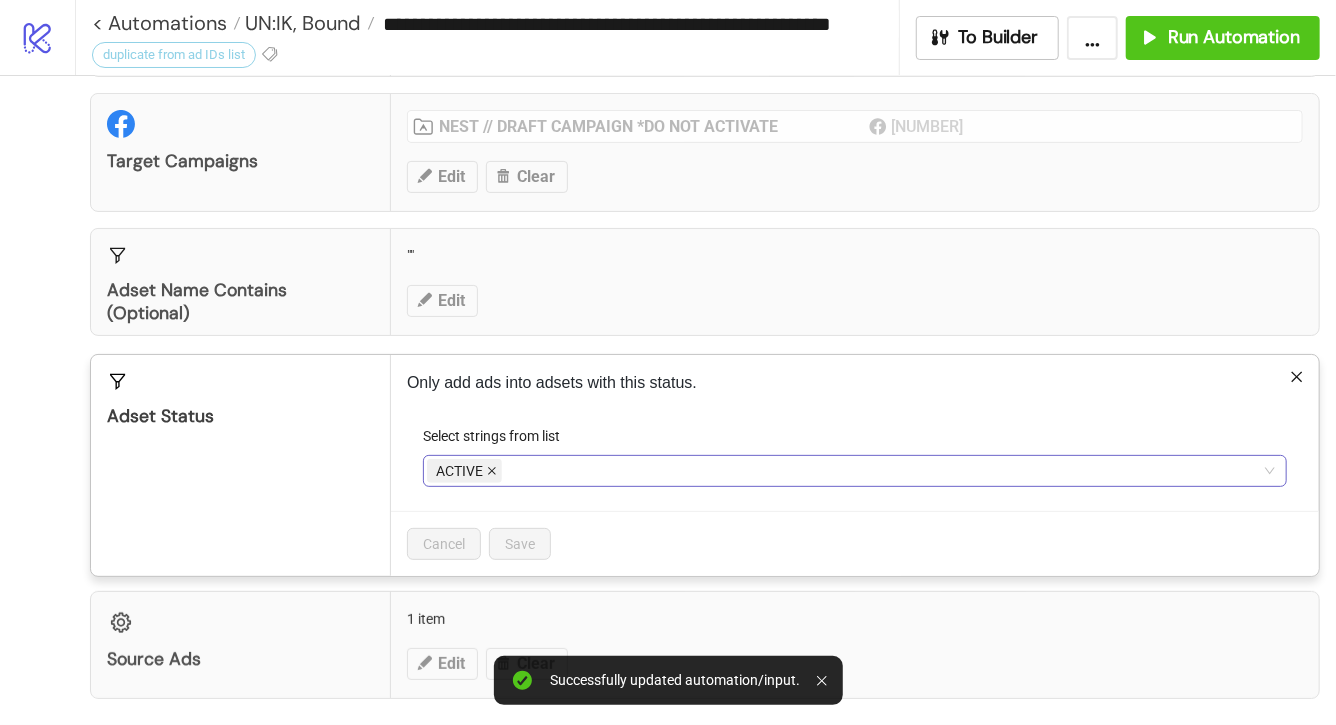 click 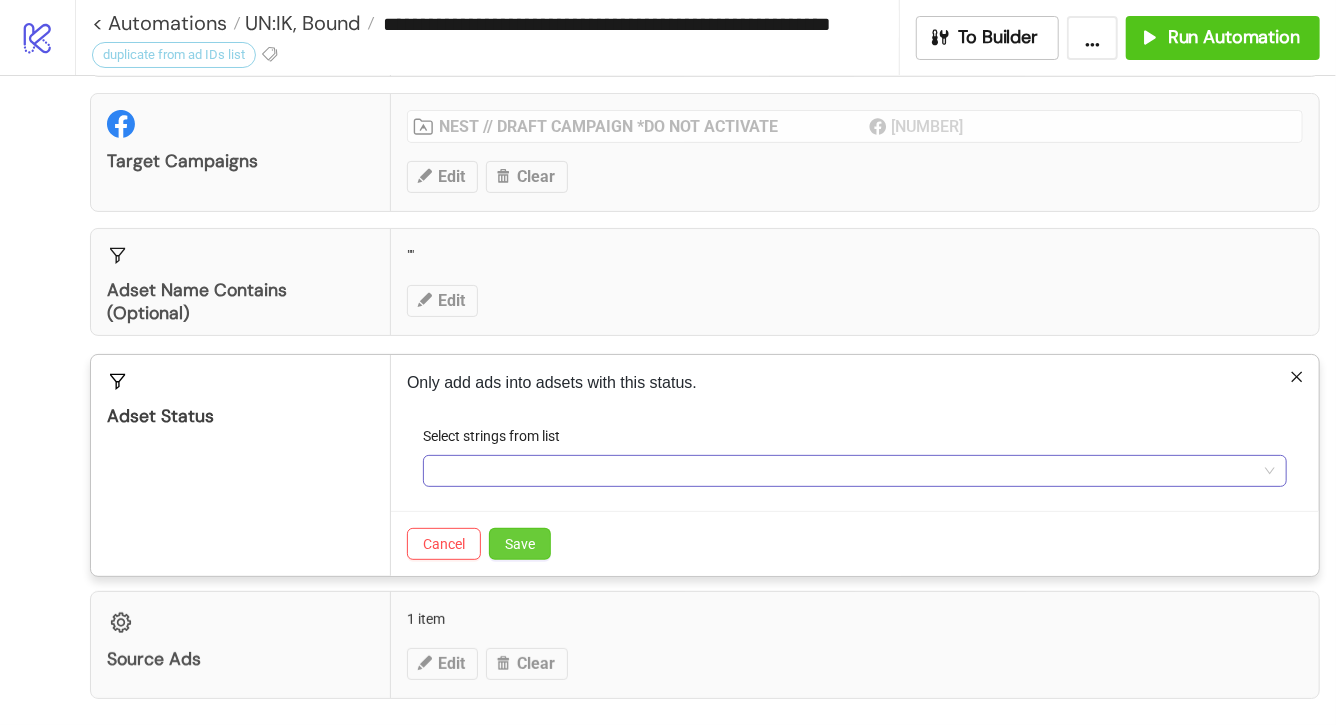 click on "Save" at bounding box center (520, 544) 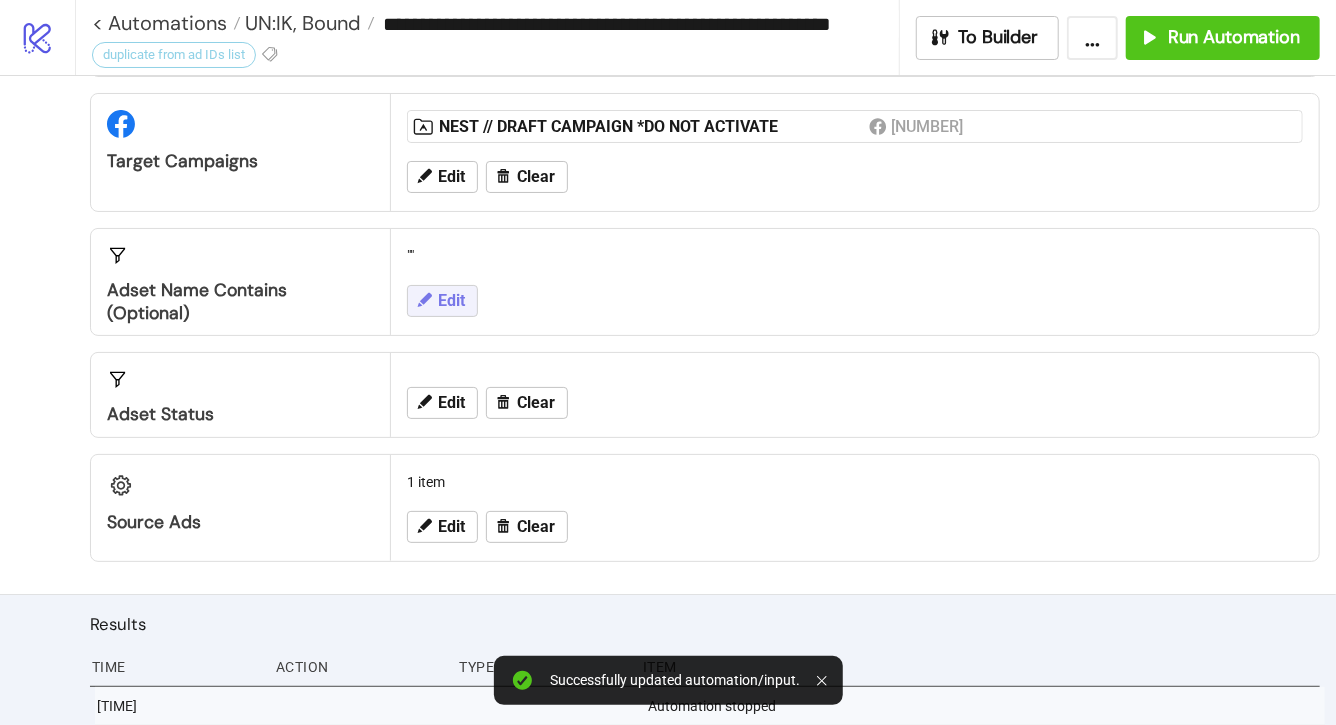 click on "Edit" at bounding box center (451, 301) 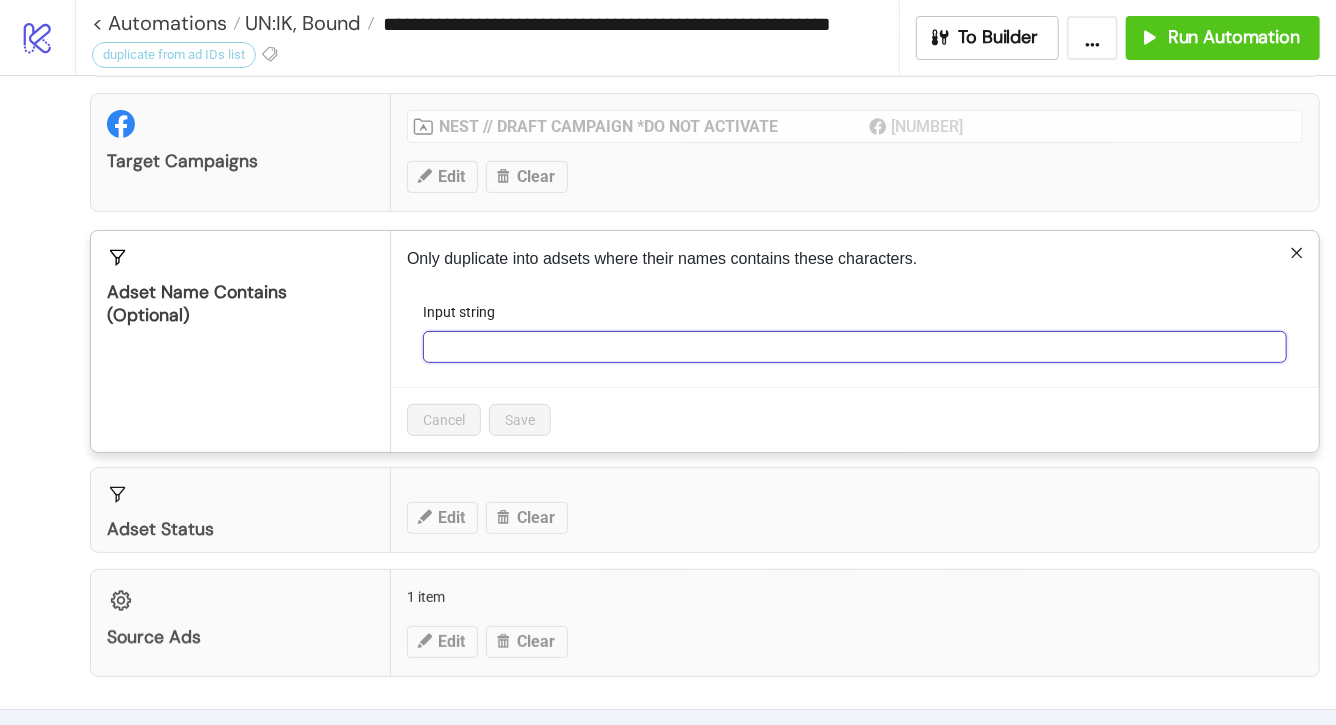 click on "Input string" at bounding box center (855, 347) 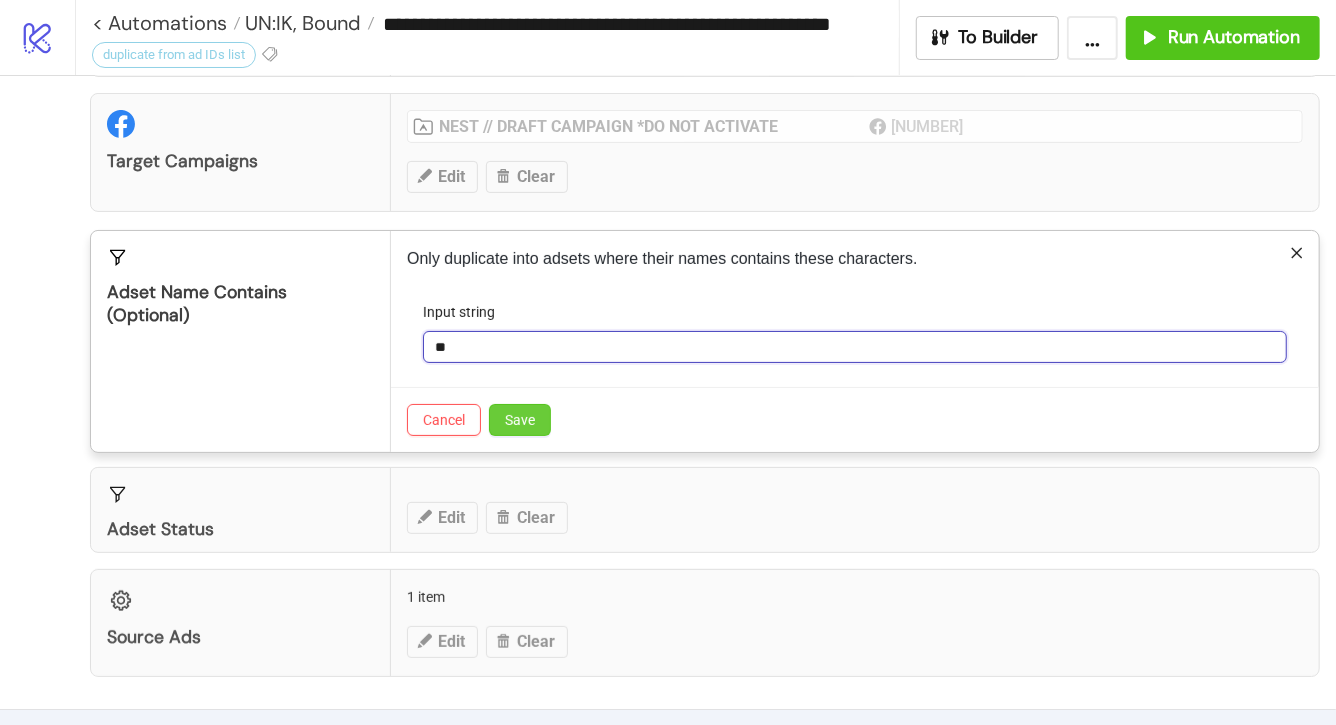 type on "**" 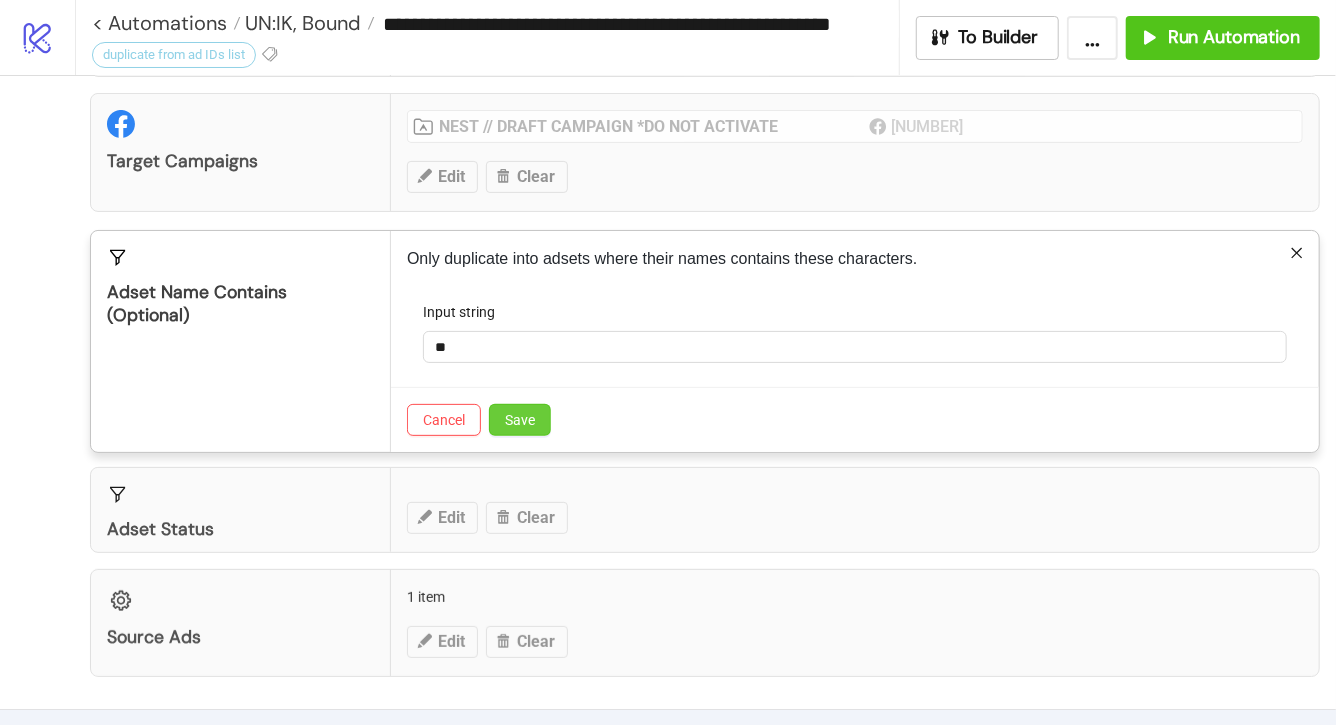 click on "Save" at bounding box center [520, 420] 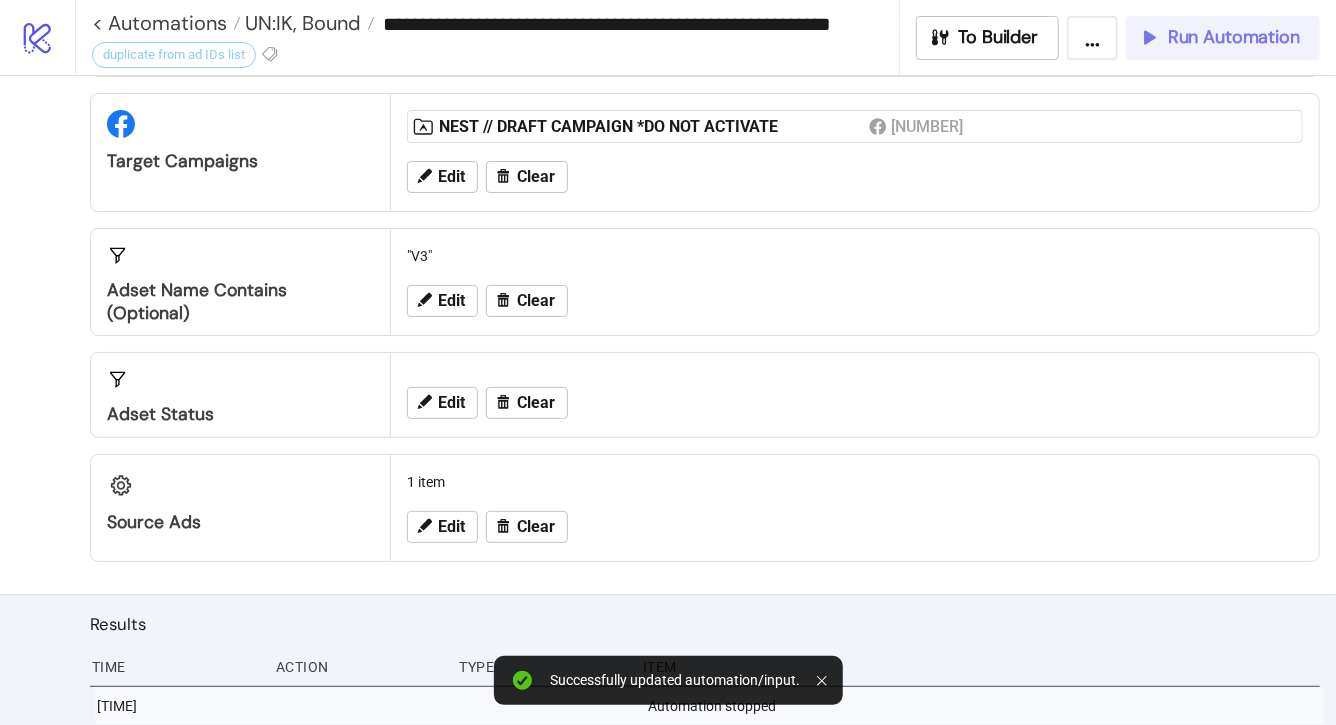click on "Run Automation" at bounding box center (1234, 37) 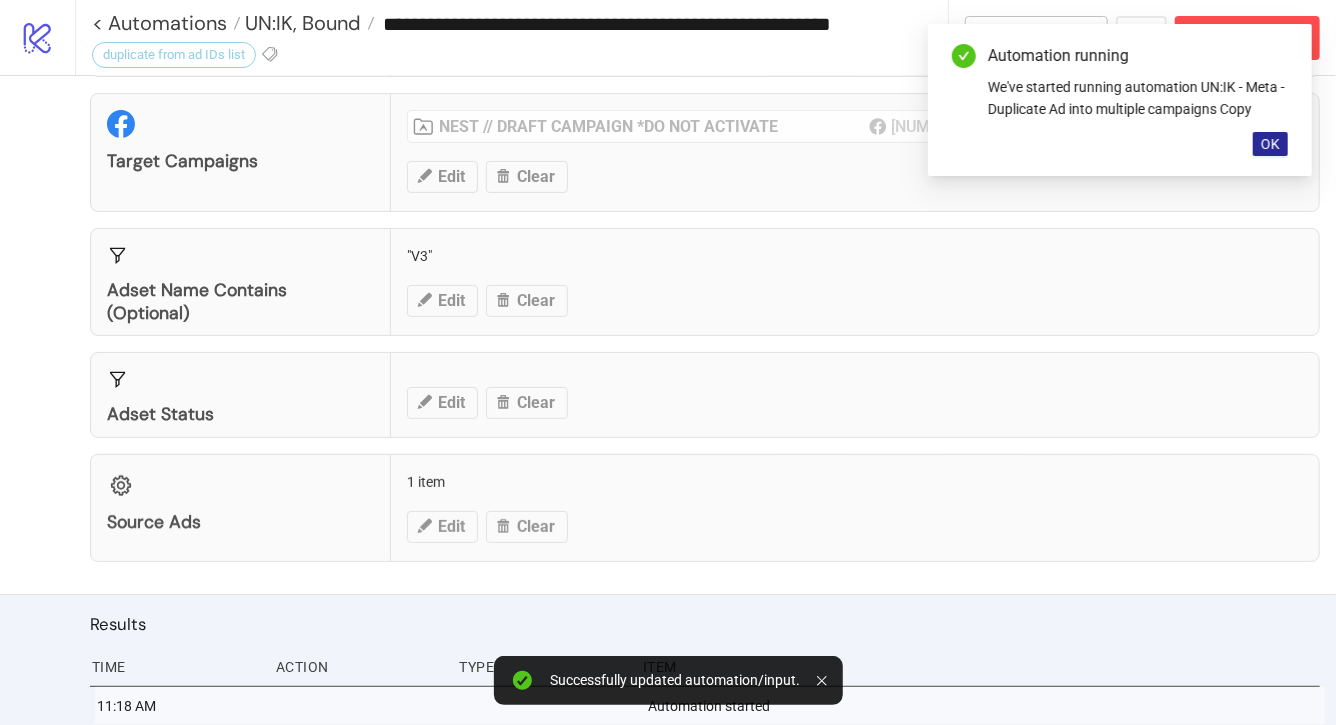 click on "OK" at bounding box center (1270, 144) 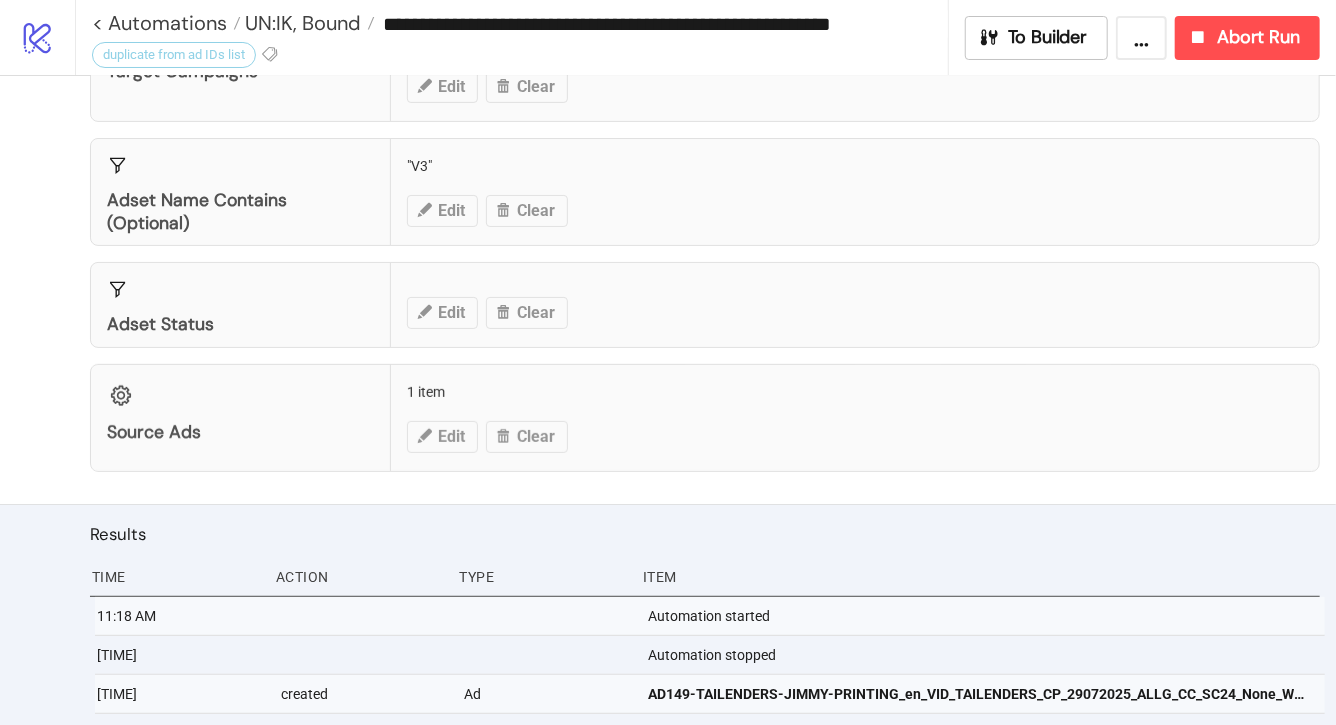 scroll, scrollTop: 339, scrollLeft: 0, axis: vertical 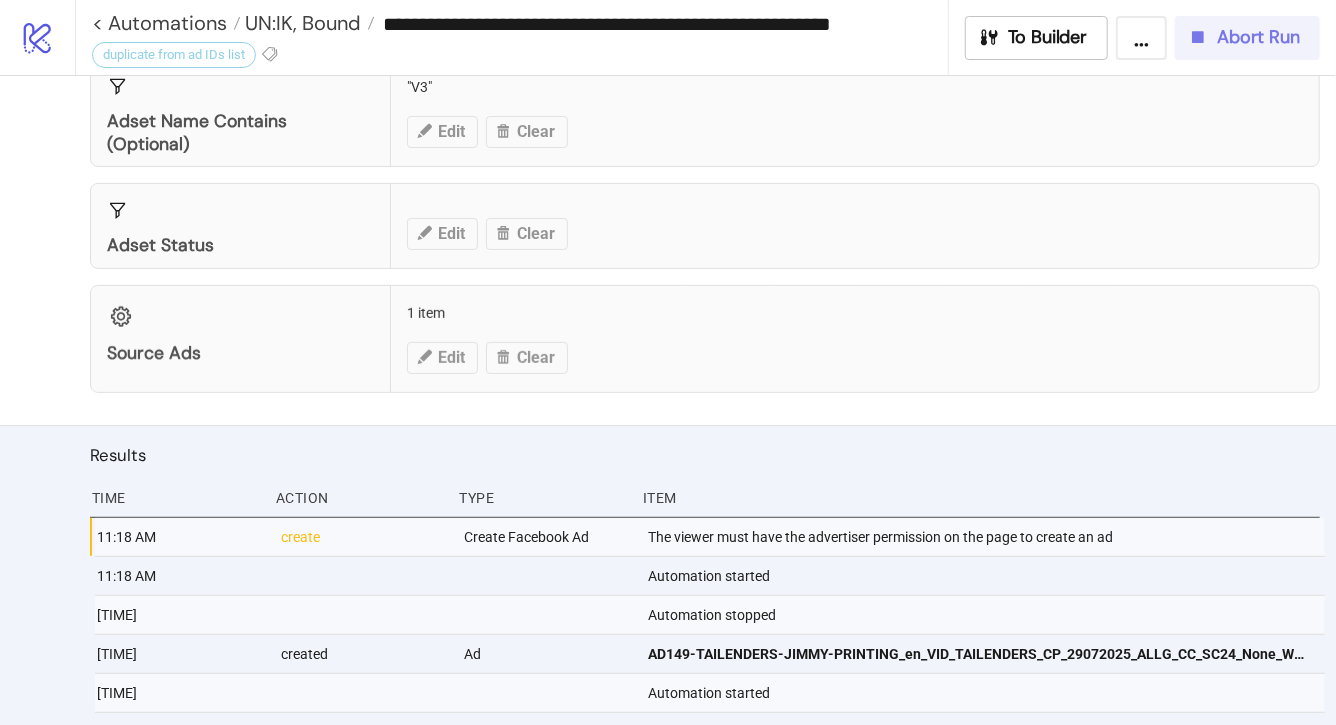 click on "Abort Run" at bounding box center (1258, 37) 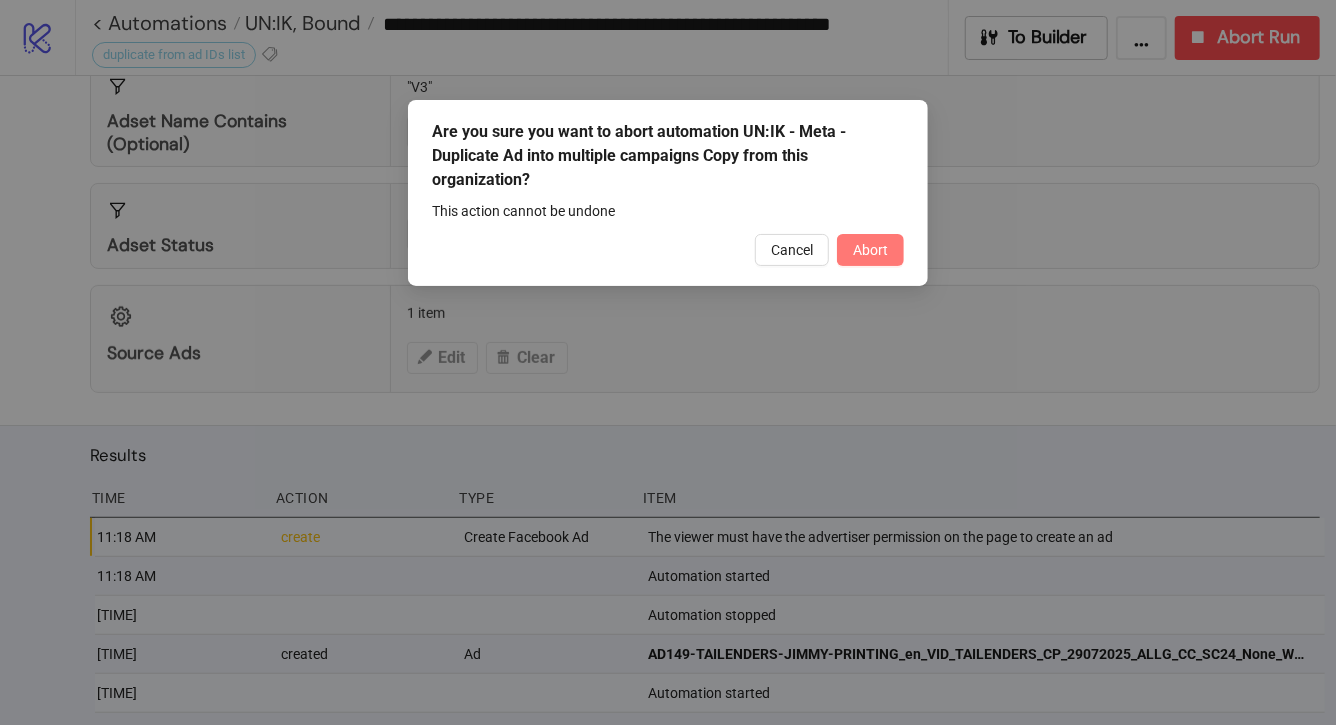 click on "Abort" at bounding box center [870, 250] 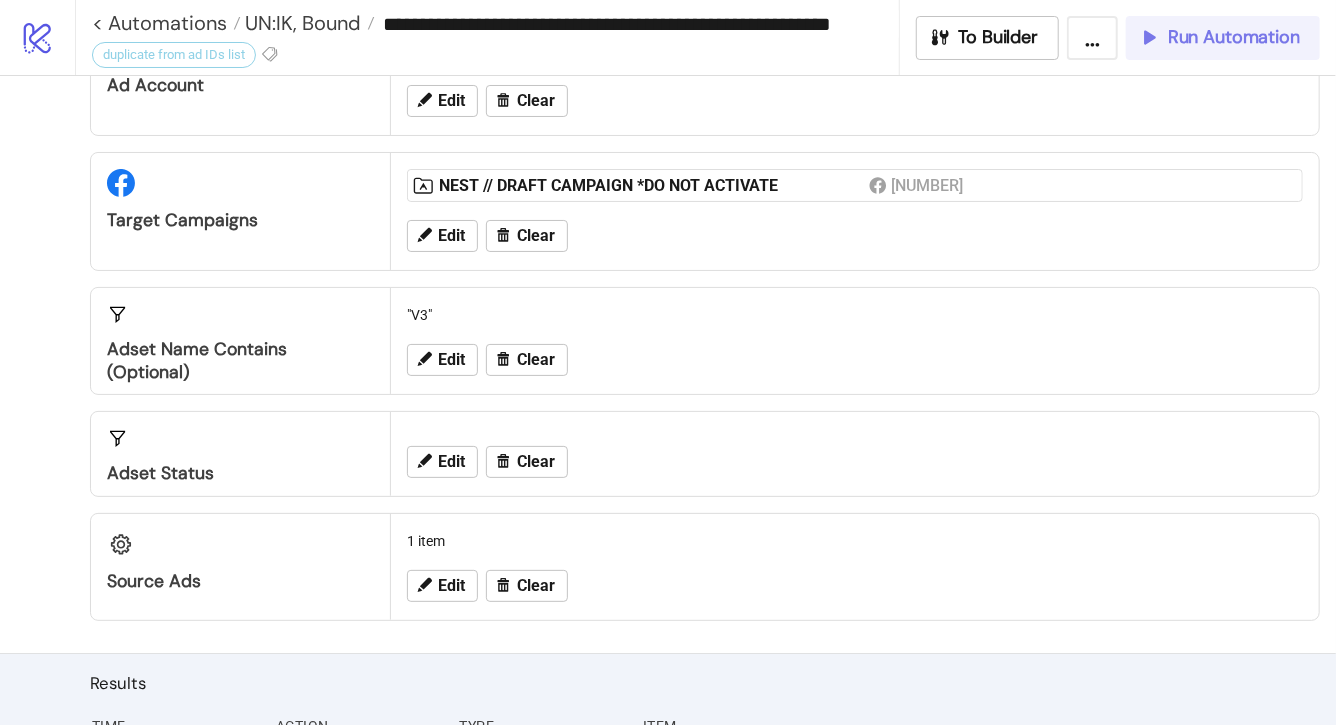 scroll, scrollTop: 0, scrollLeft: 0, axis: both 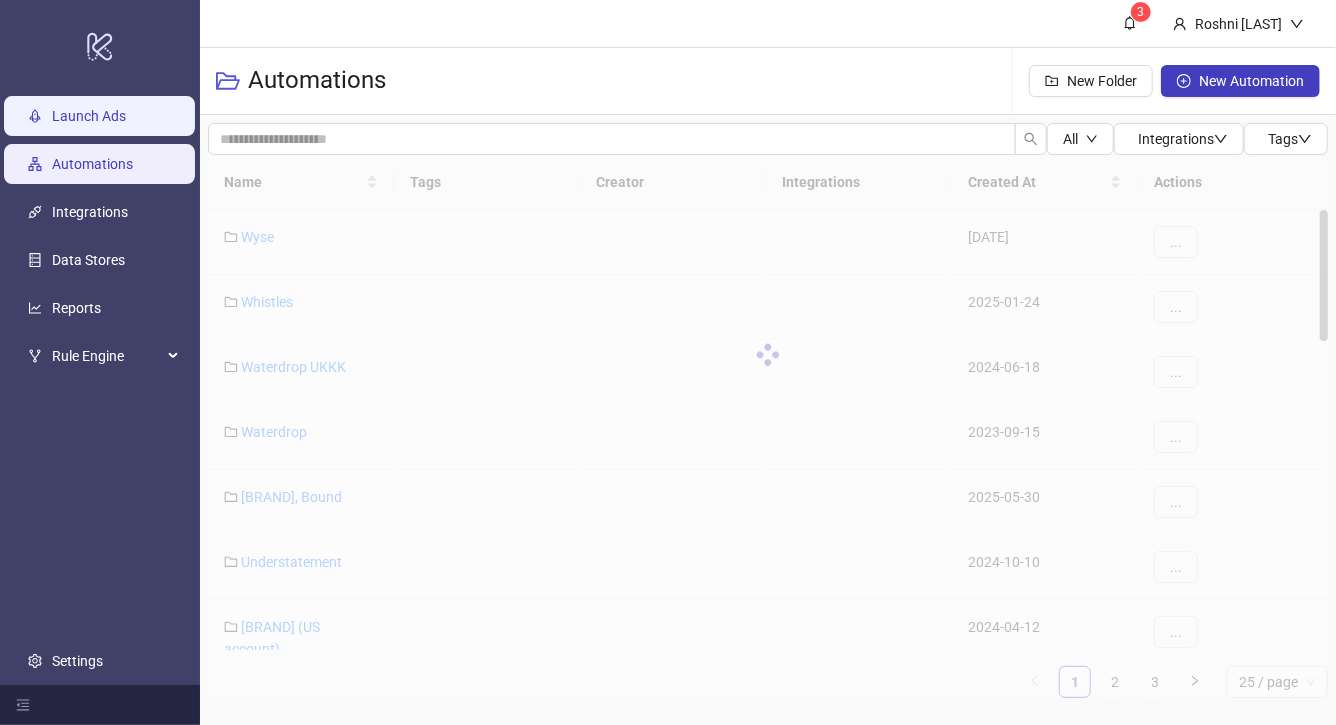 click on "Launch Ads" at bounding box center [89, 116] 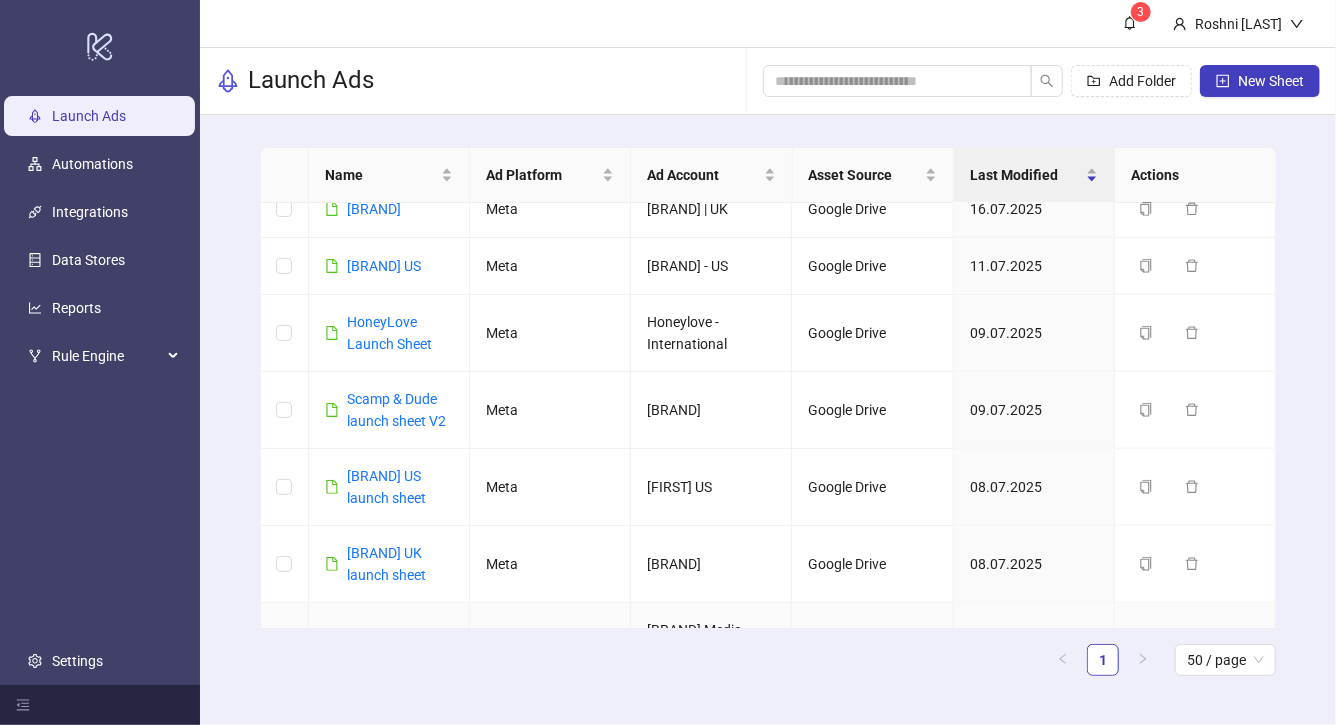 scroll, scrollTop: 0, scrollLeft: 0, axis: both 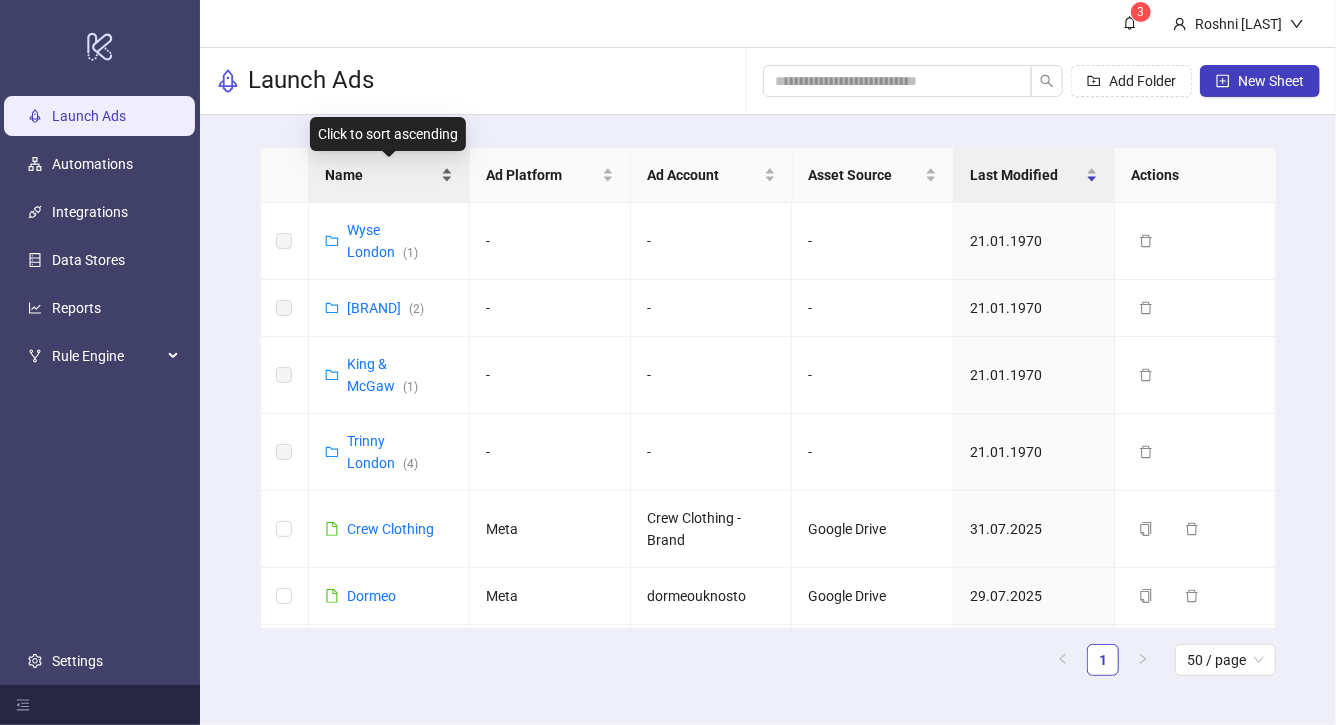click on "Name" at bounding box center [381, 175] 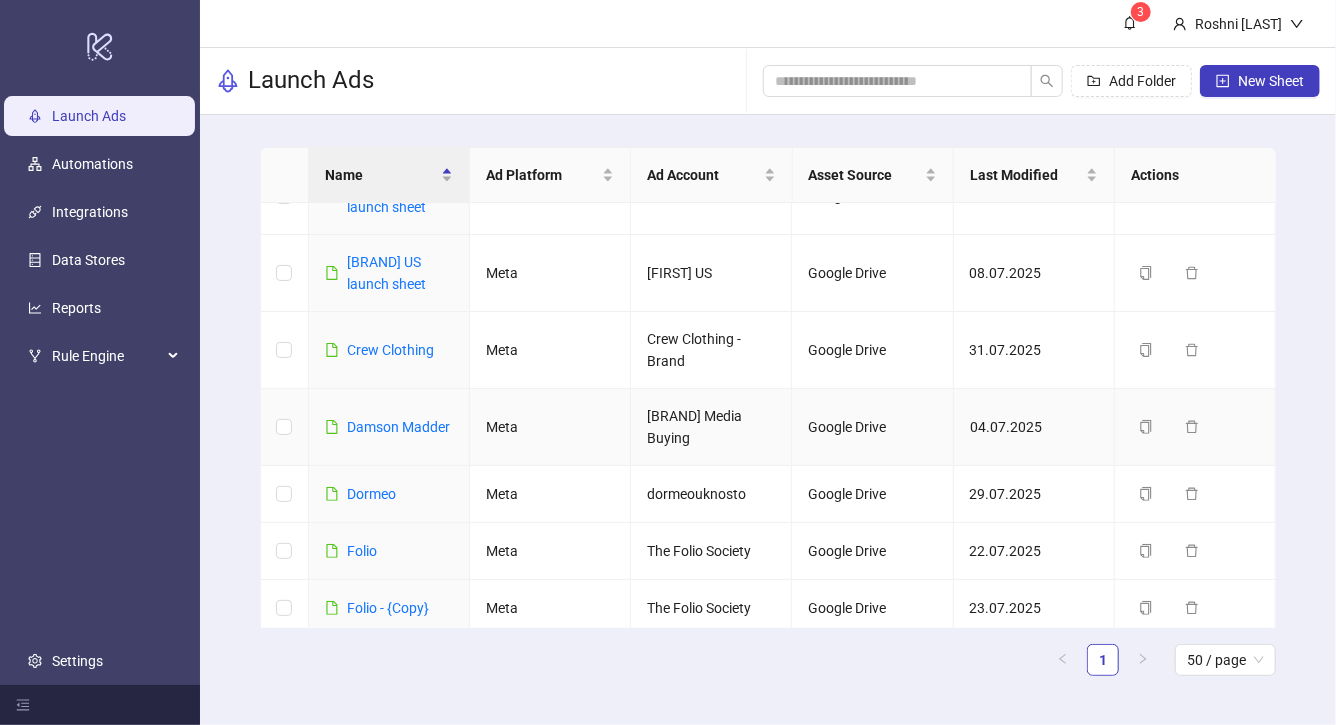 scroll, scrollTop: 325, scrollLeft: 0, axis: vertical 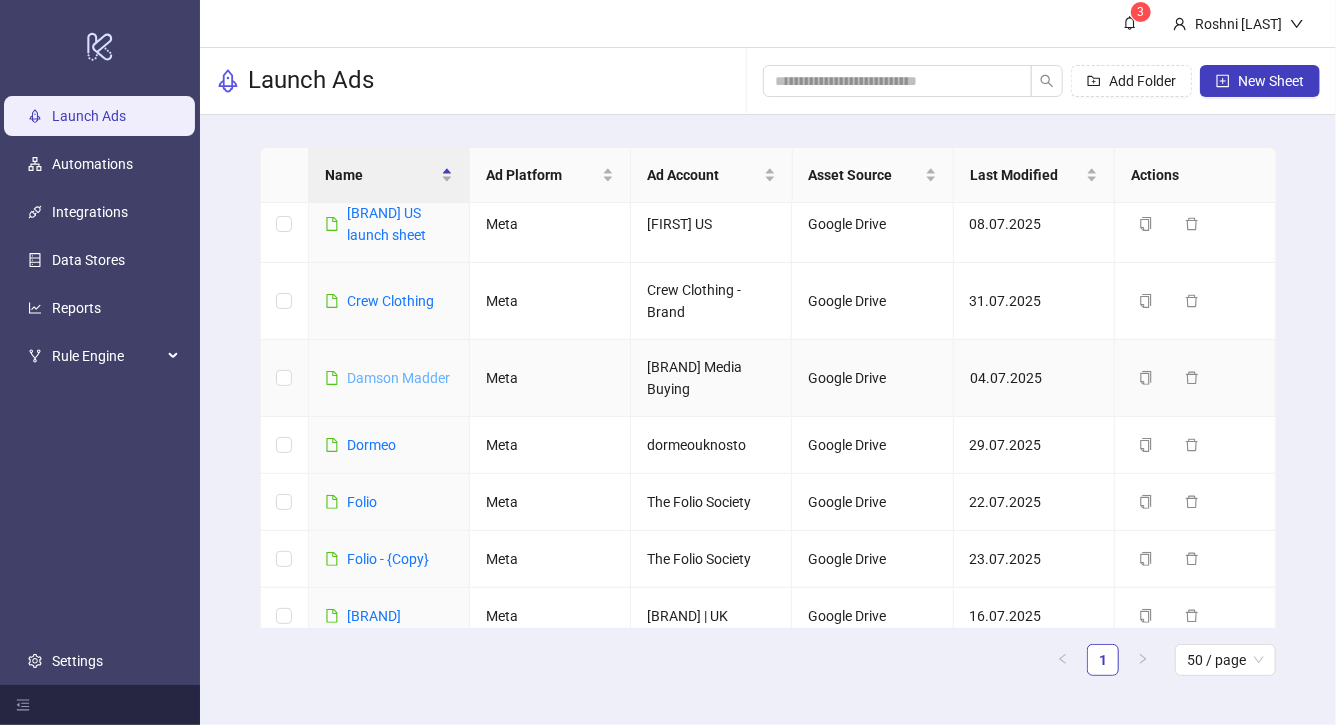 click on "Damson Madder" at bounding box center (398, 378) 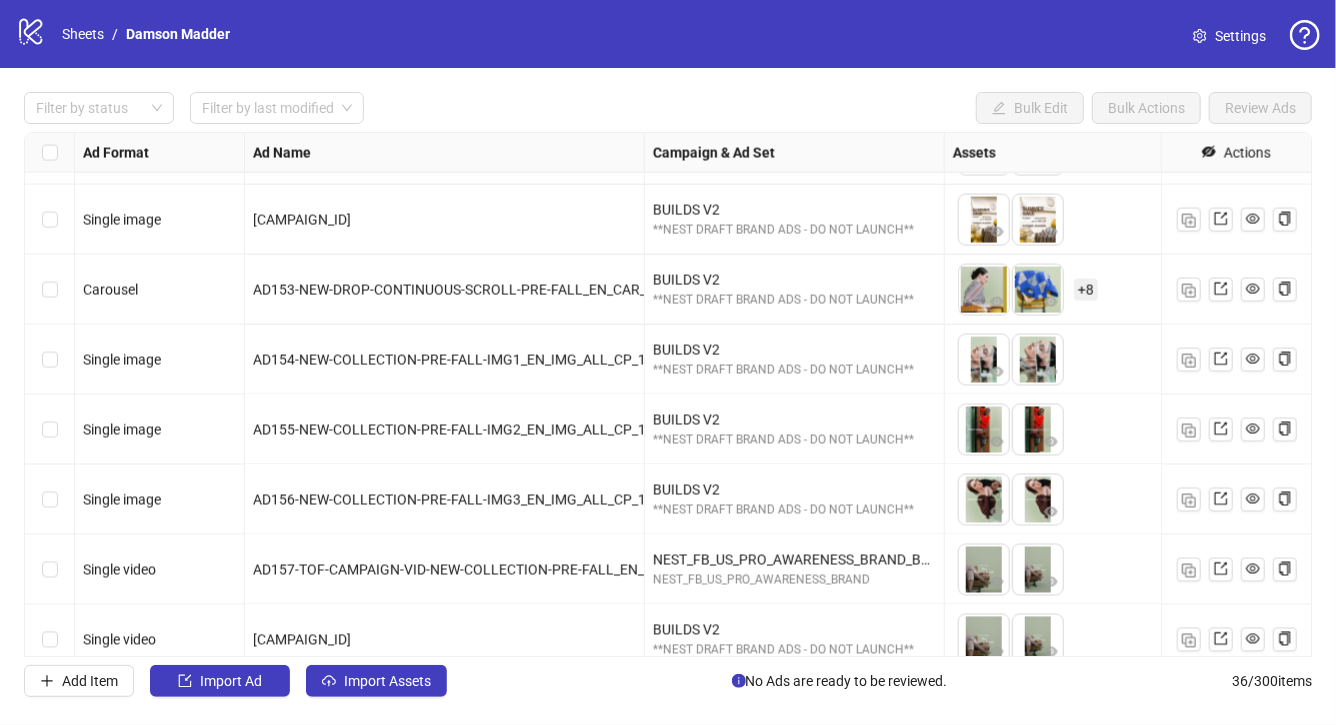 scroll, scrollTop: 2036, scrollLeft: 0, axis: vertical 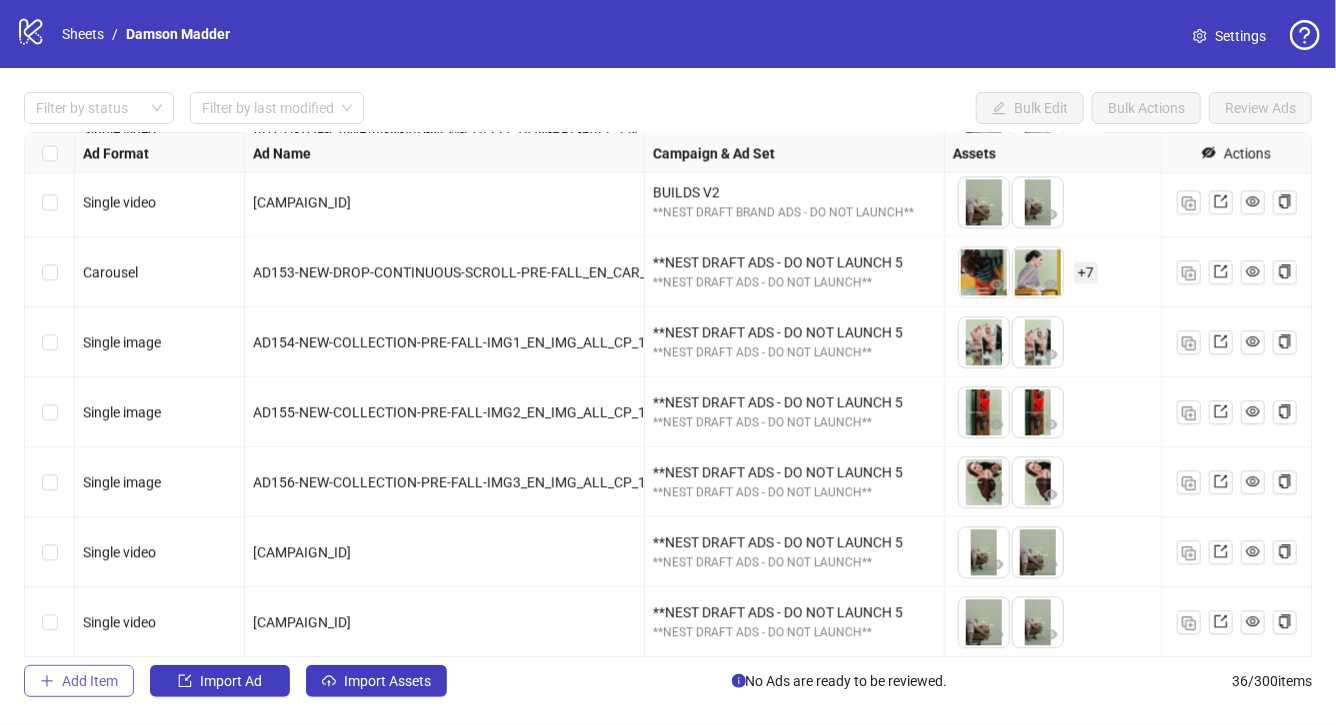 click on "Add Item" at bounding box center (90, 681) 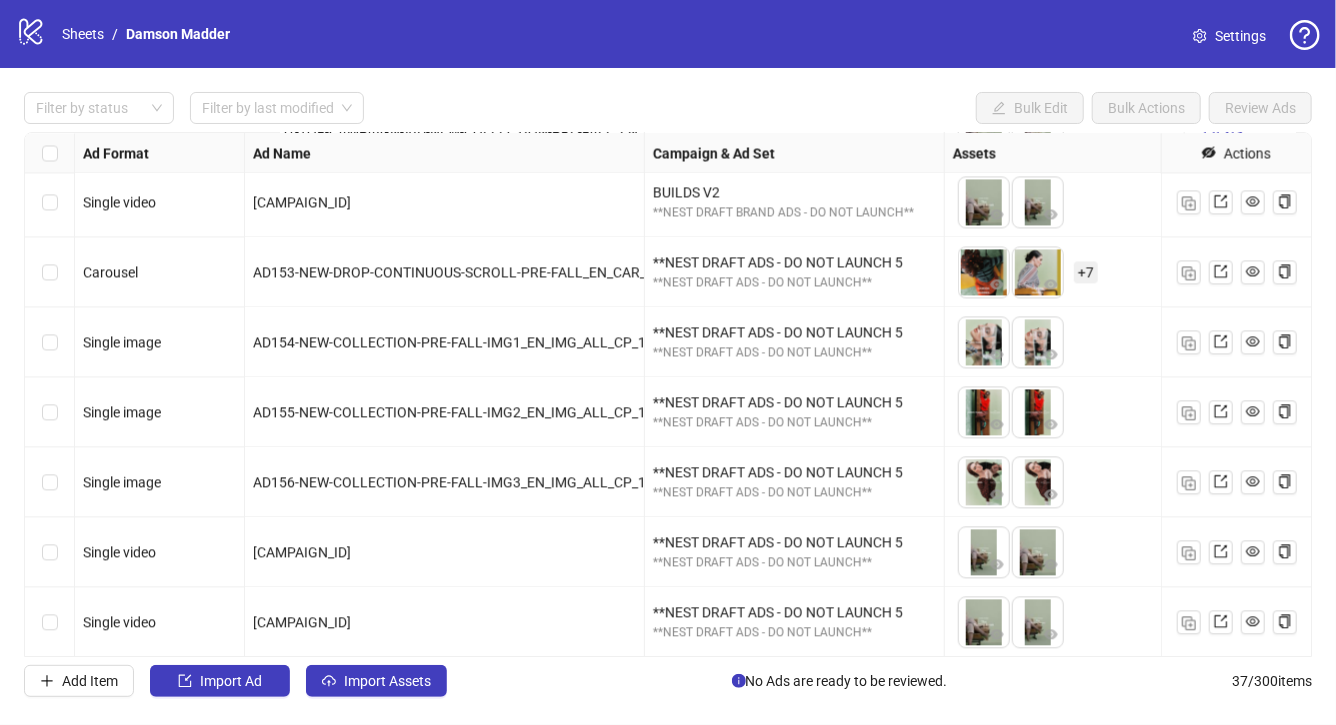 scroll, scrollTop: 2106, scrollLeft: 0, axis: vertical 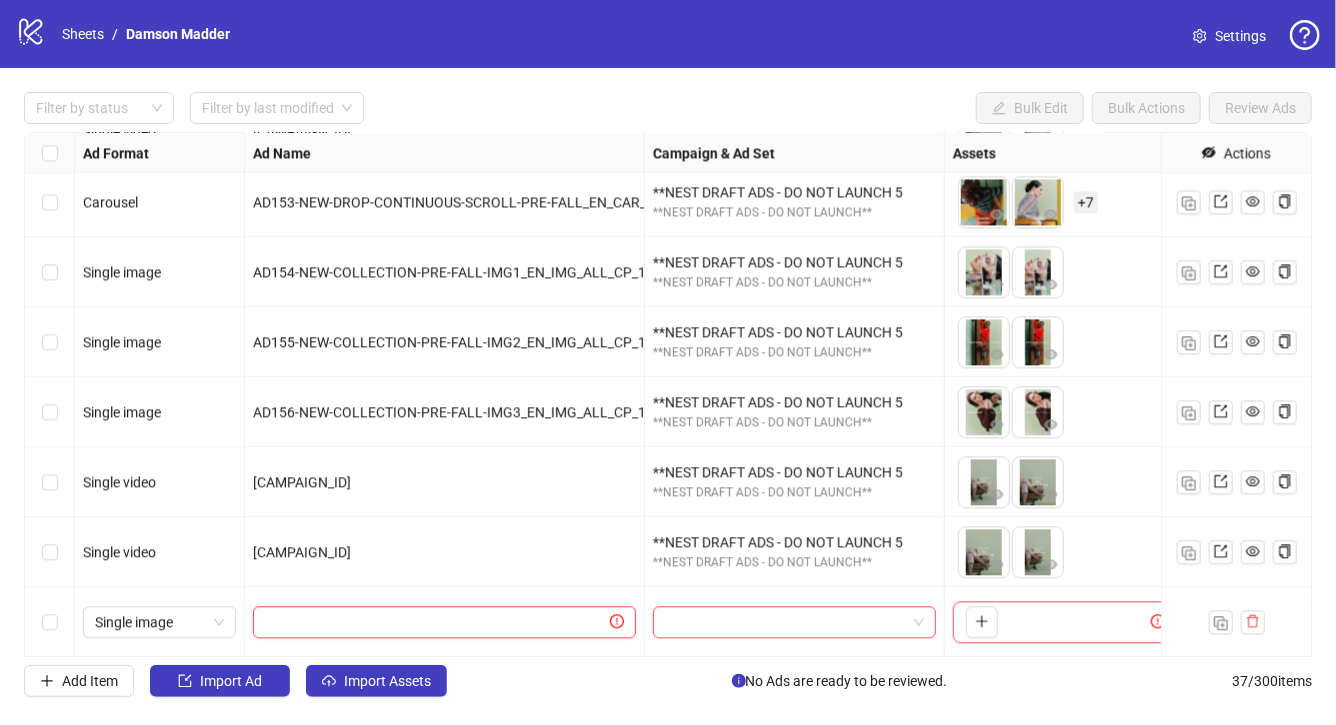 click at bounding box center (435, 622) 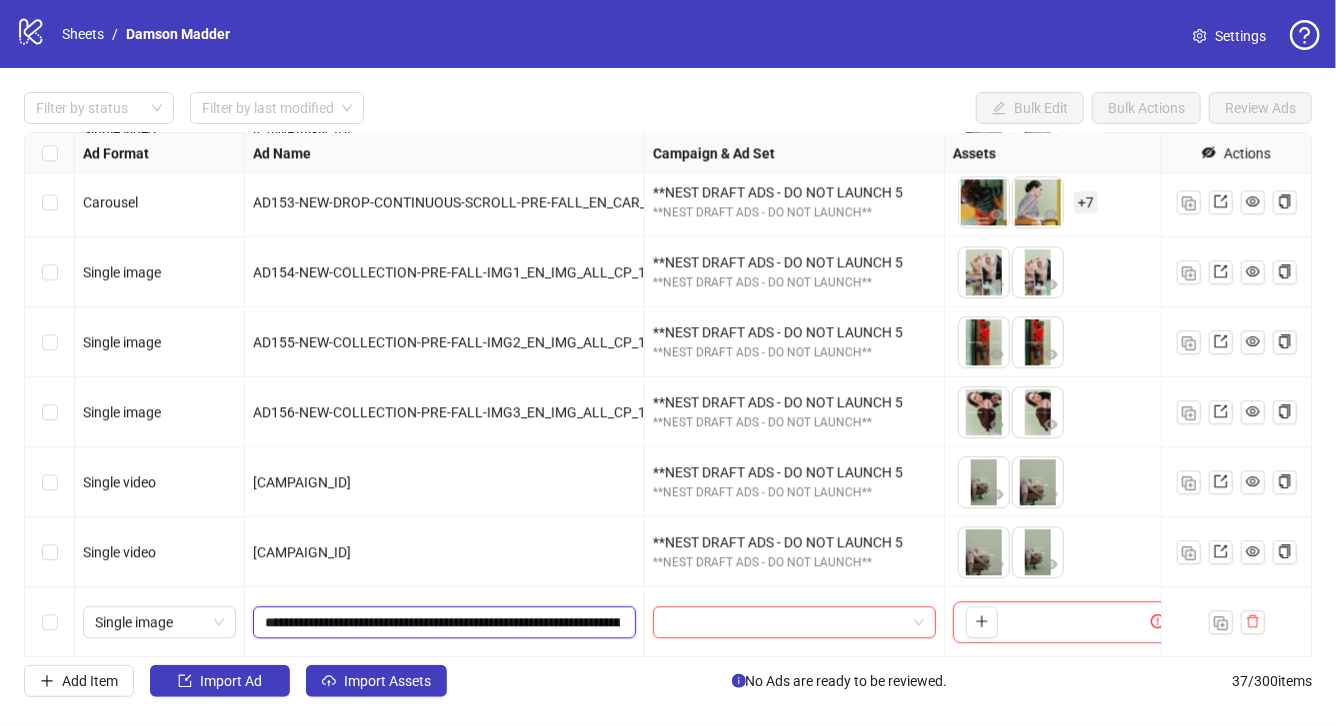 scroll, scrollTop: 0, scrollLeft: 362, axis: horizontal 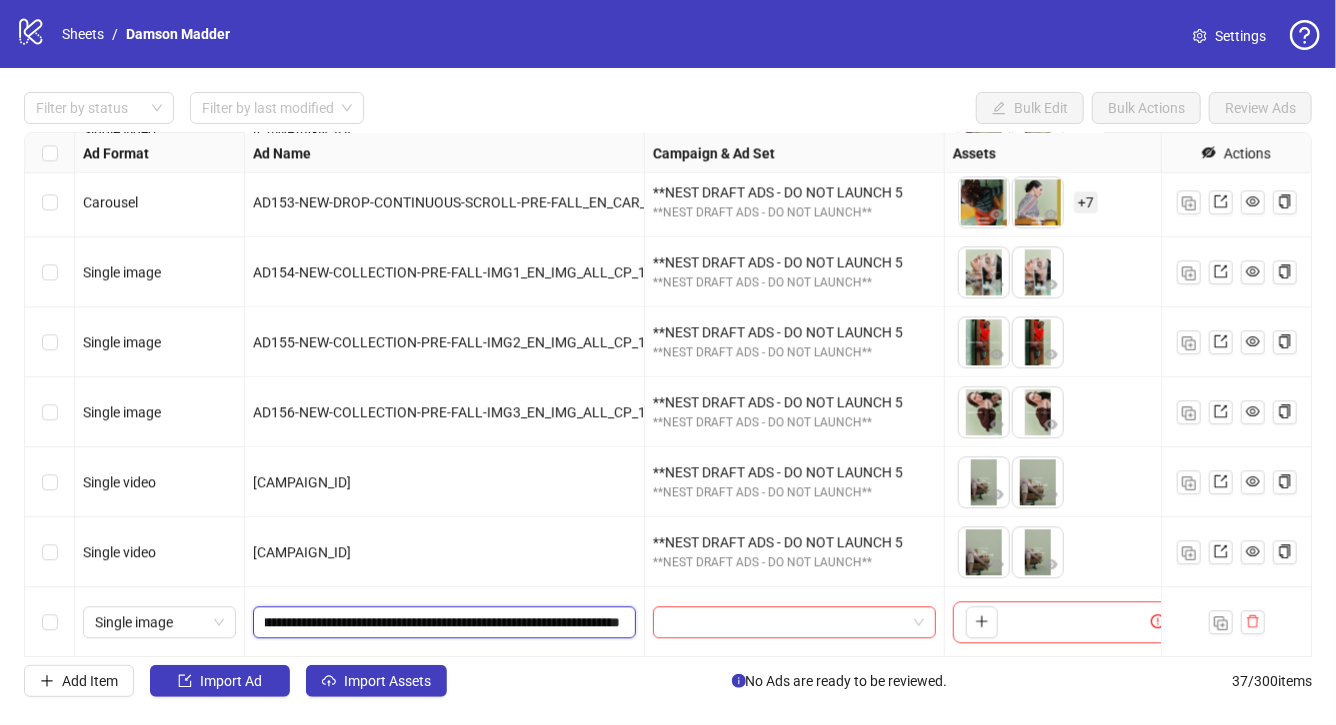 type 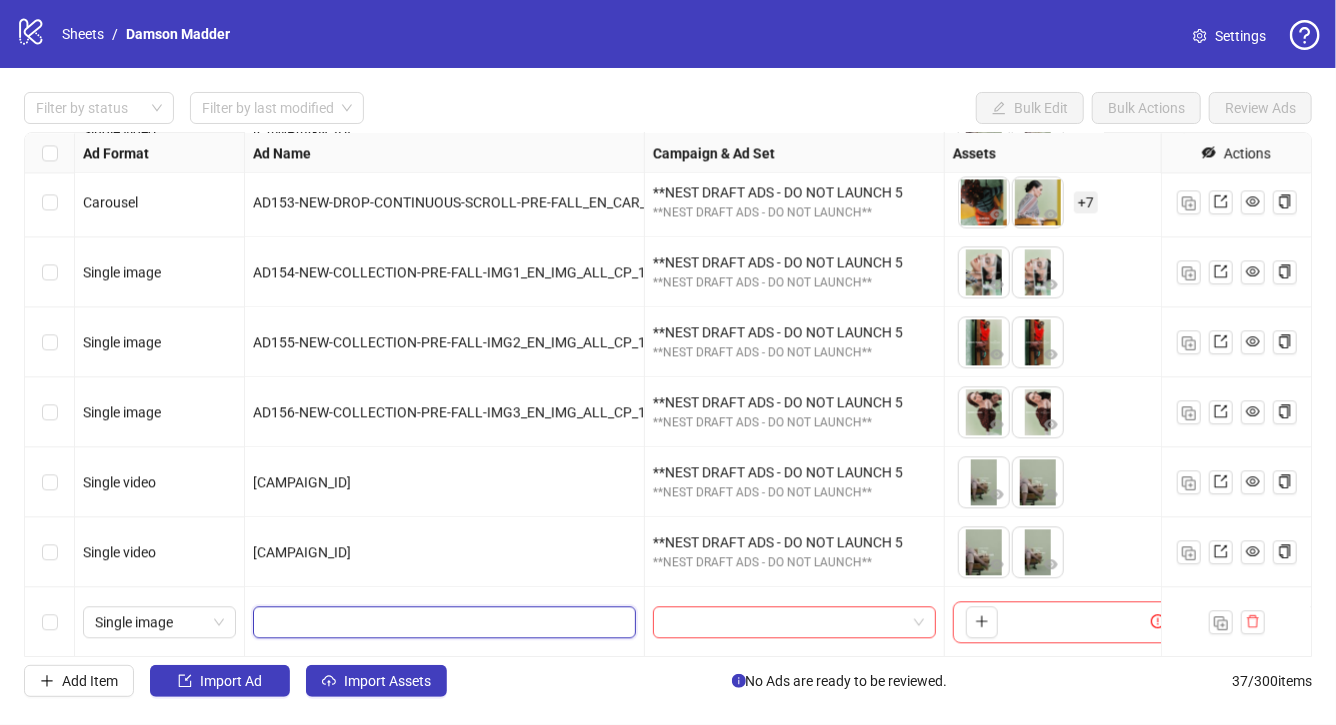 scroll, scrollTop: 0, scrollLeft: 0, axis: both 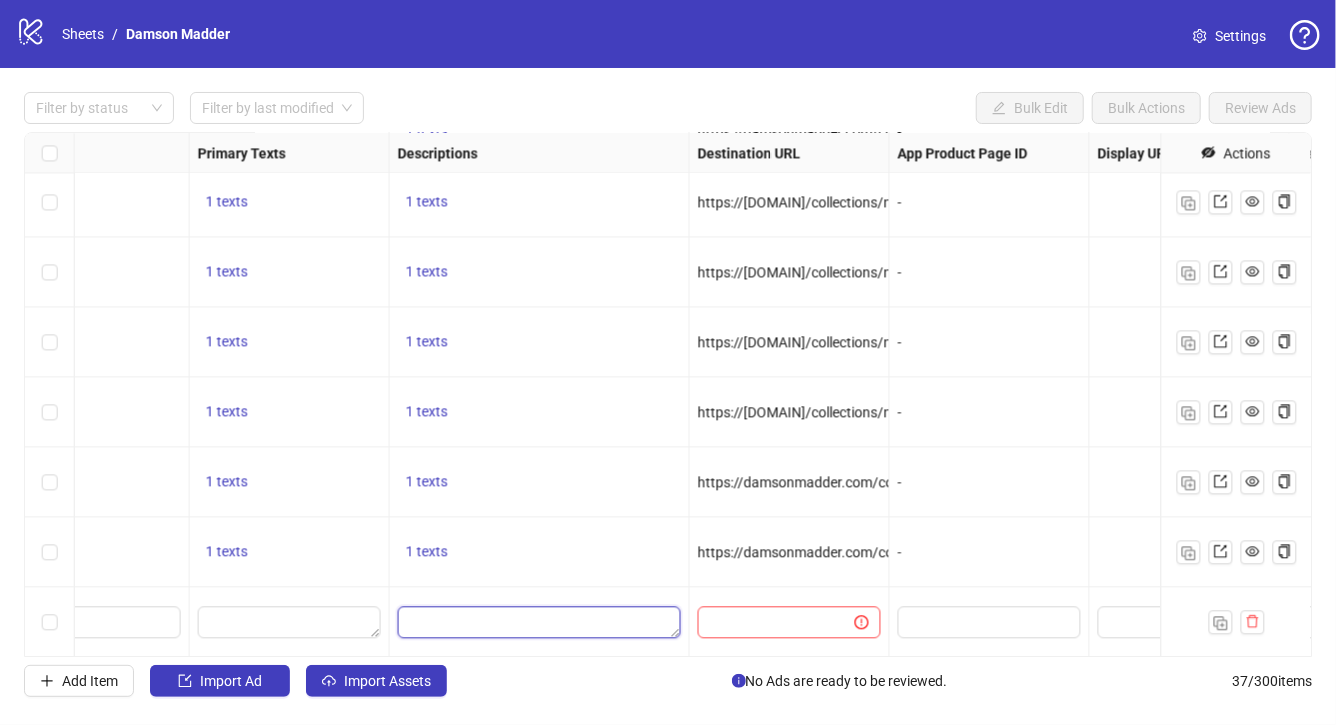 click at bounding box center (539, 622) 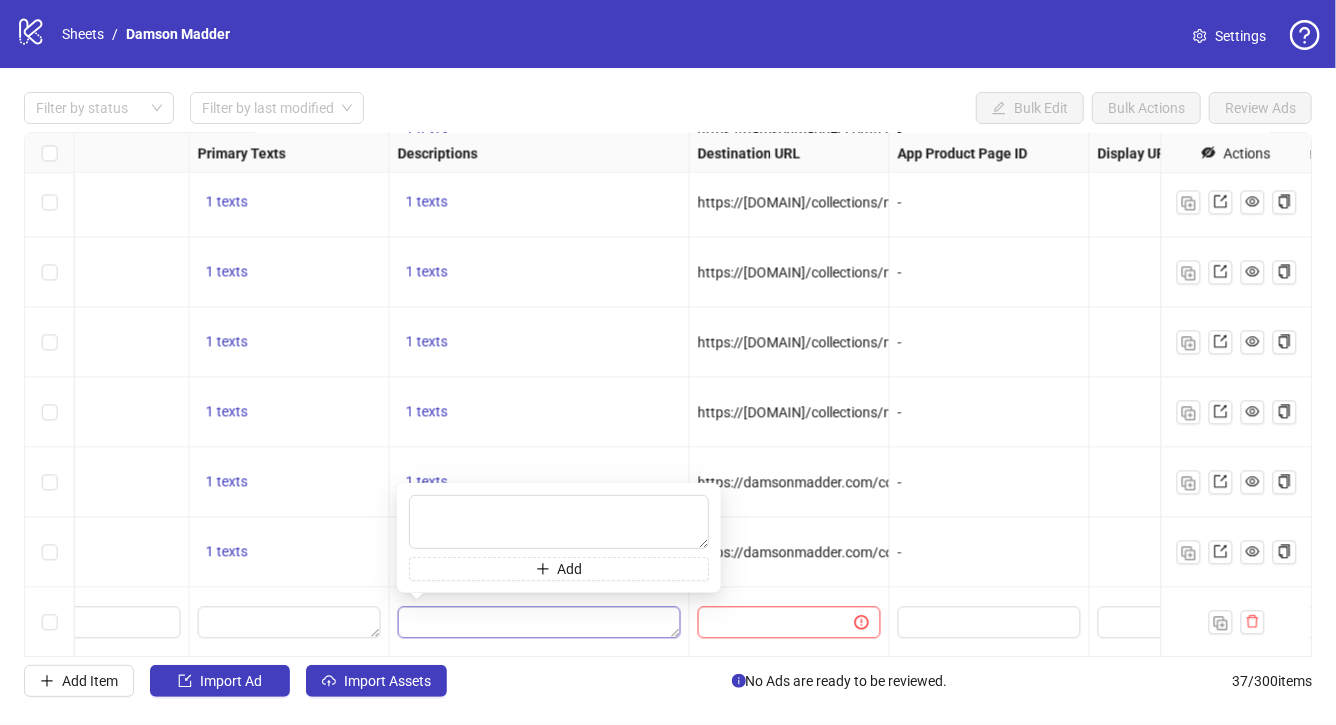 type on "********" 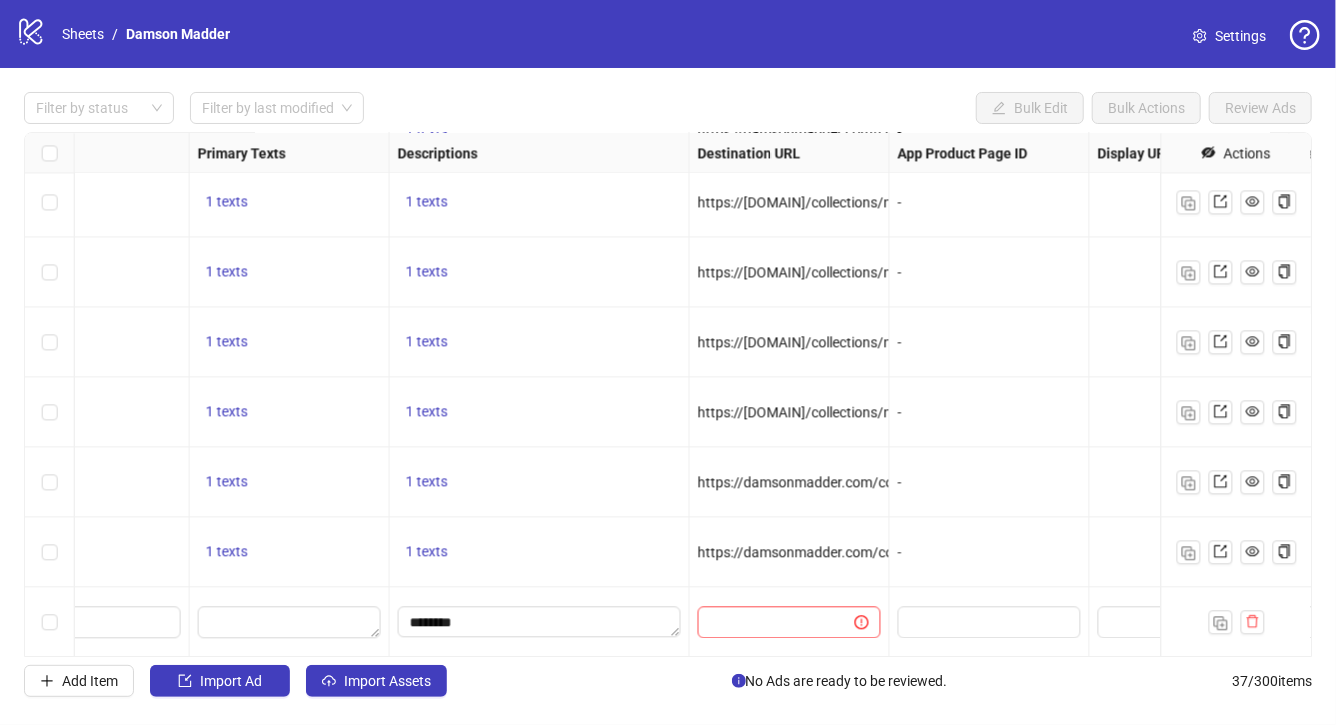 click on "1 texts" at bounding box center (539, 482) 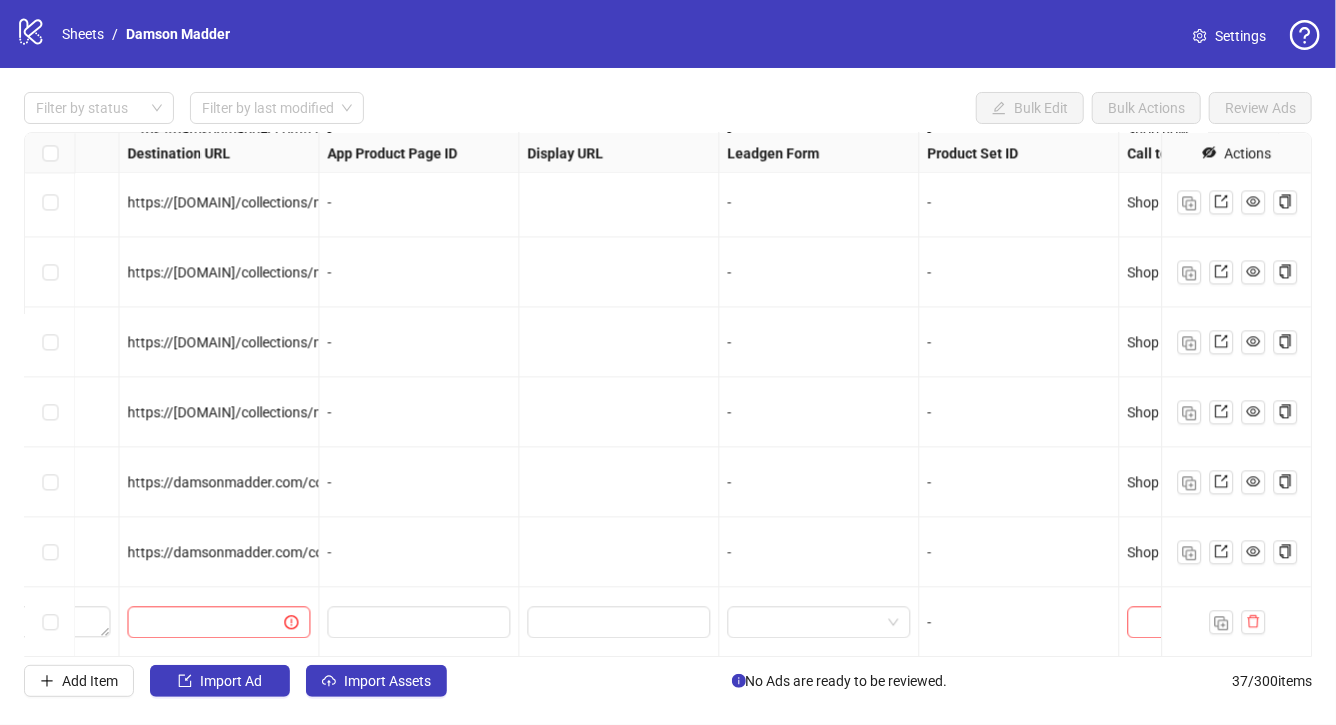 scroll, scrollTop: 2106, scrollLeft: 1983, axis: both 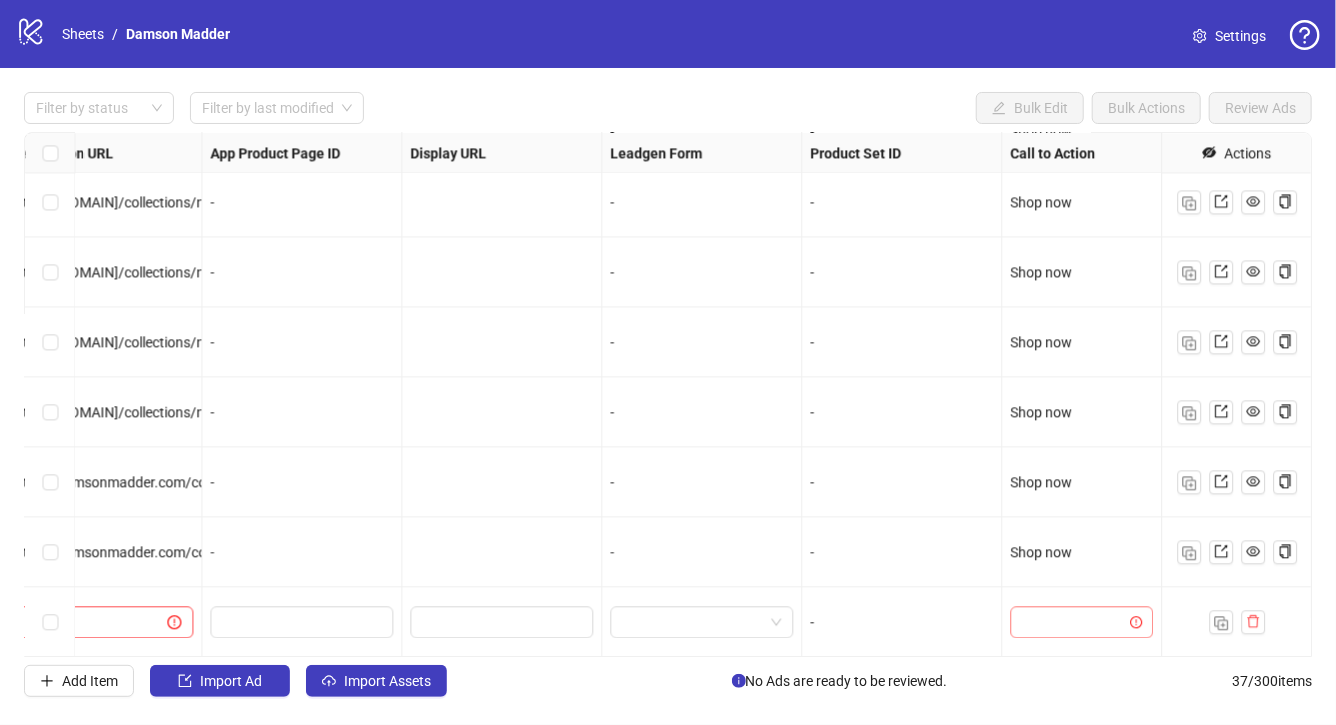 click at bounding box center (1072, 622) 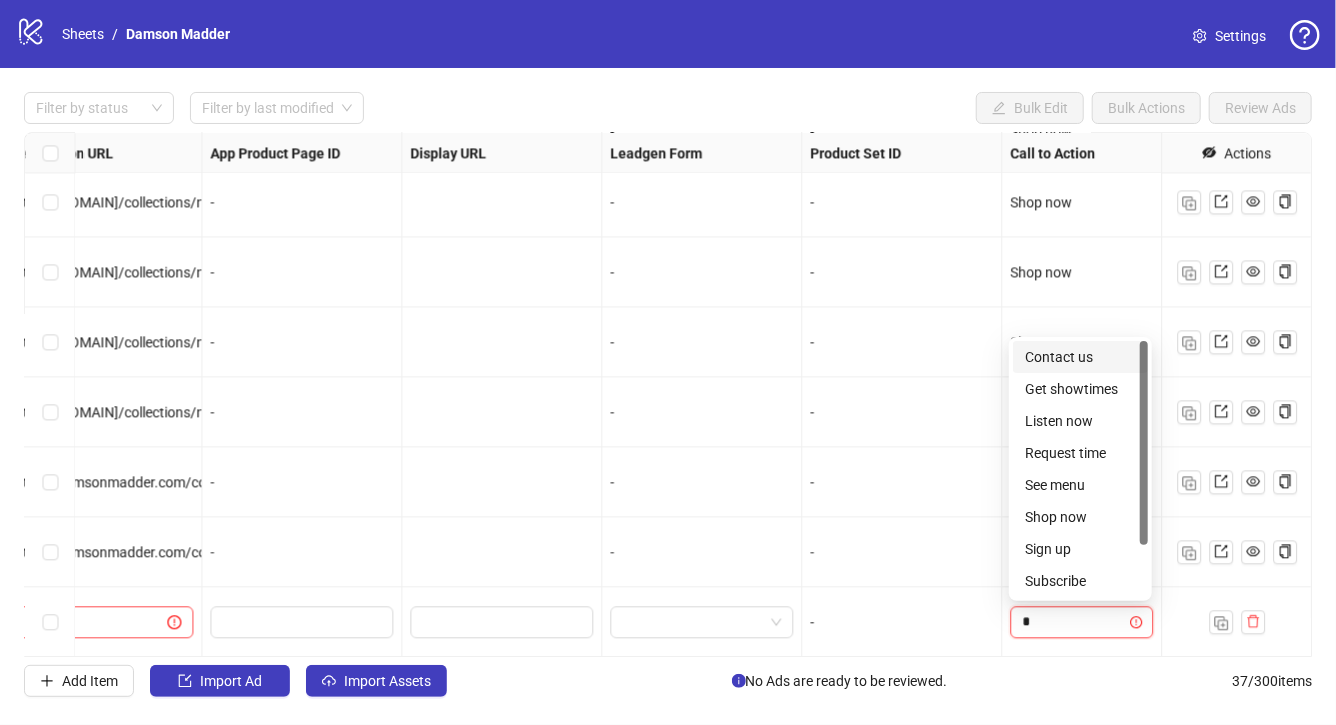 type on "**" 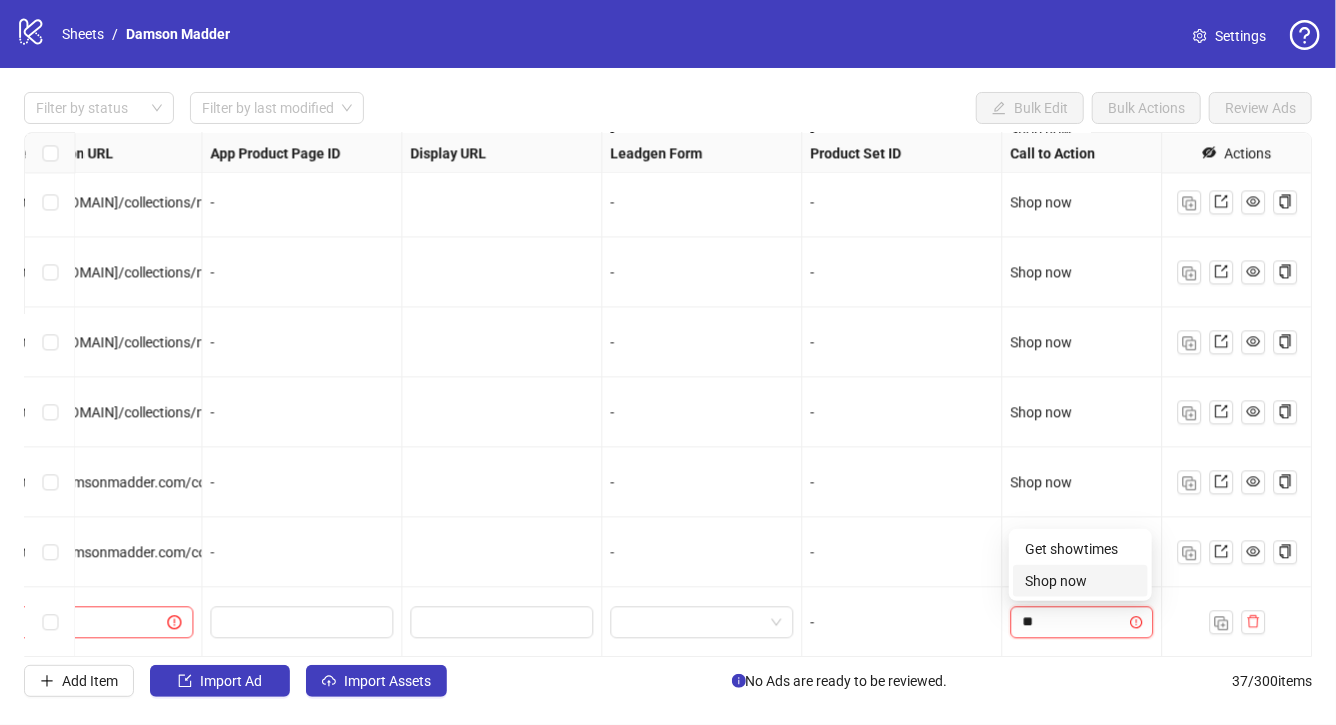 click on "Shop now" at bounding box center (1080, 581) 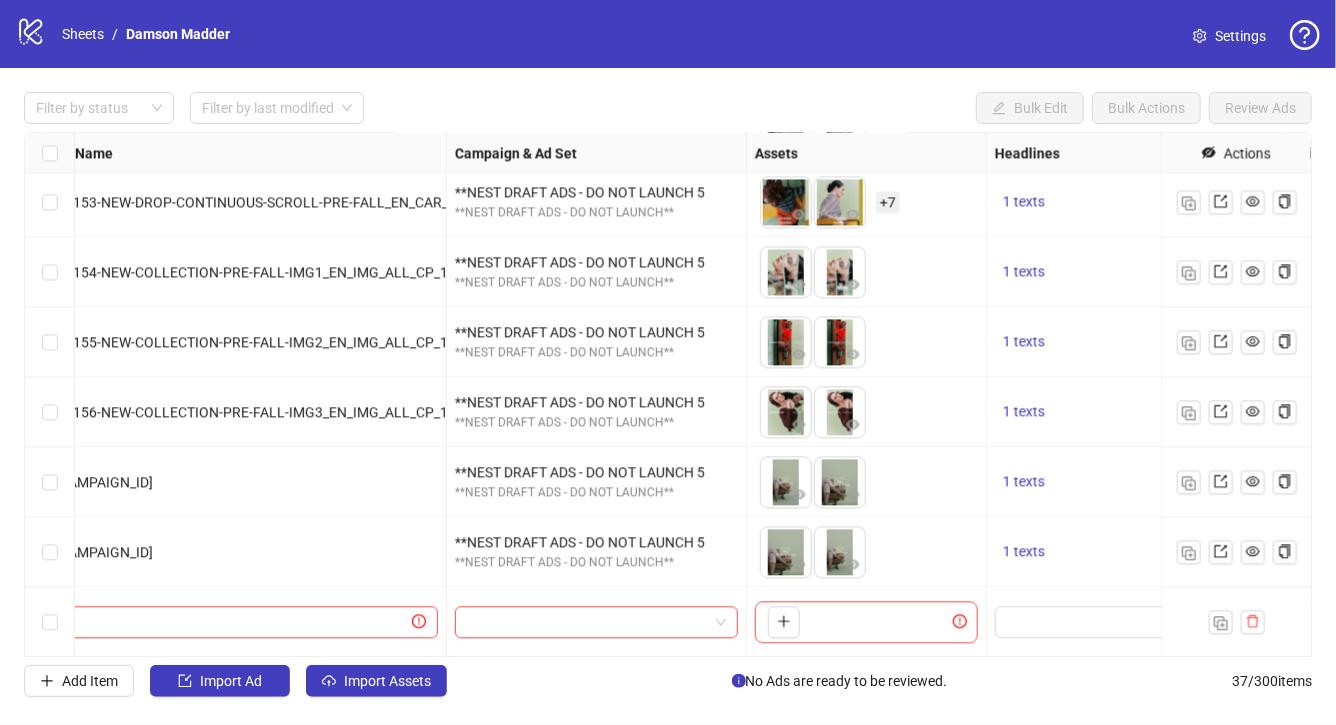 scroll, scrollTop: 2106, scrollLeft: 185, axis: both 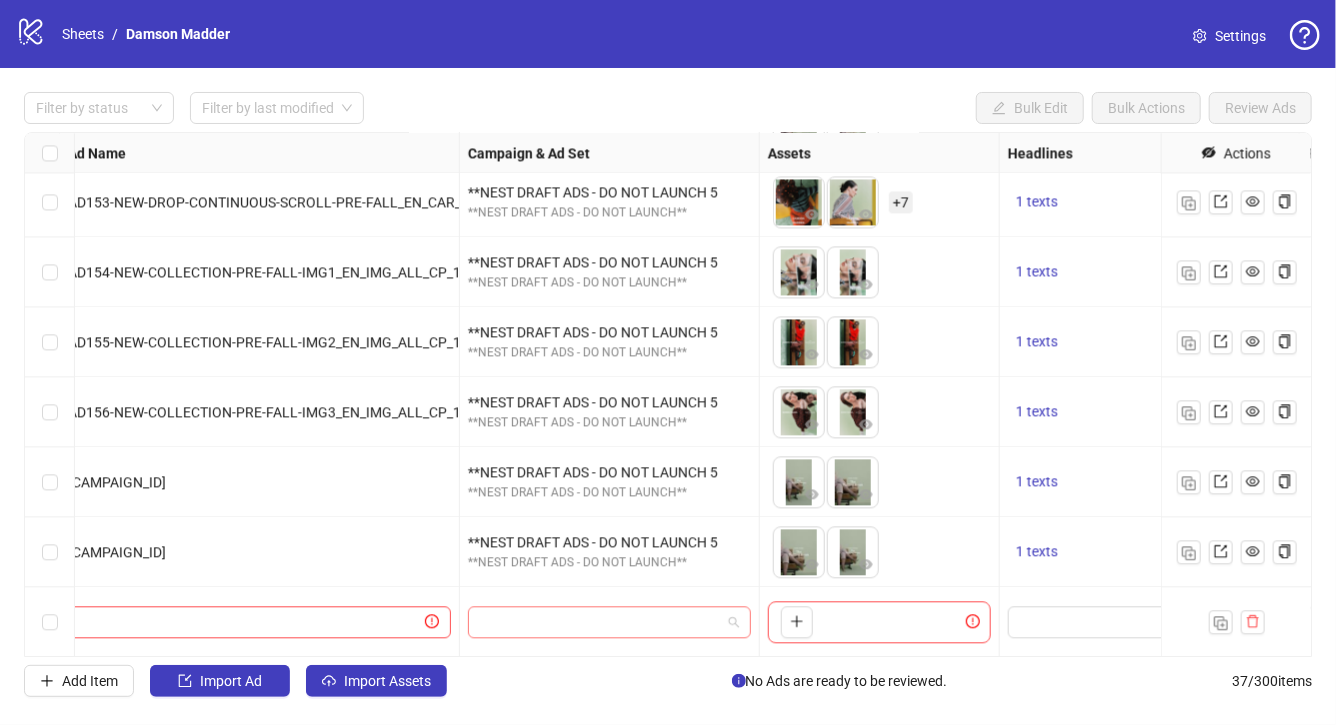 click at bounding box center (609, 622) 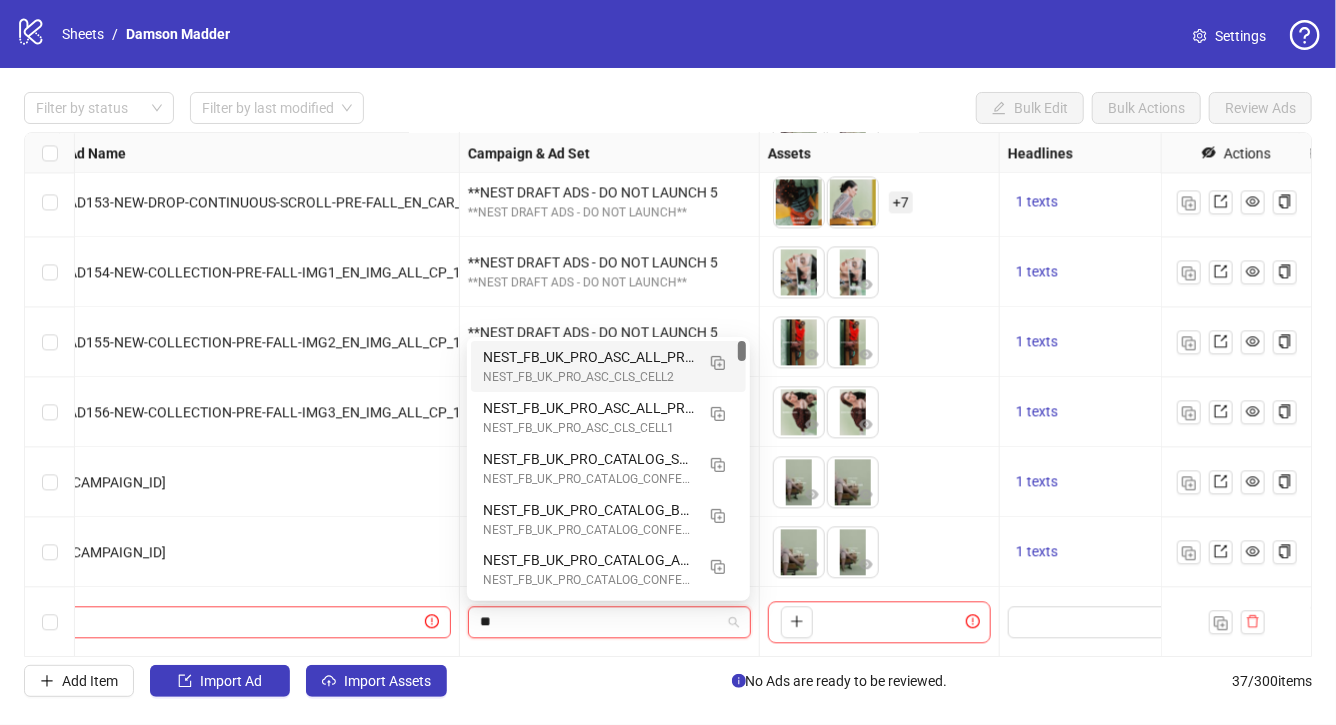 type on "*" 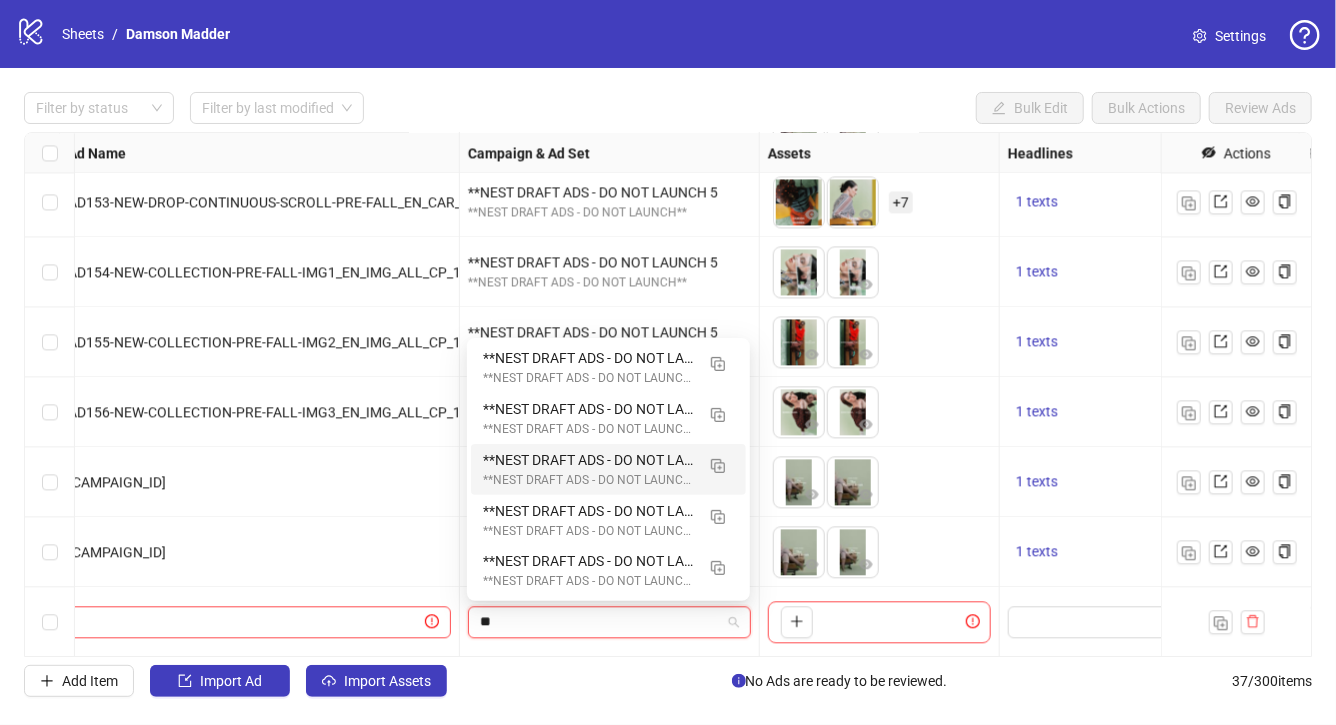 type on "**" 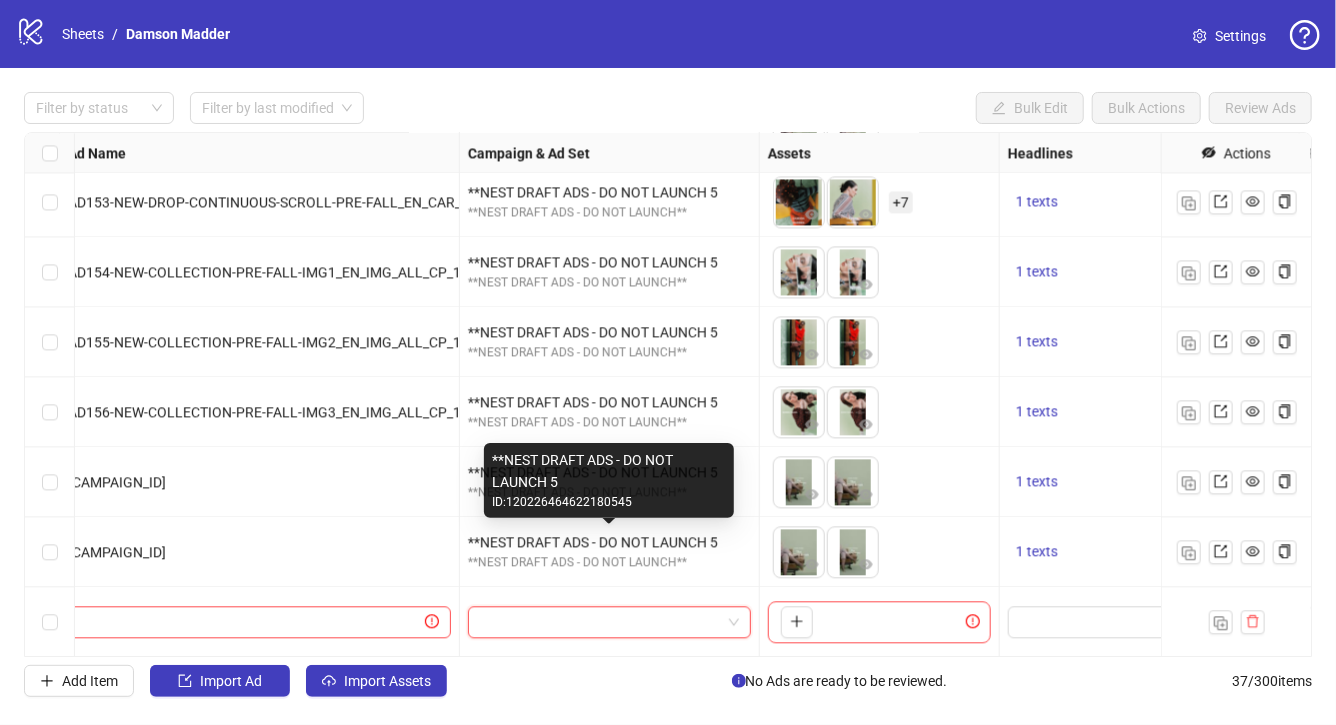 paste on "**********" 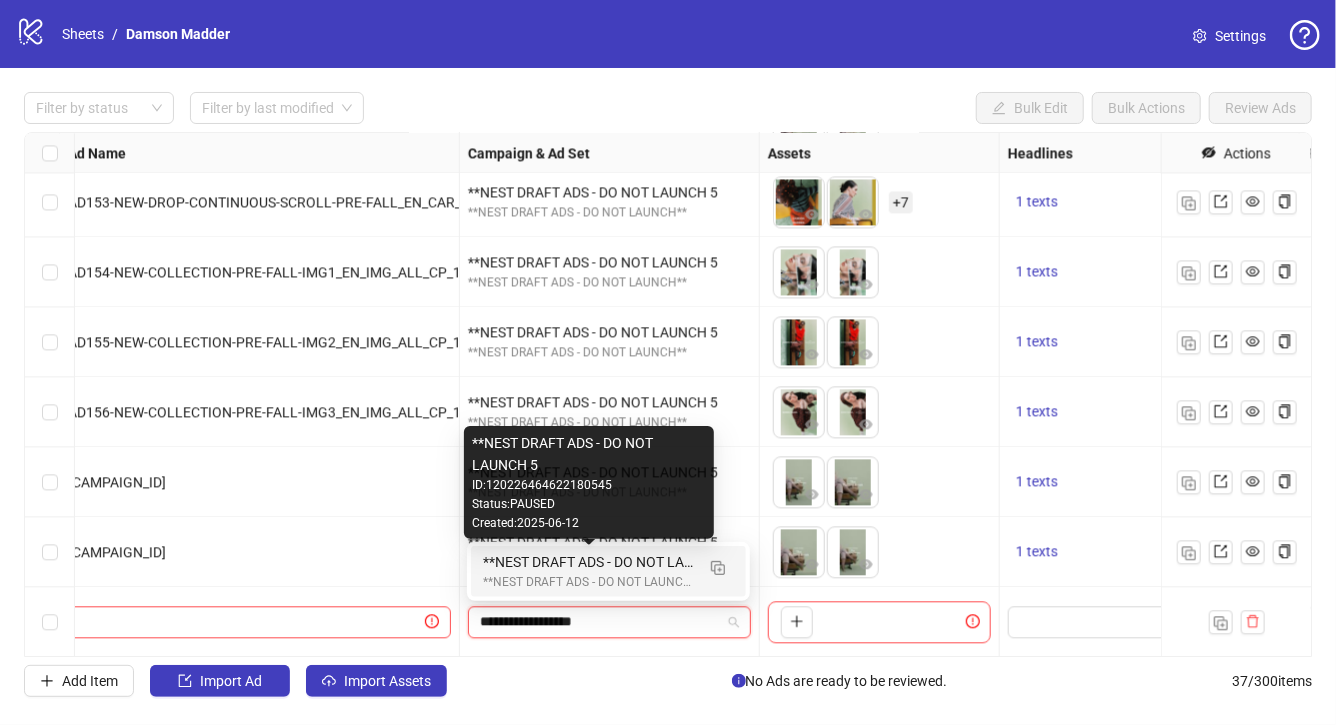 click on "**NEST DRAFT ADS - DO NOT LAUNCH 5" at bounding box center [588, 562] 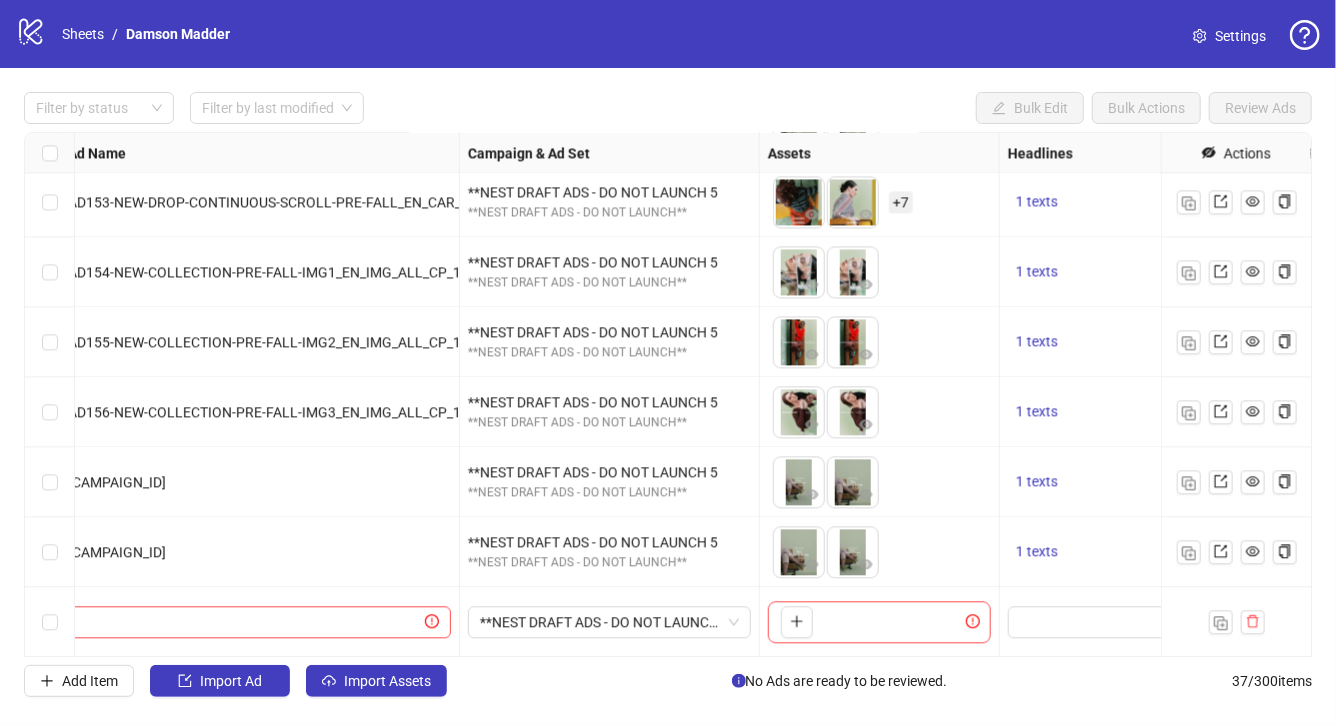 click on "Add Item Import Ad Import Assets  No Ads are ready to be reviewed. 37 / 300  items" at bounding box center [668, 681] 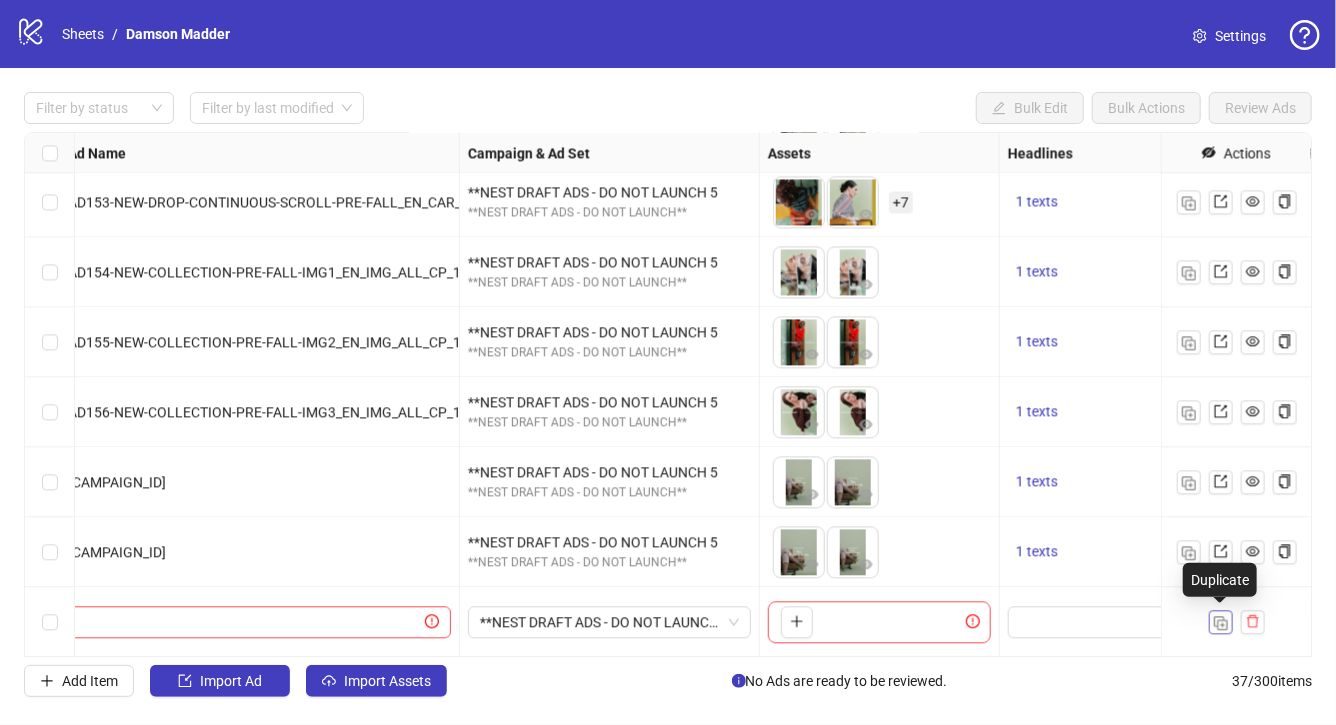 click at bounding box center [1221, 623] 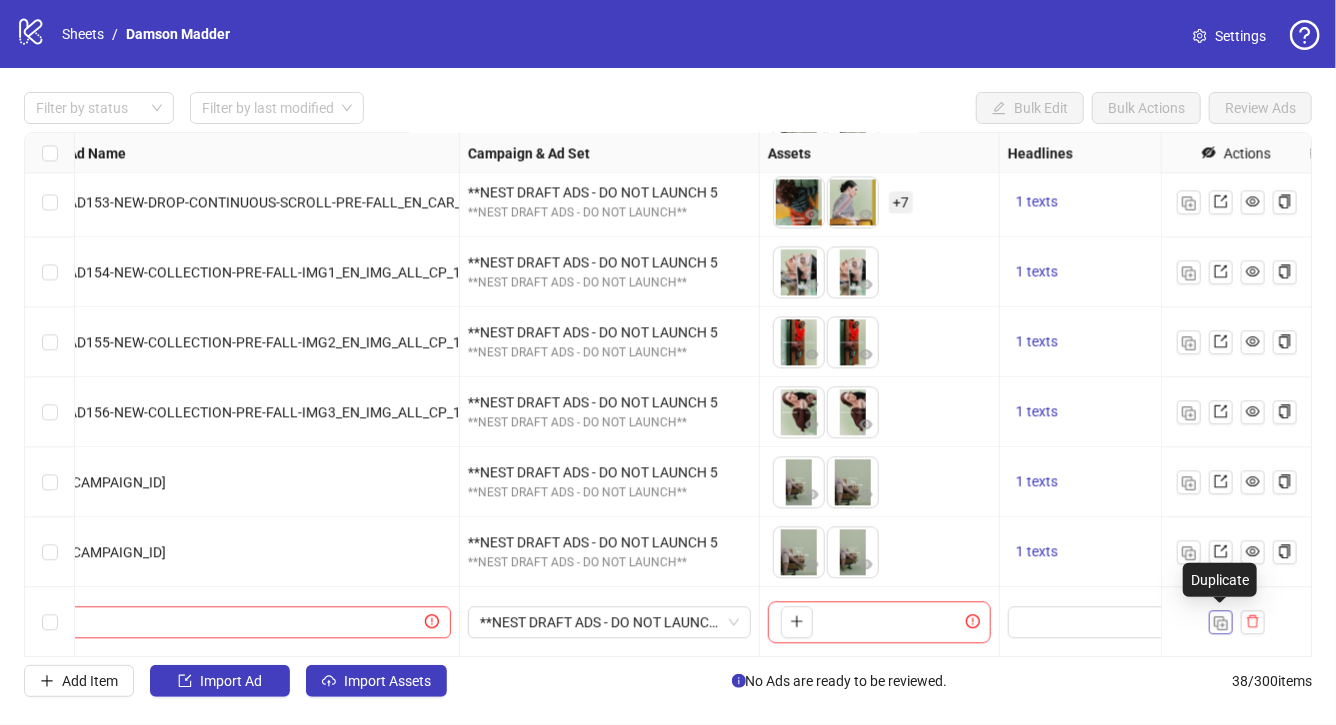 click at bounding box center (1221, 623) 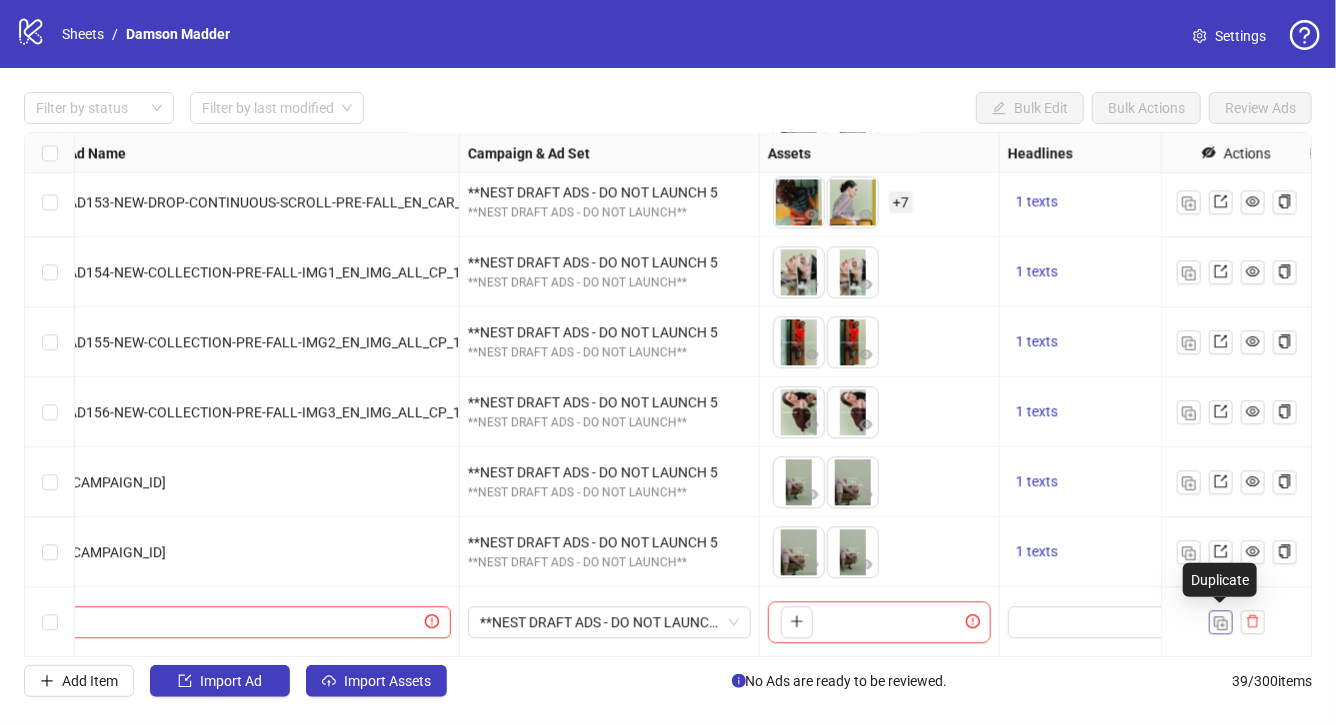 click at bounding box center [1221, 623] 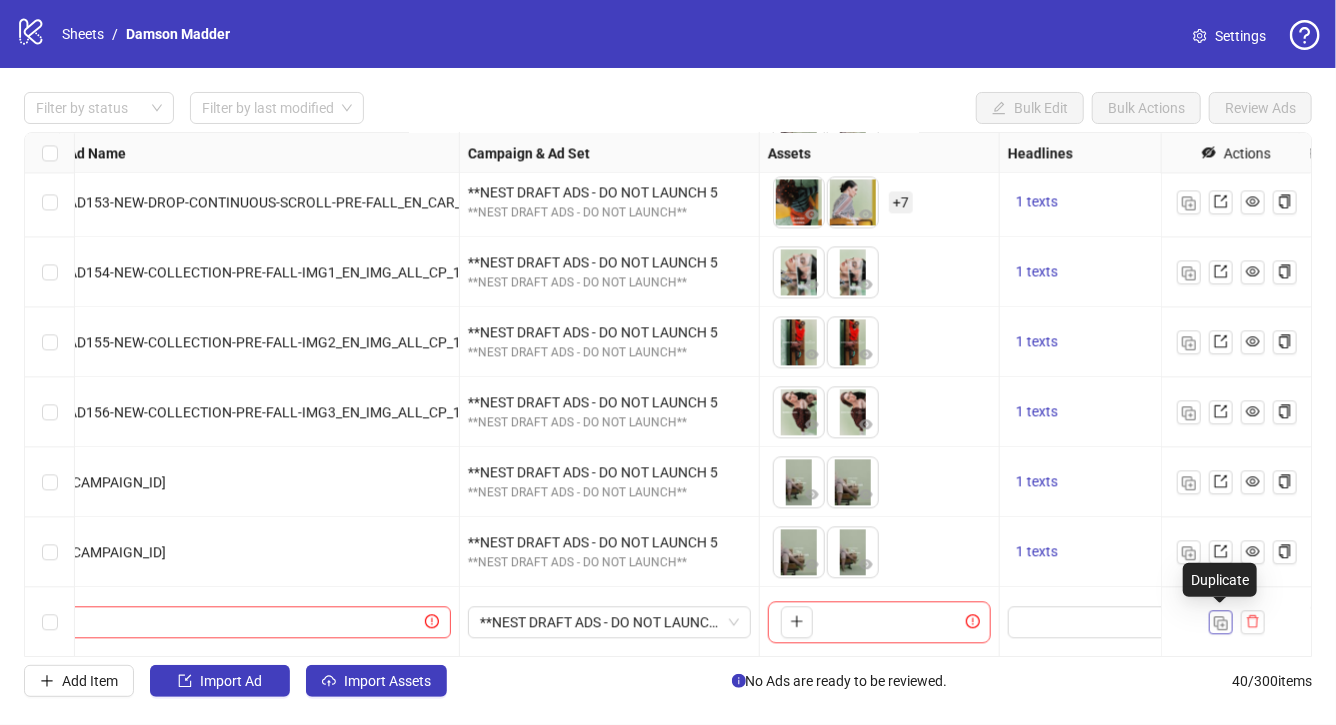 click at bounding box center [1221, 623] 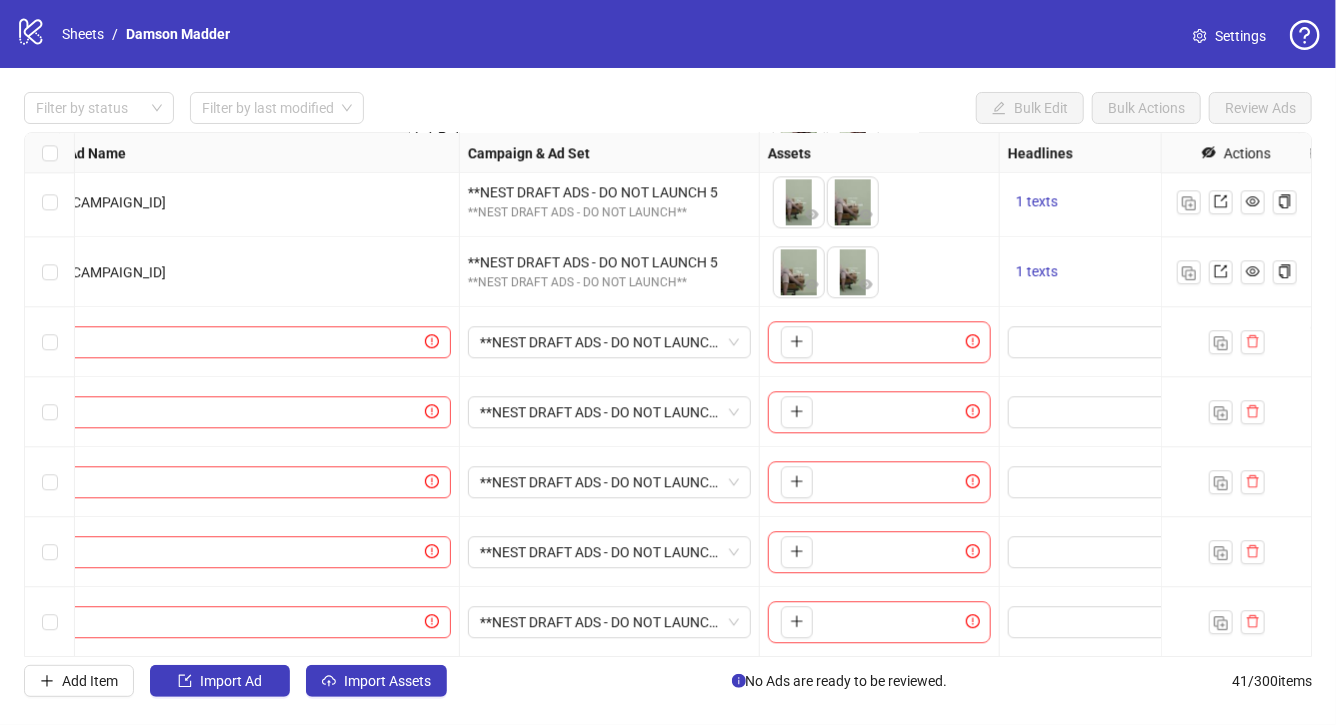 scroll, scrollTop: 2386, scrollLeft: 0, axis: vertical 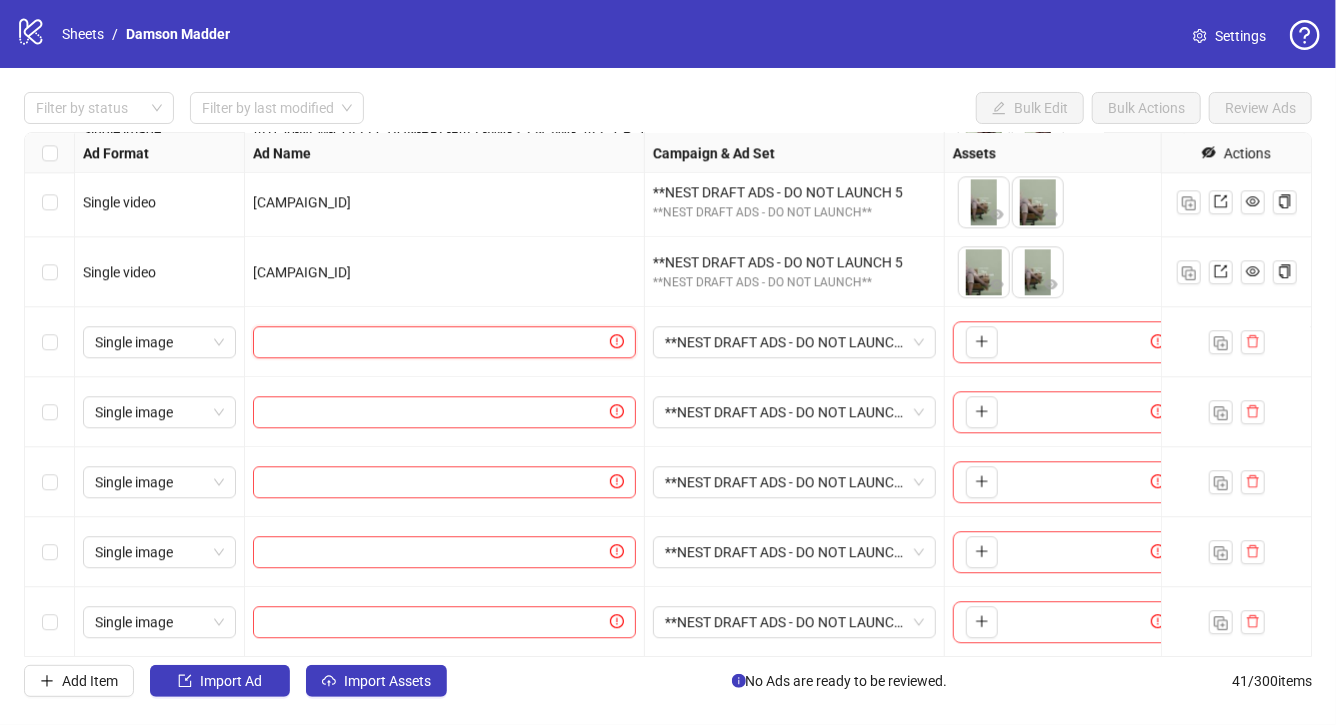 click at bounding box center [435, 342] 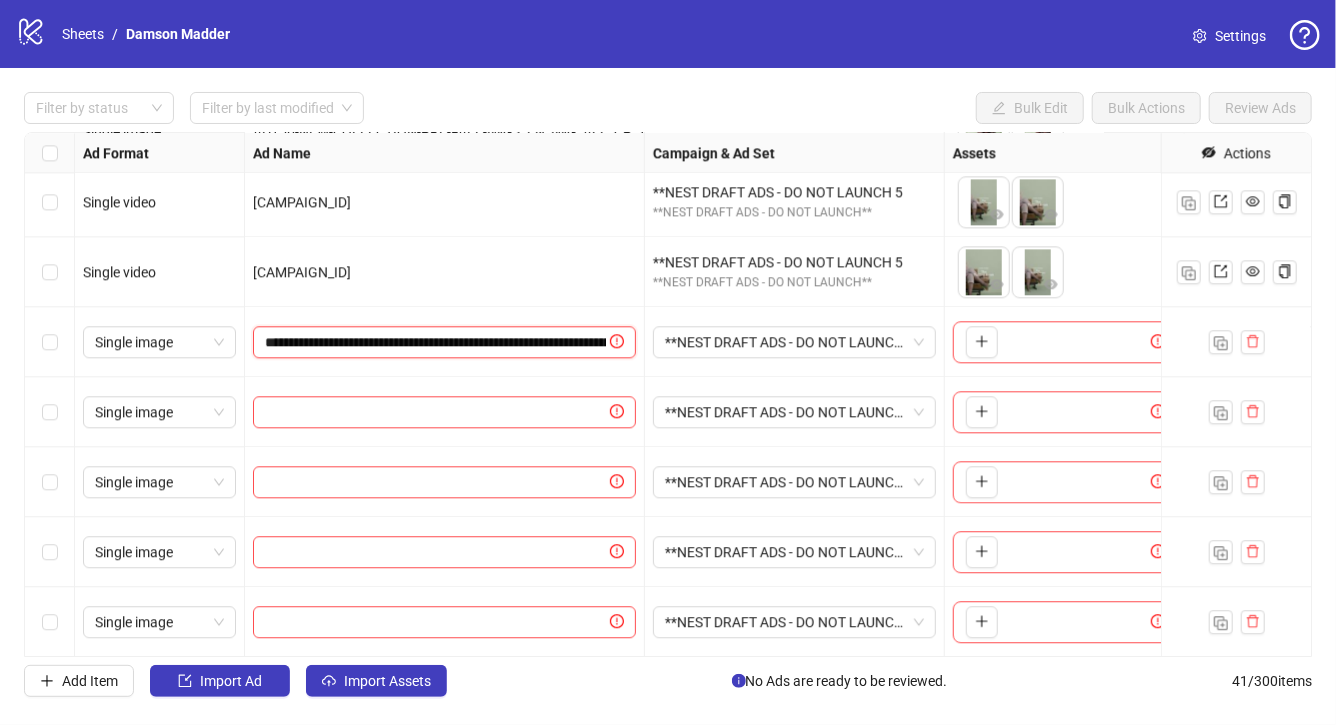 scroll, scrollTop: 0, scrollLeft: 362, axis: horizontal 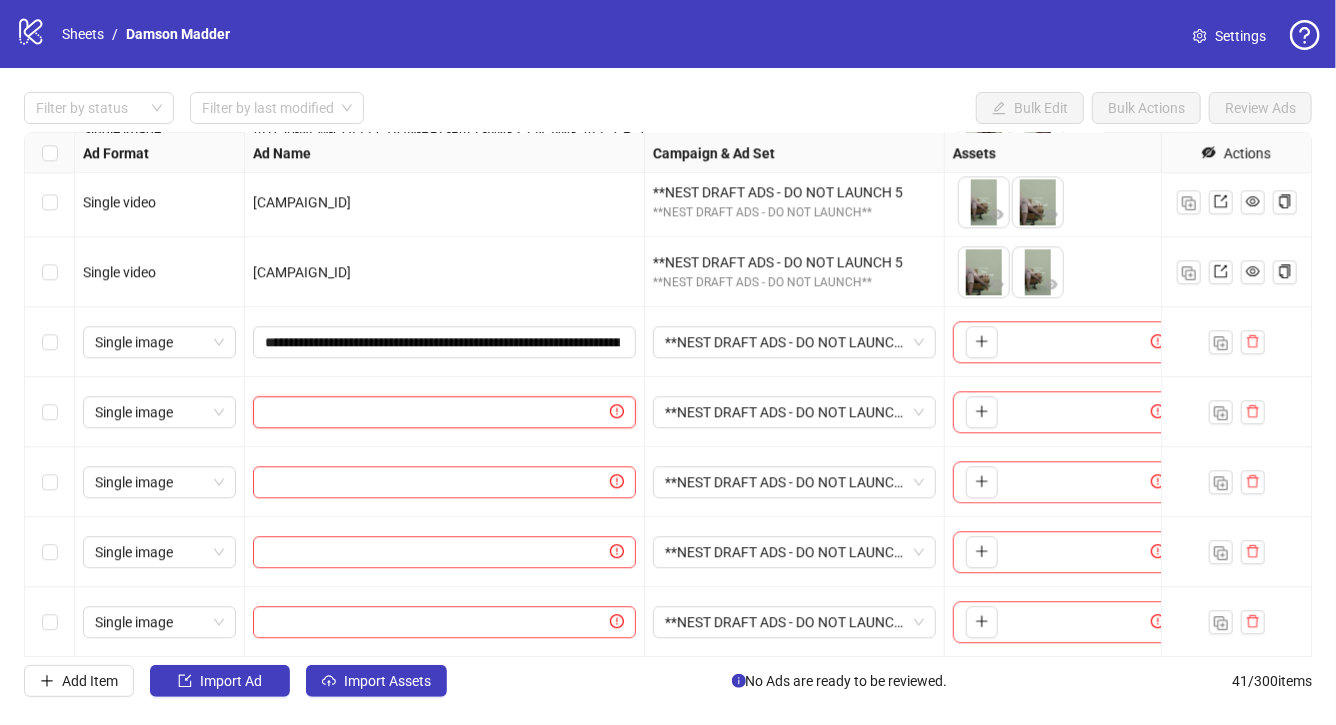 click at bounding box center [435, 412] 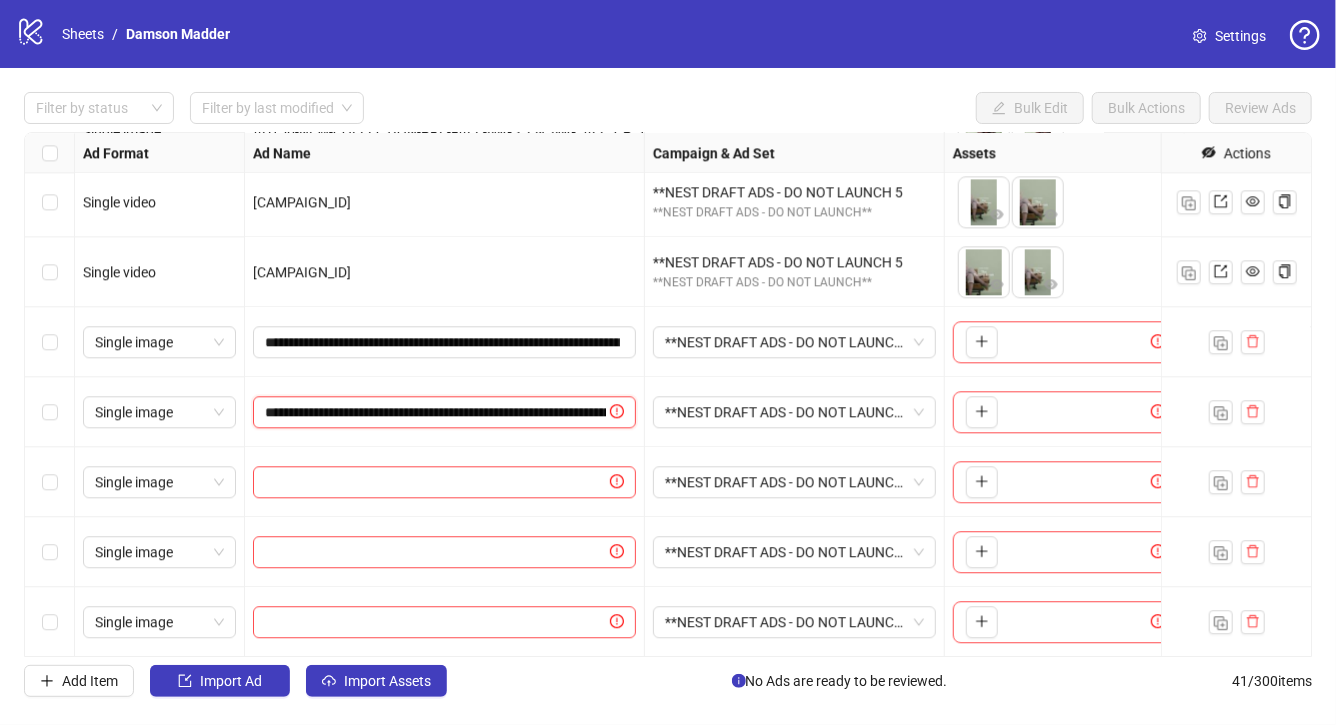 scroll, scrollTop: 0, scrollLeft: 270, axis: horizontal 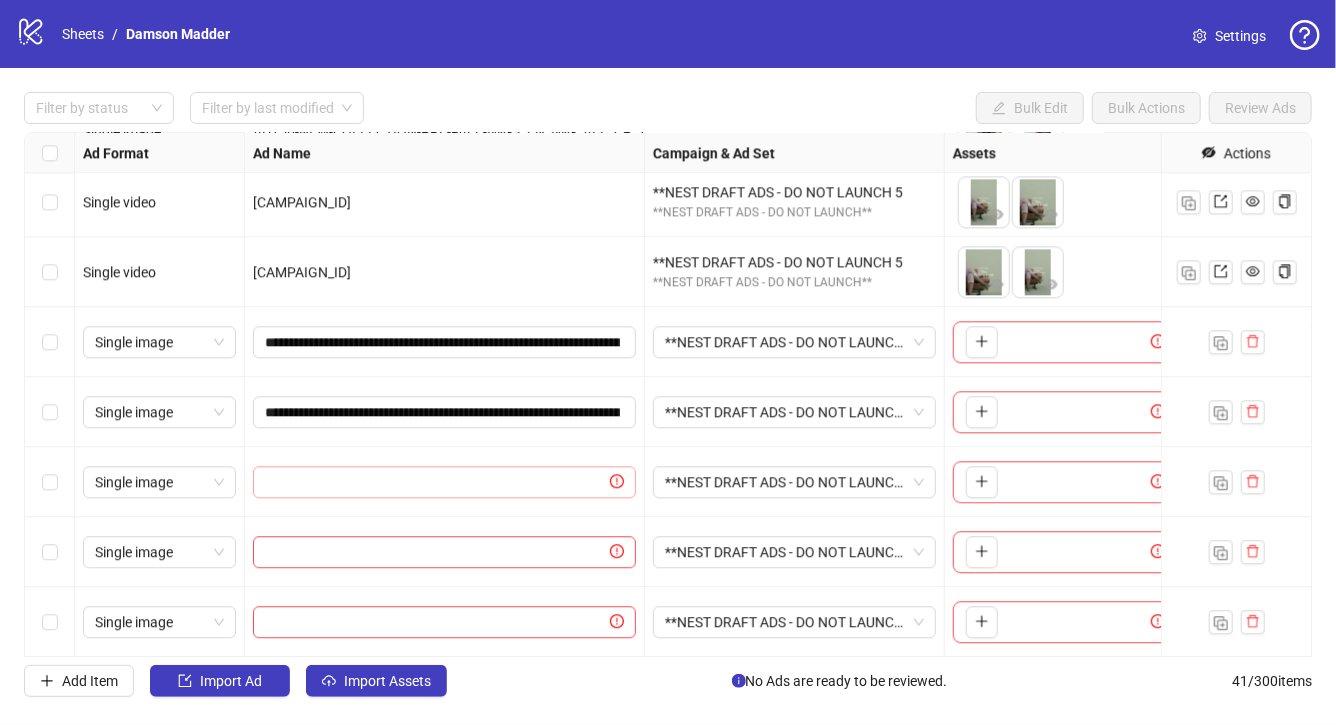 click at bounding box center [444, 482] 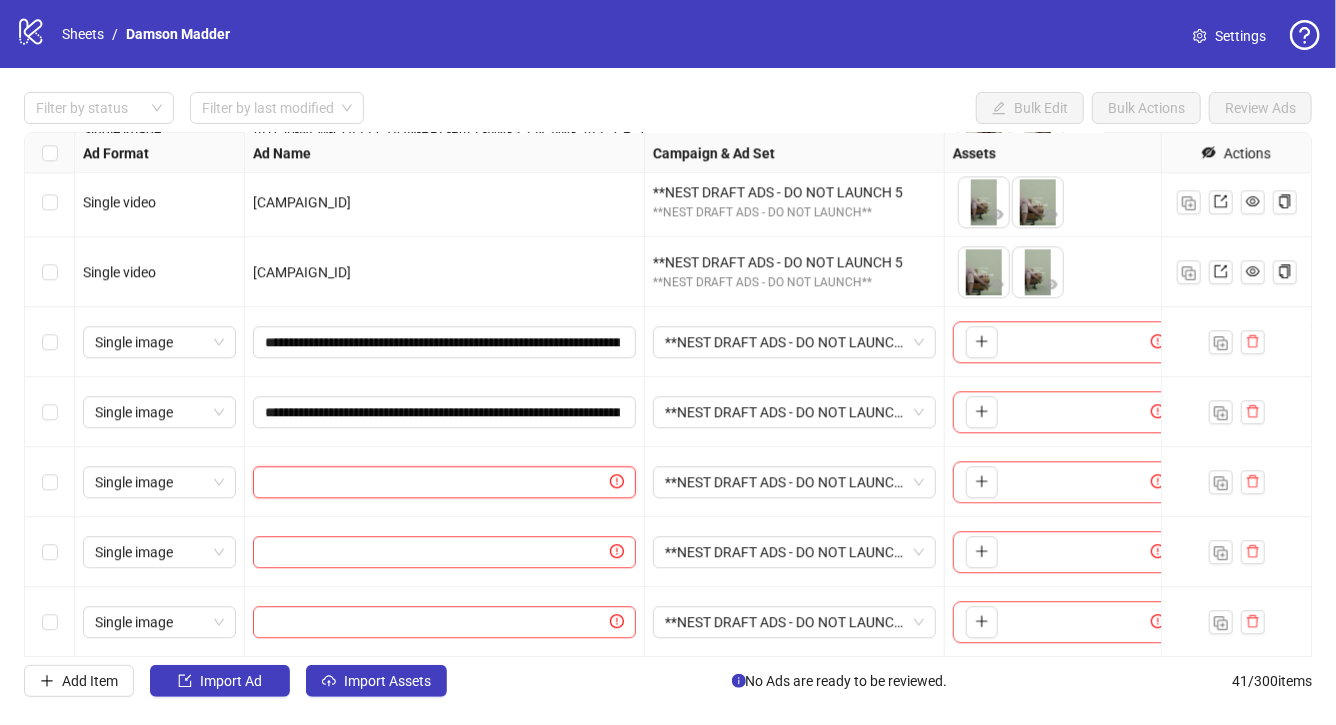 paste on "**********" 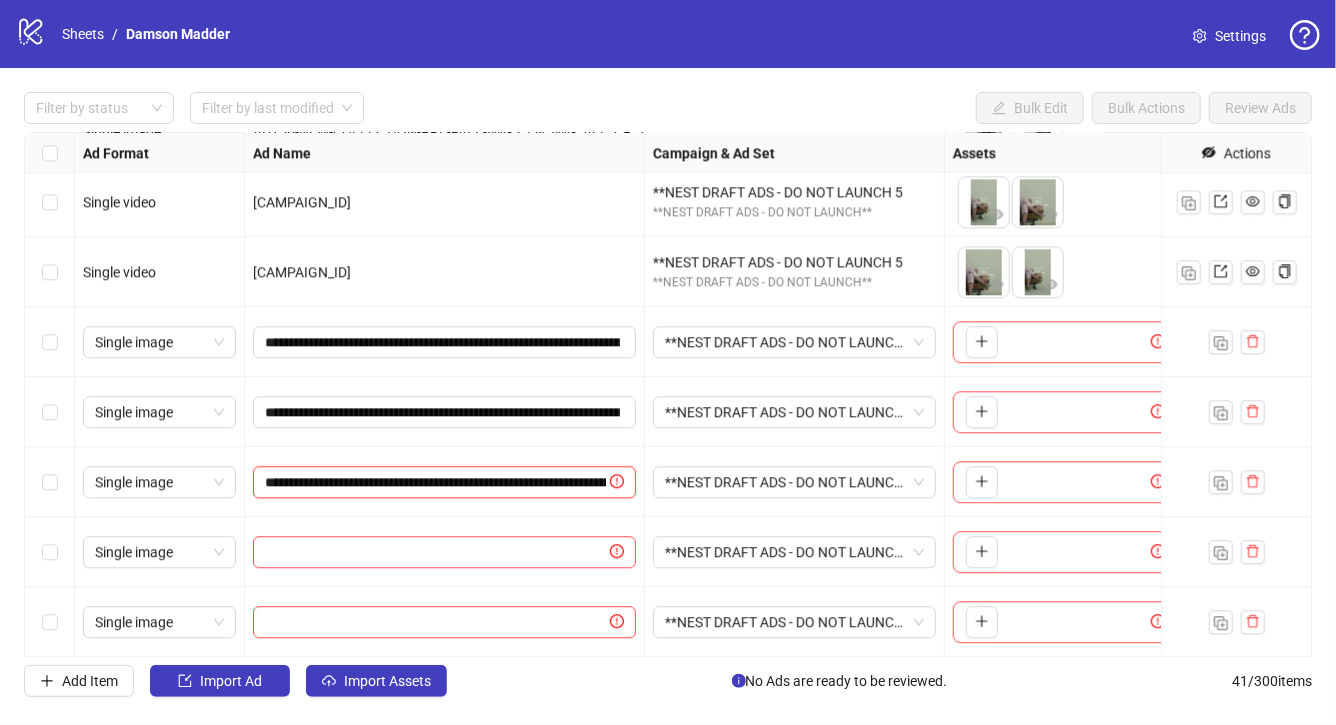 scroll, scrollTop: 0, scrollLeft: 297, axis: horizontal 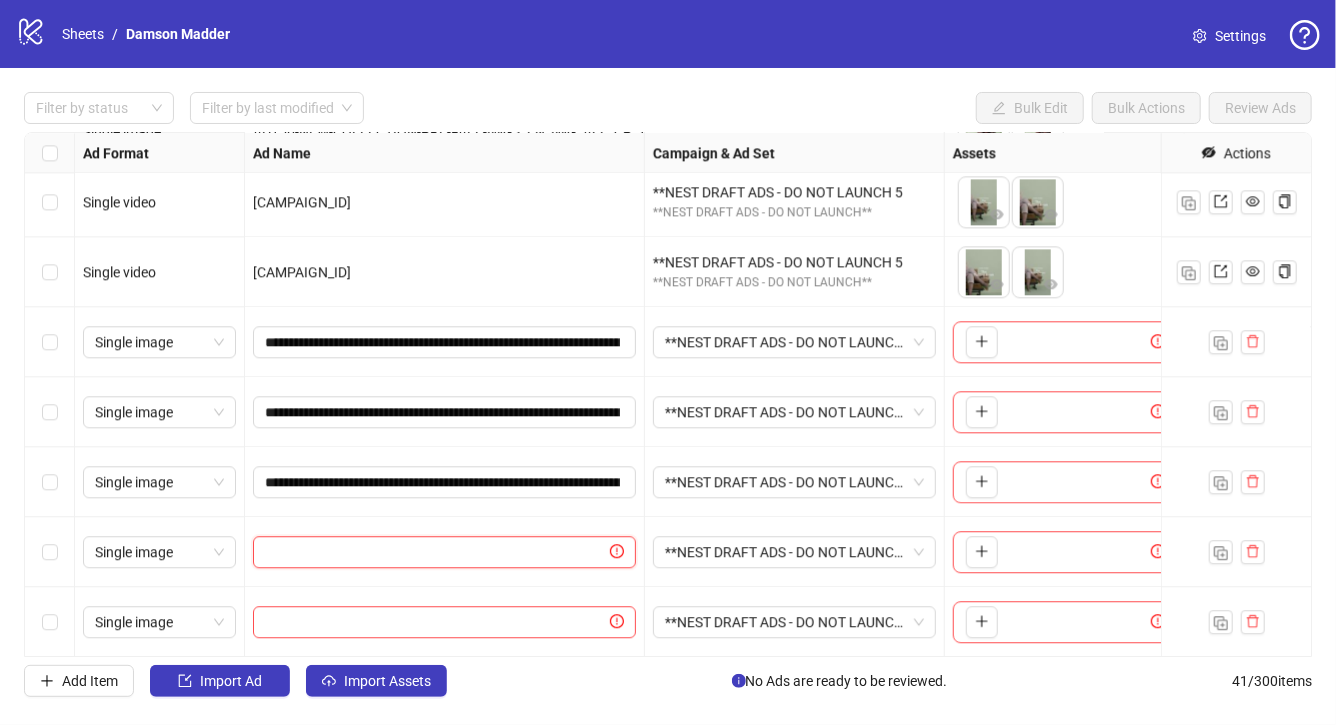 click at bounding box center [435, 552] 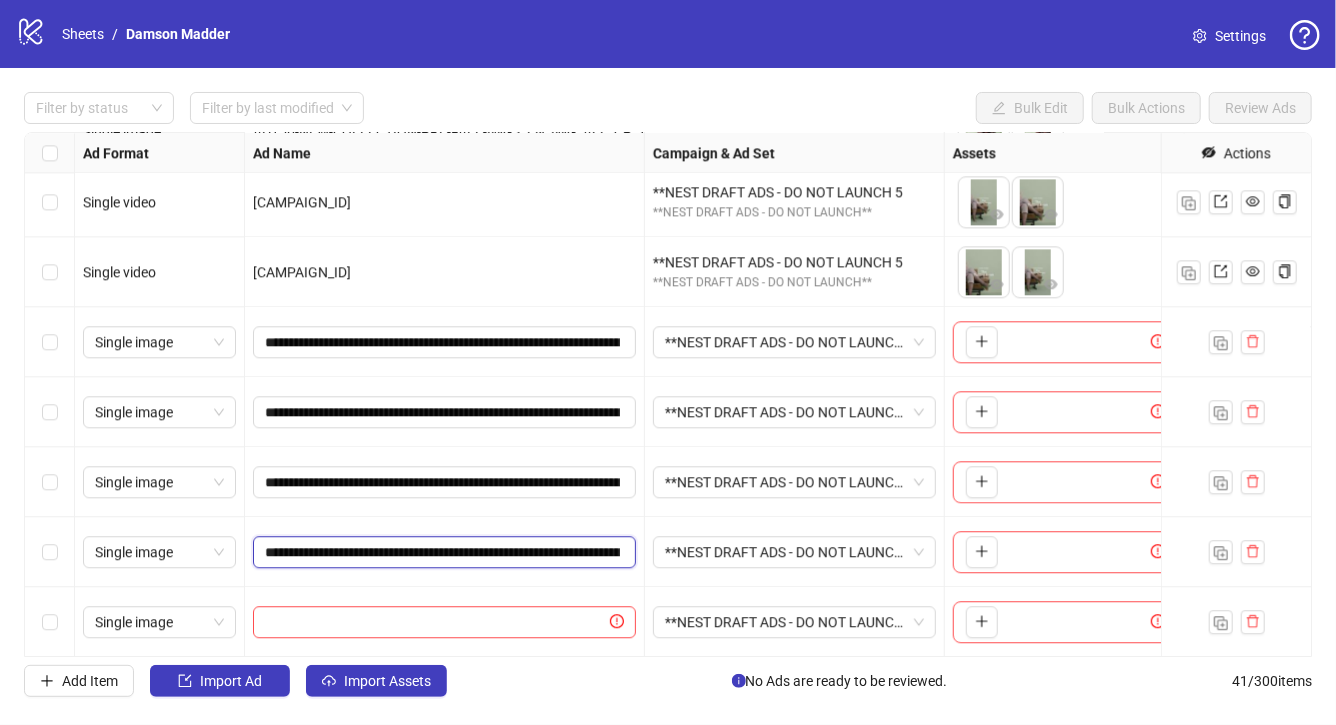 scroll, scrollTop: 0, scrollLeft: 301, axis: horizontal 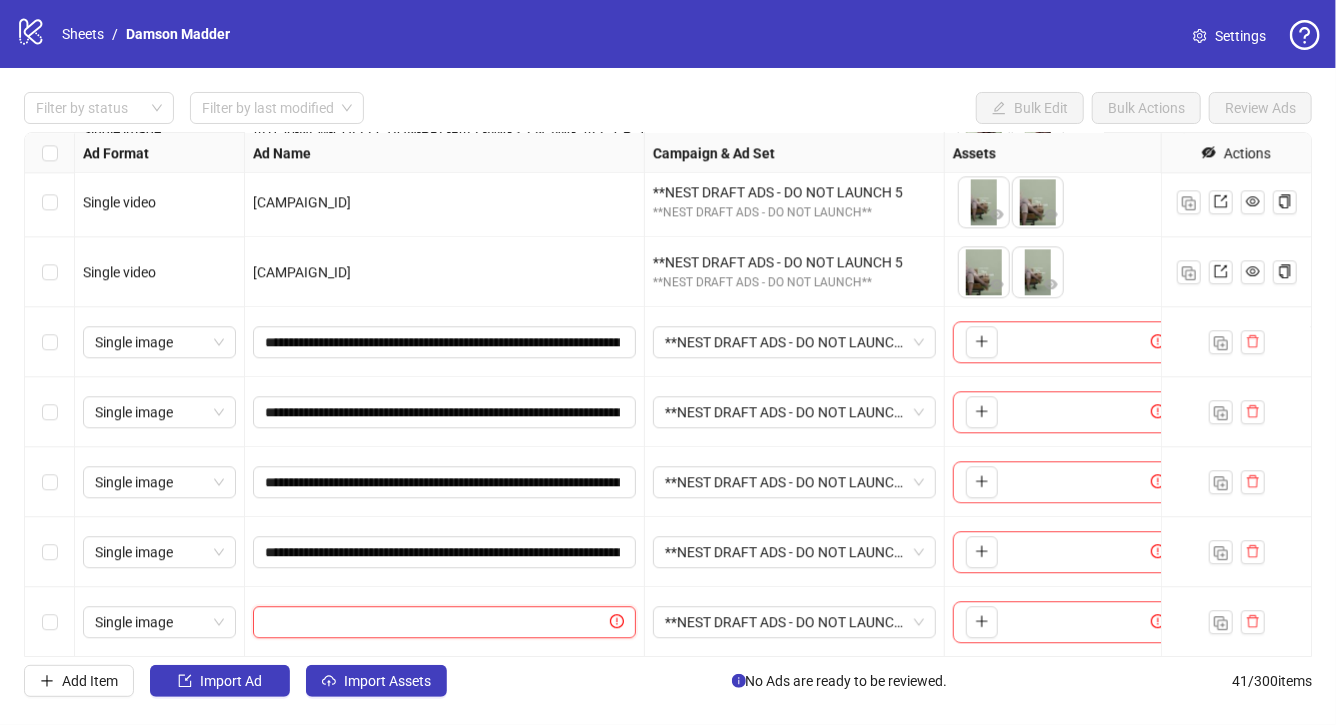 click at bounding box center (435, 622) 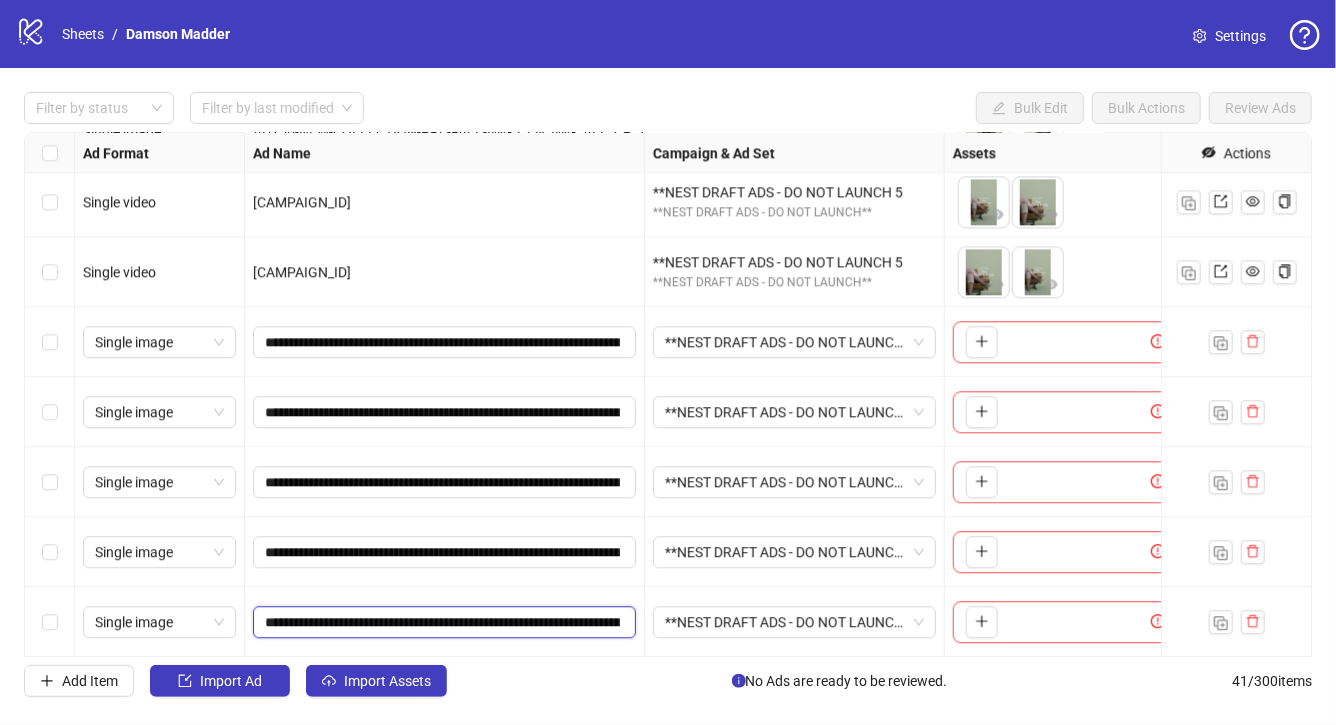 scroll, scrollTop: 0, scrollLeft: 277, axis: horizontal 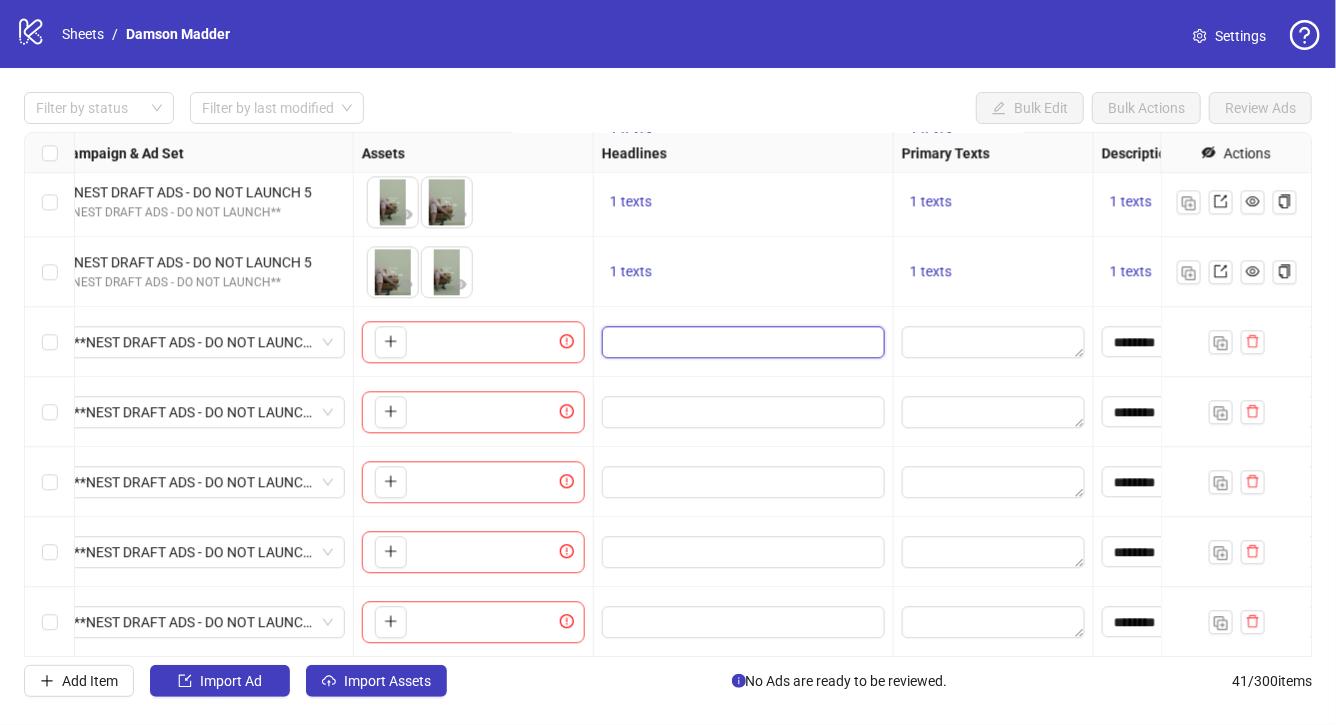 click at bounding box center (741, 342) 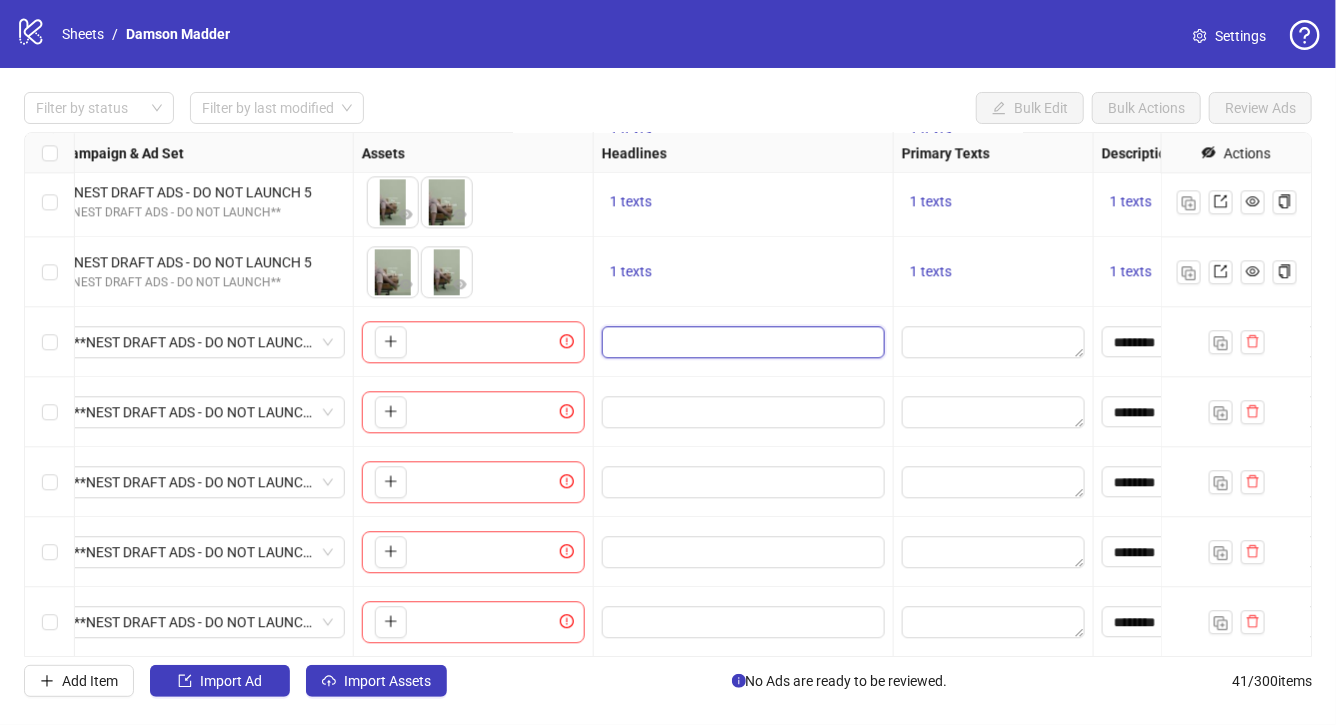 click at bounding box center [741, 342] 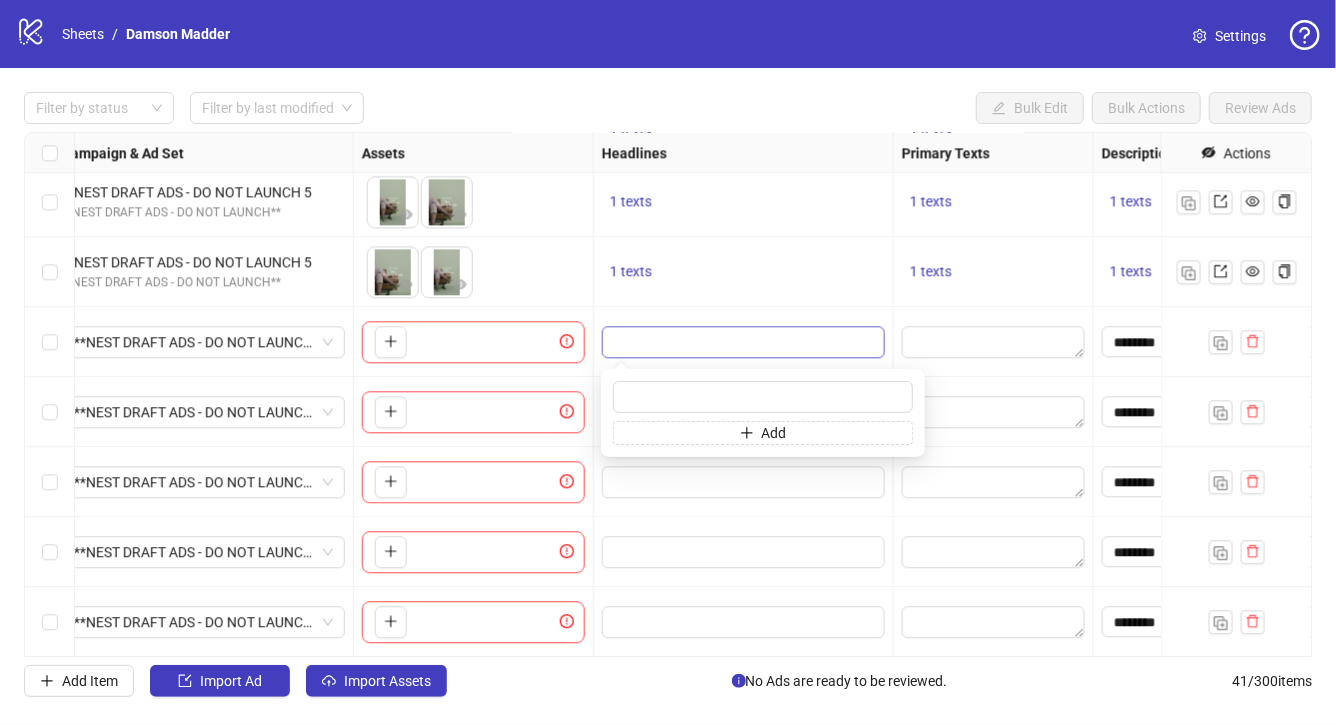 type on "**********" 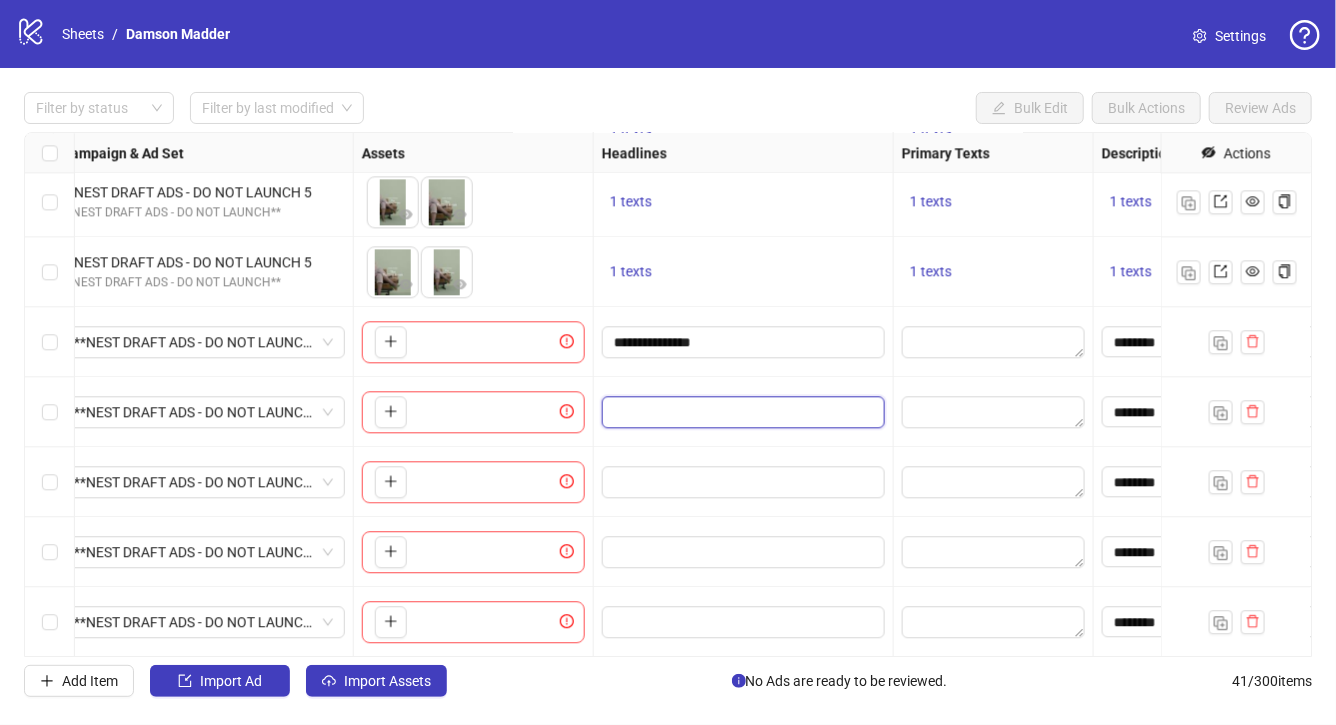 click at bounding box center [741, 412] 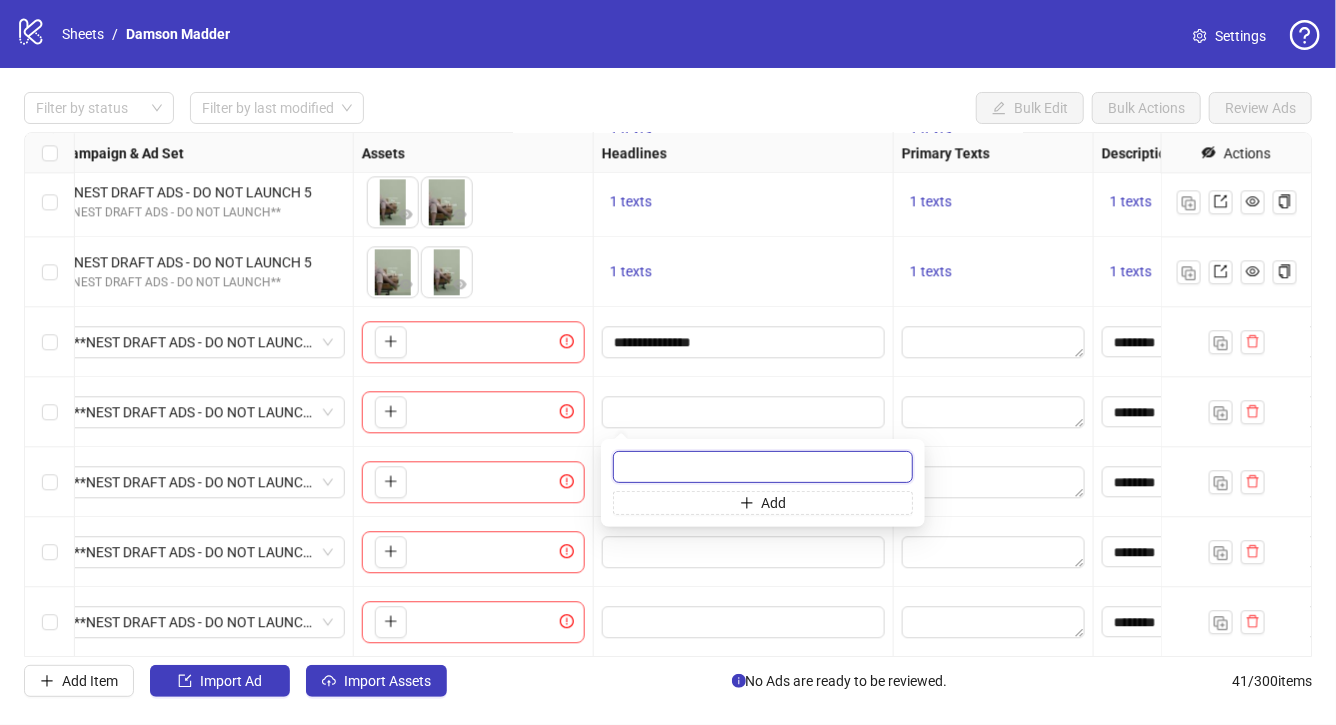 paste on "**********" 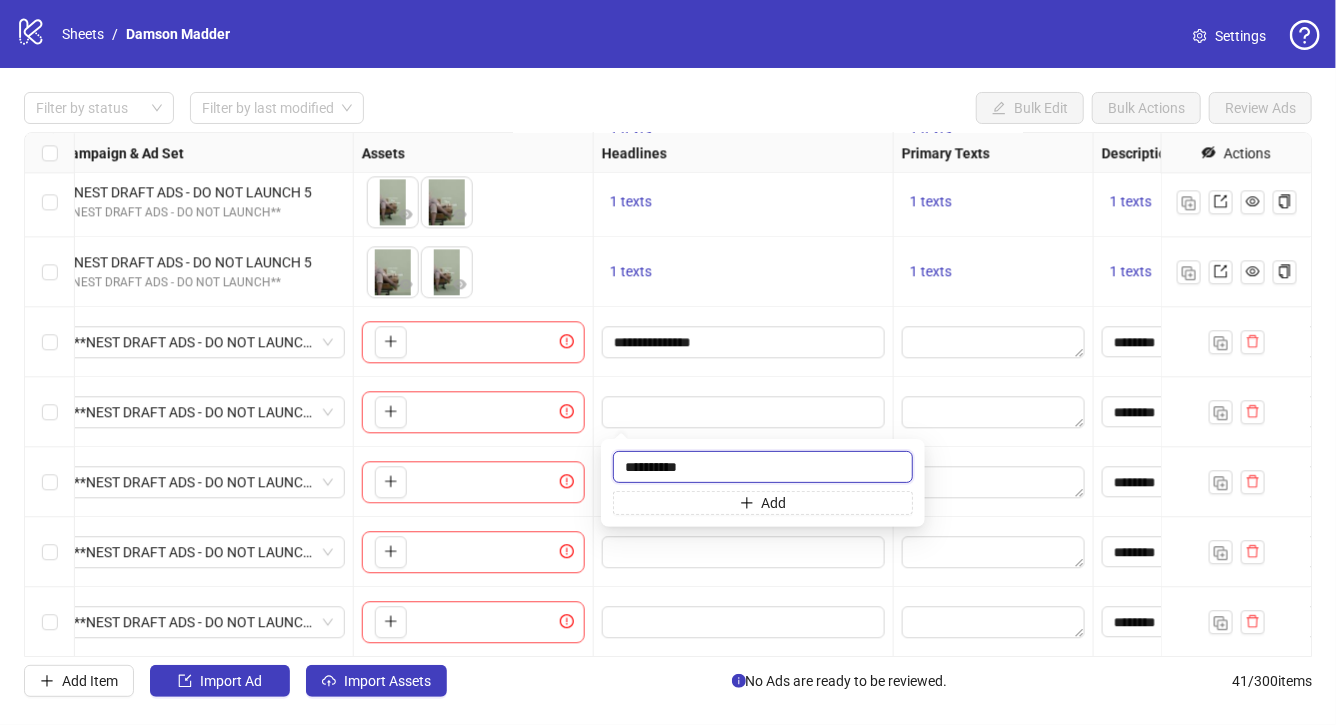 type on "**********" 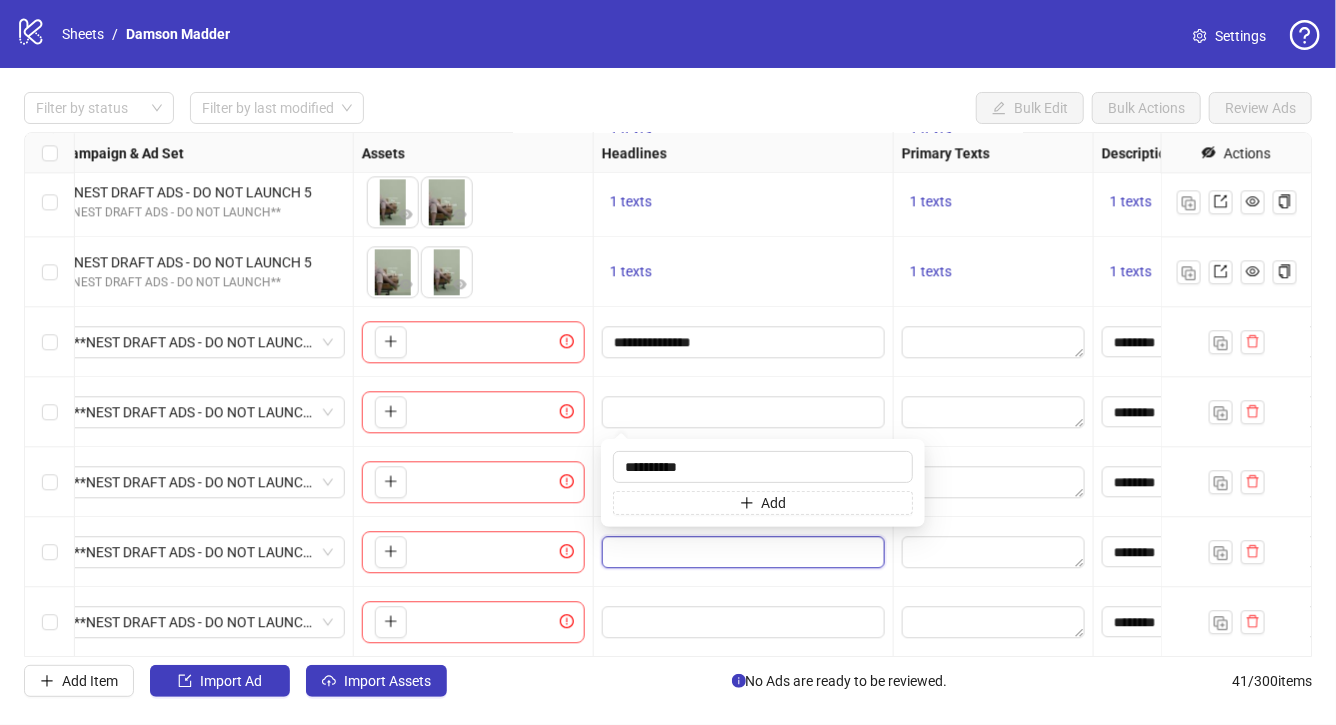 click at bounding box center (741, 552) 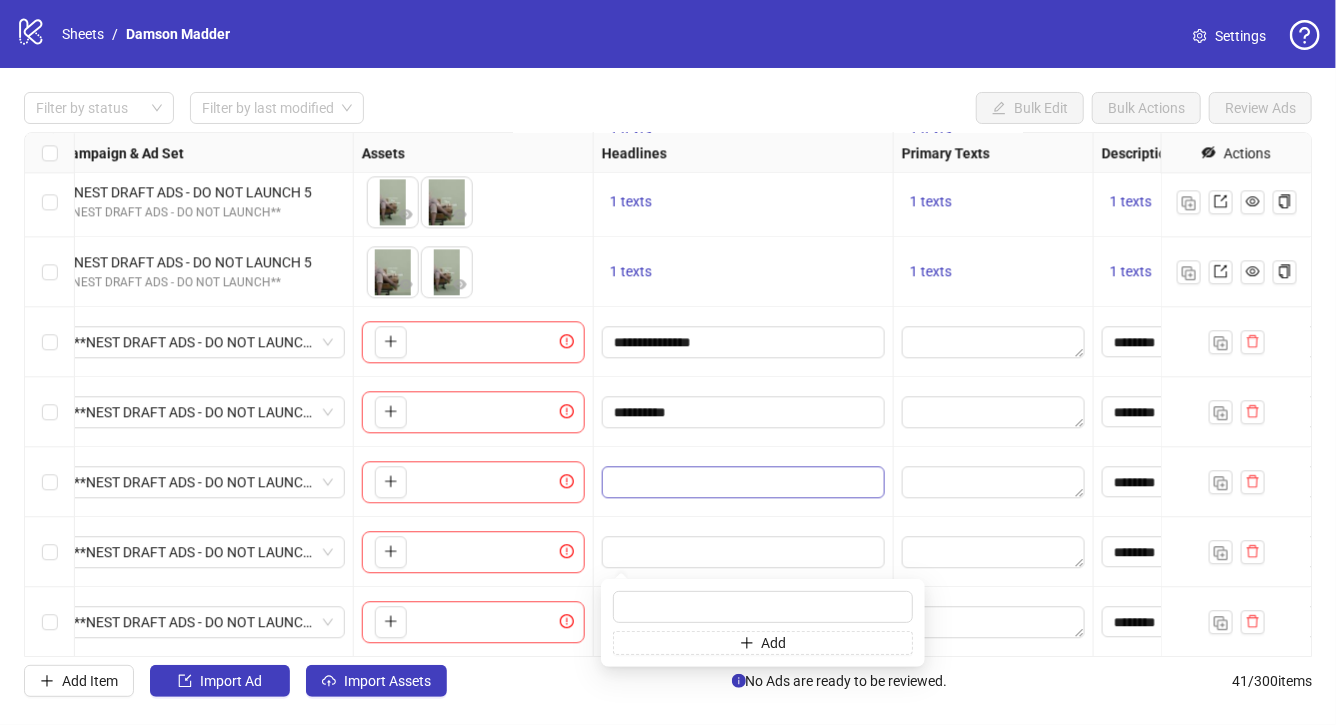 click at bounding box center [743, 482] 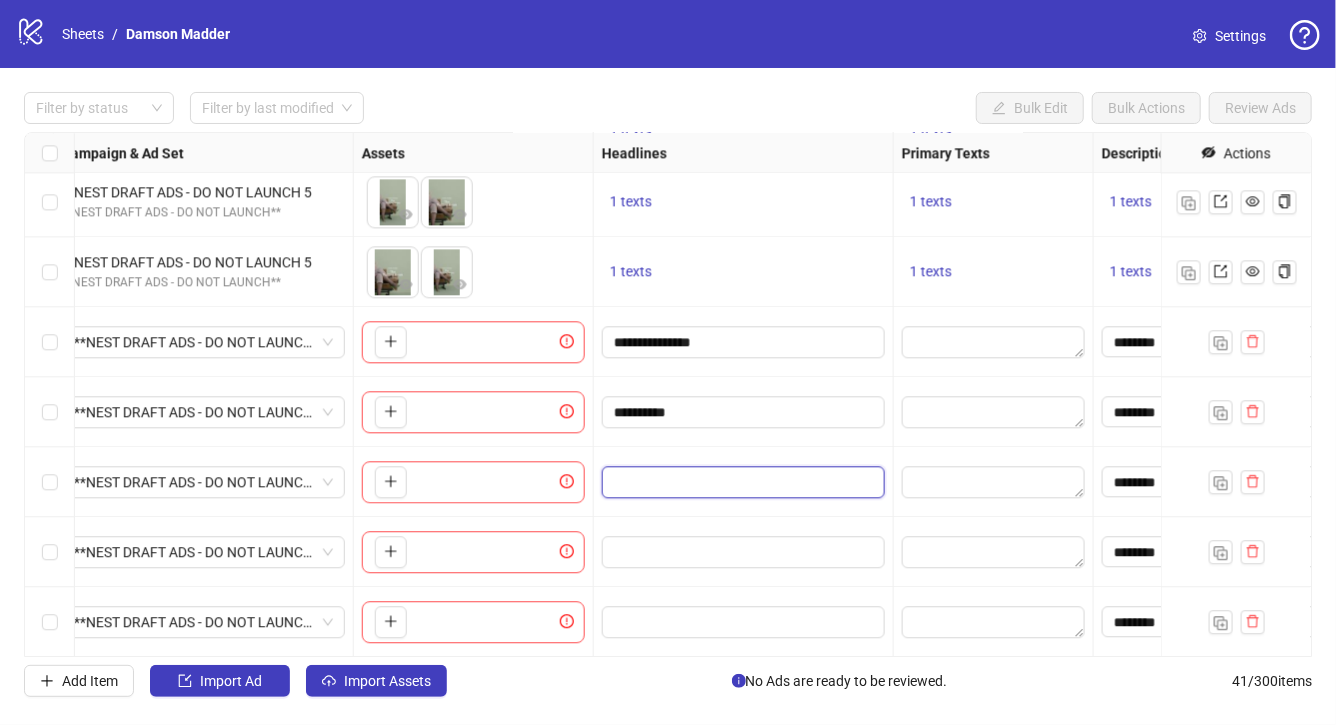 click at bounding box center [741, 482] 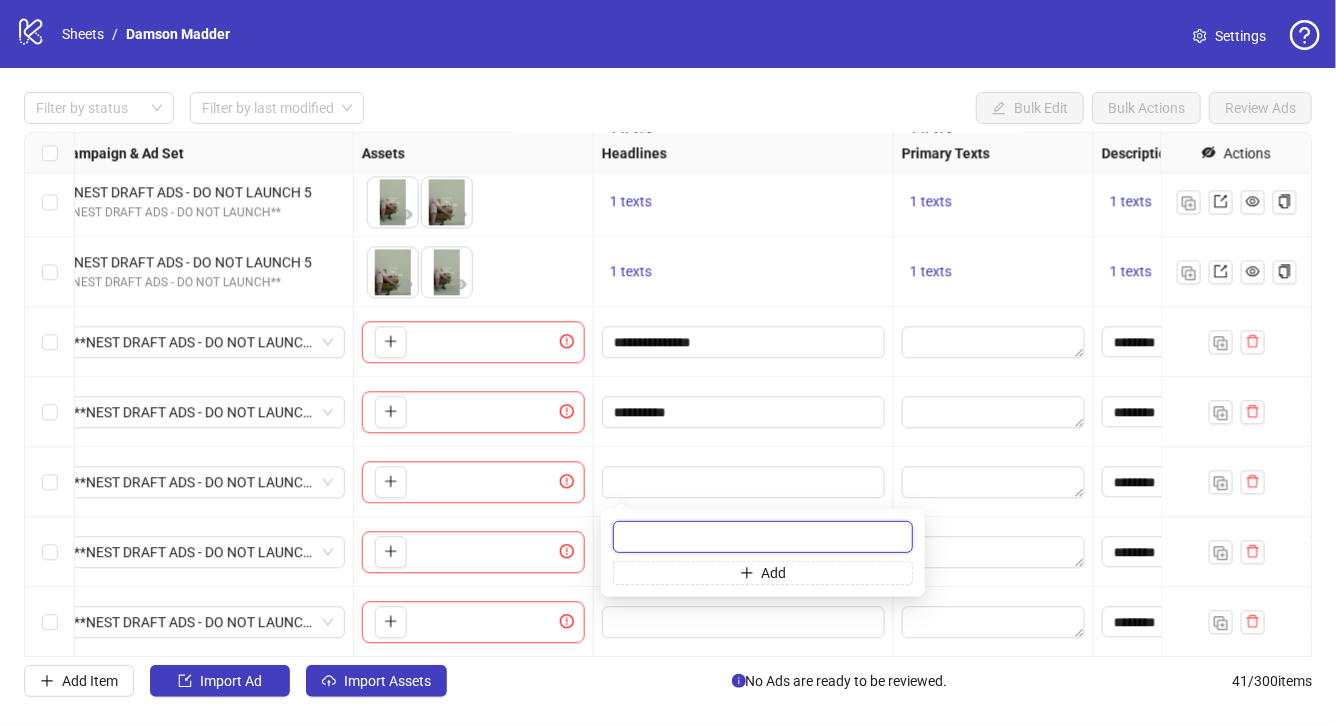 paste on "**********" 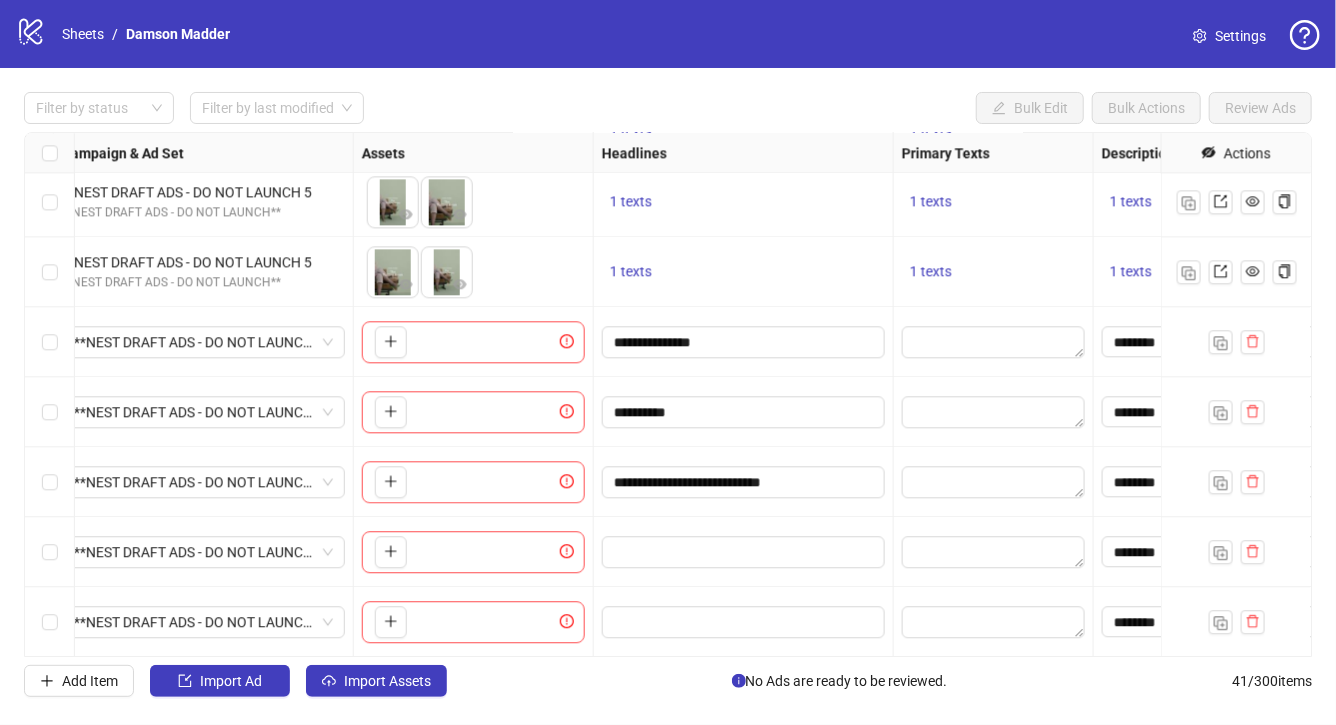 click on "**********" at bounding box center [744, 482] 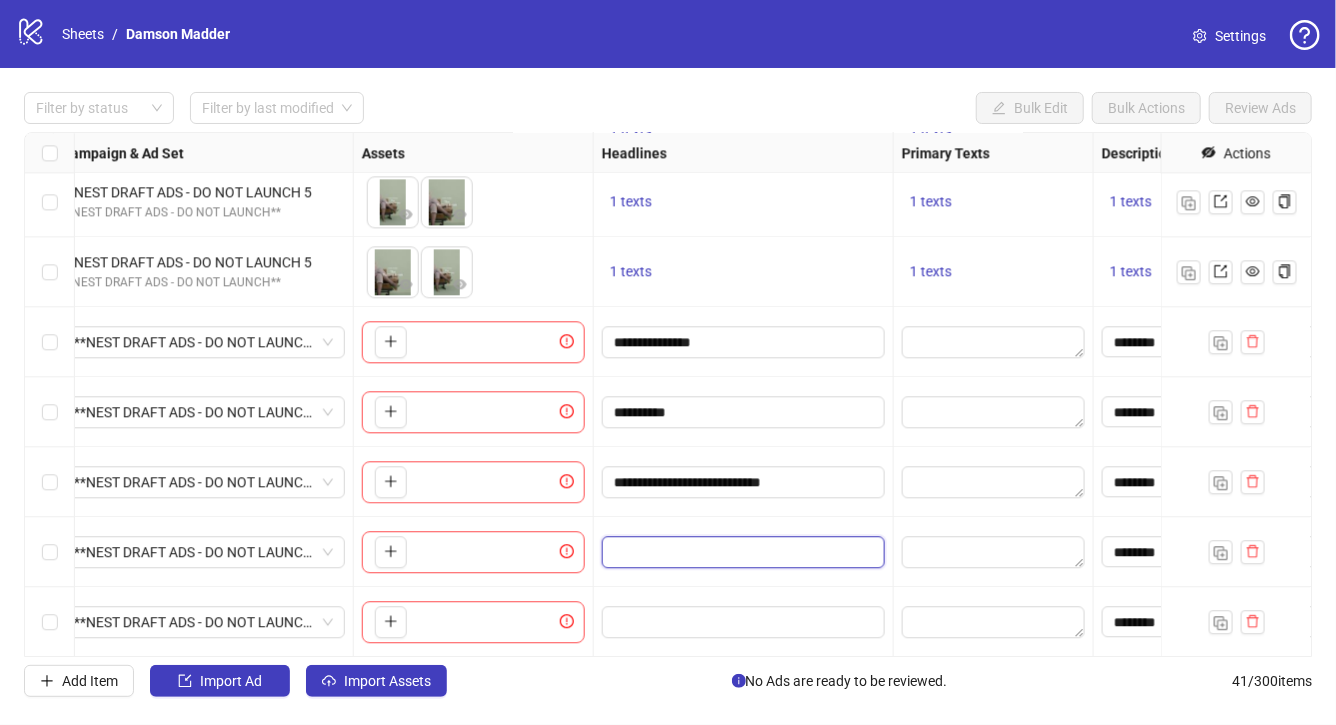 click at bounding box center [741, 552] 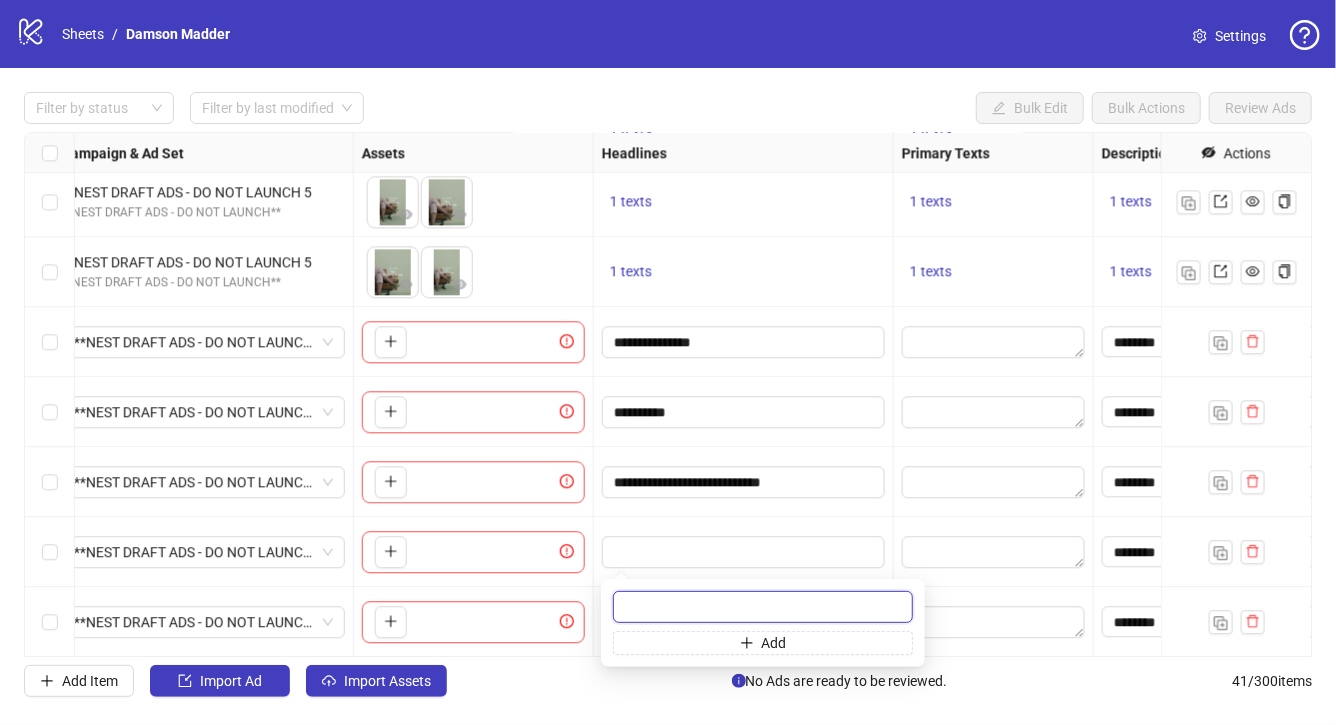 paste on "**********" 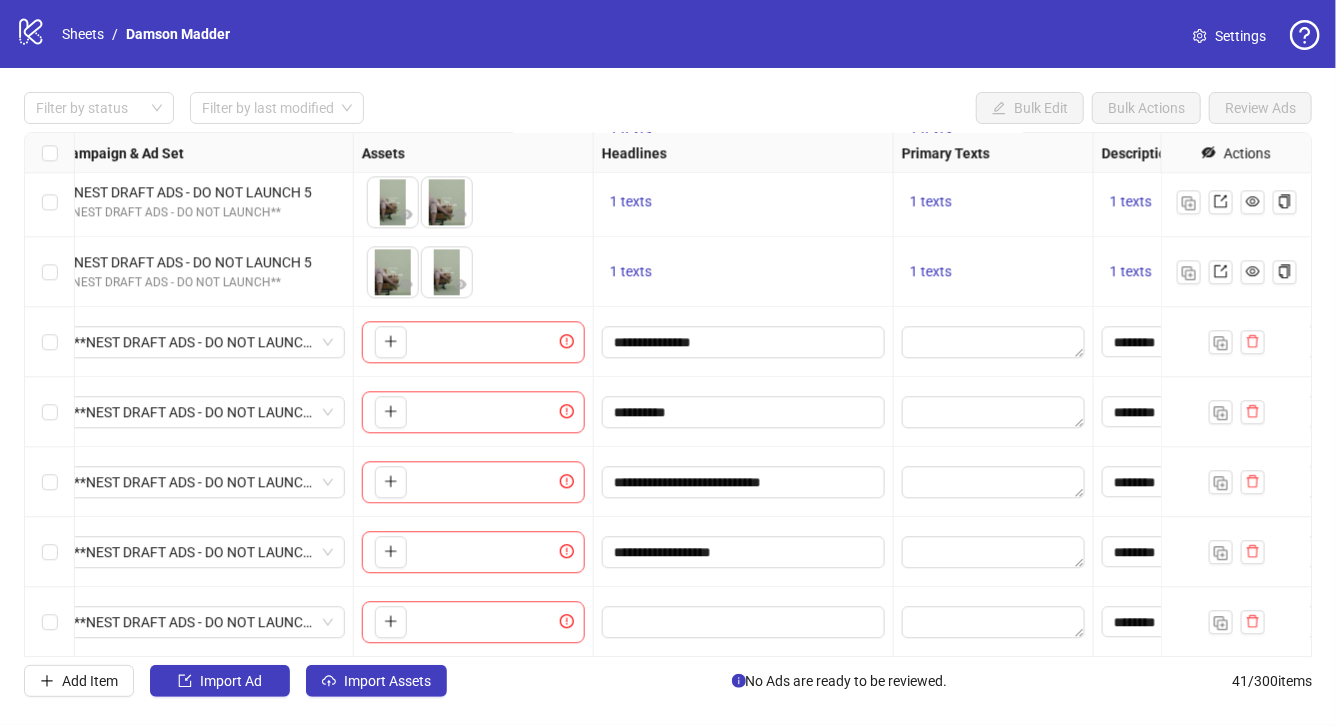 click on "**********" at bounding box center (744, 552) 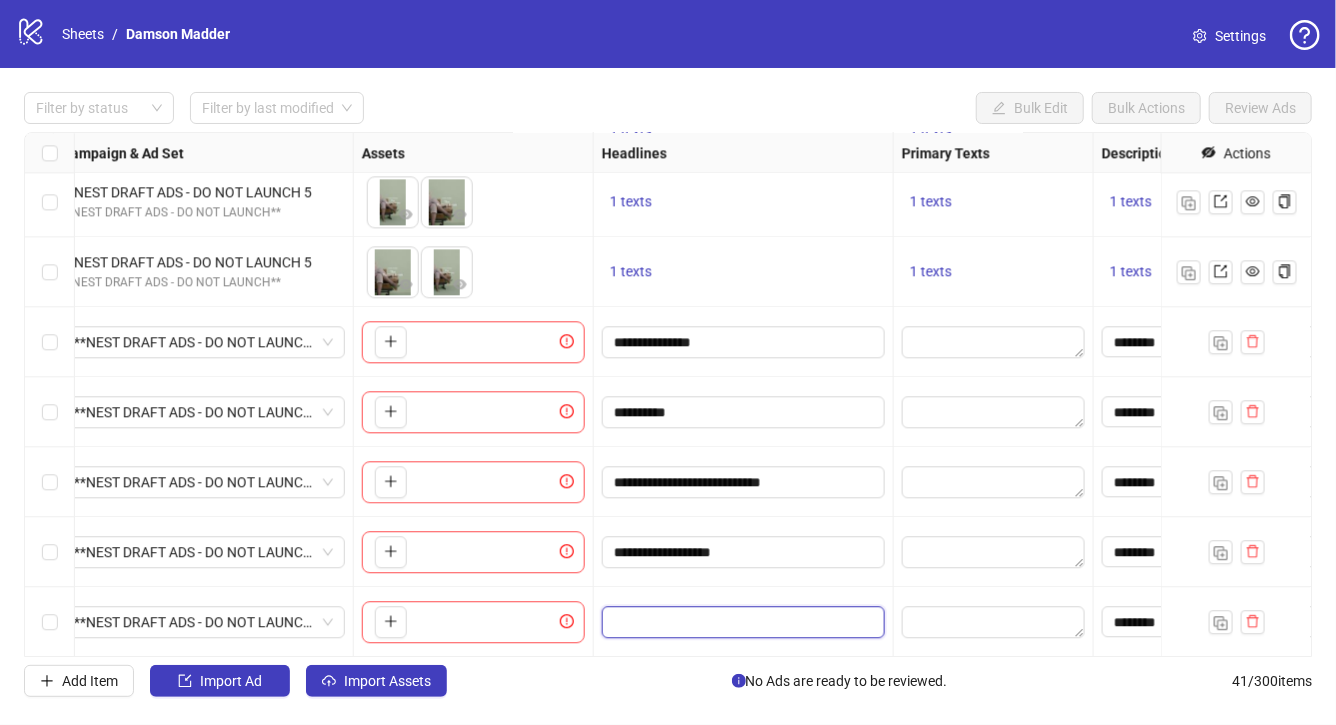 click at bounding box center [741, 622] 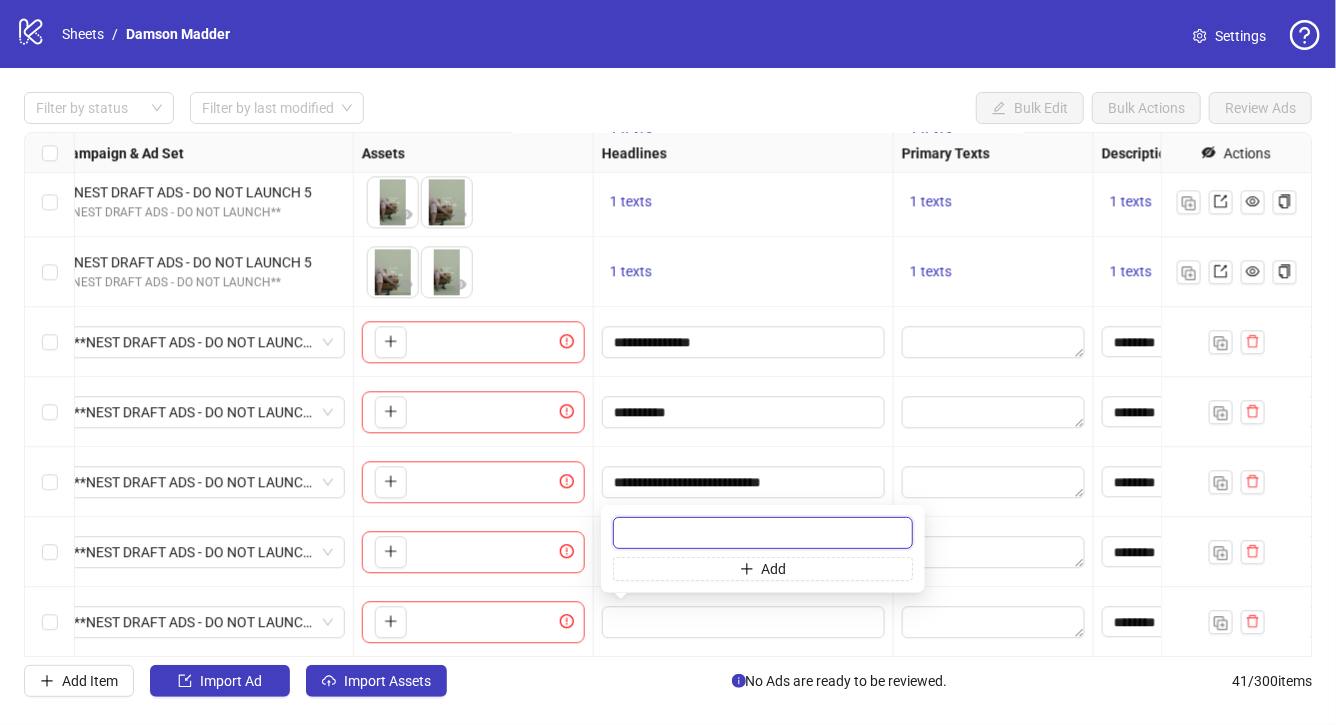 paste on "**********" 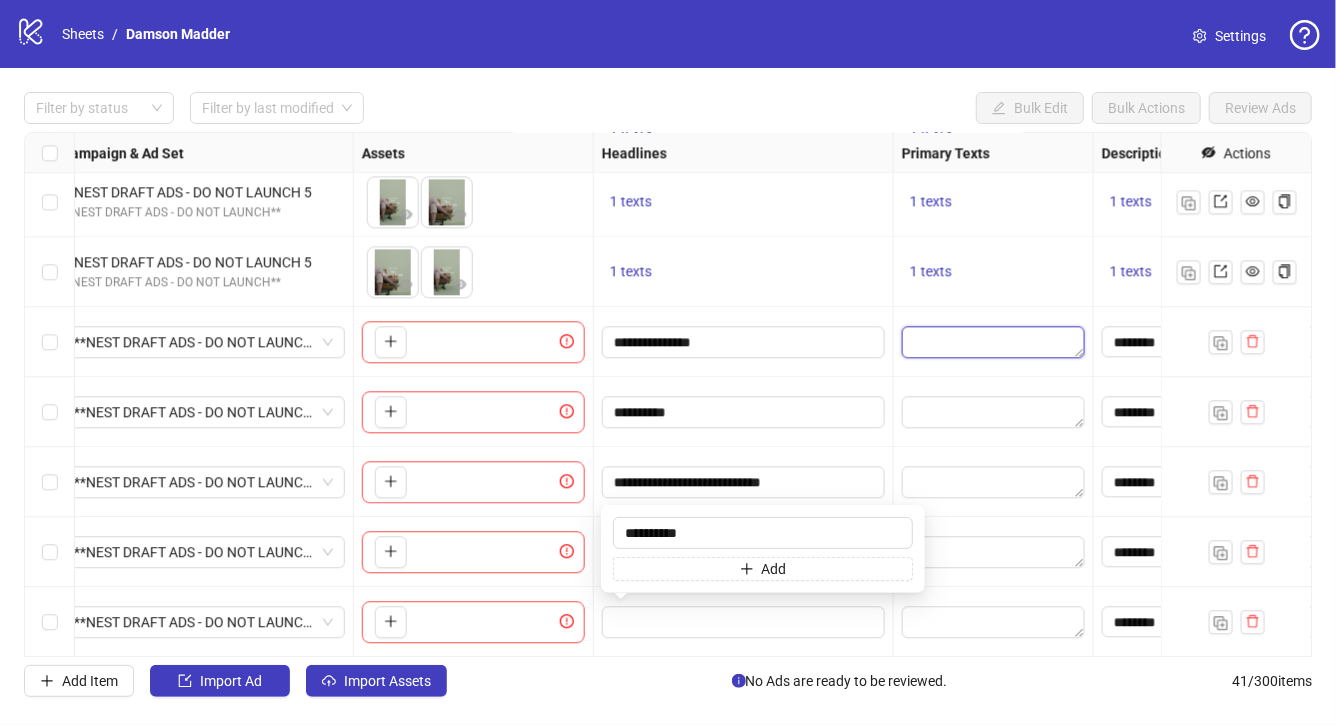 click at bounding box center [993, 342] 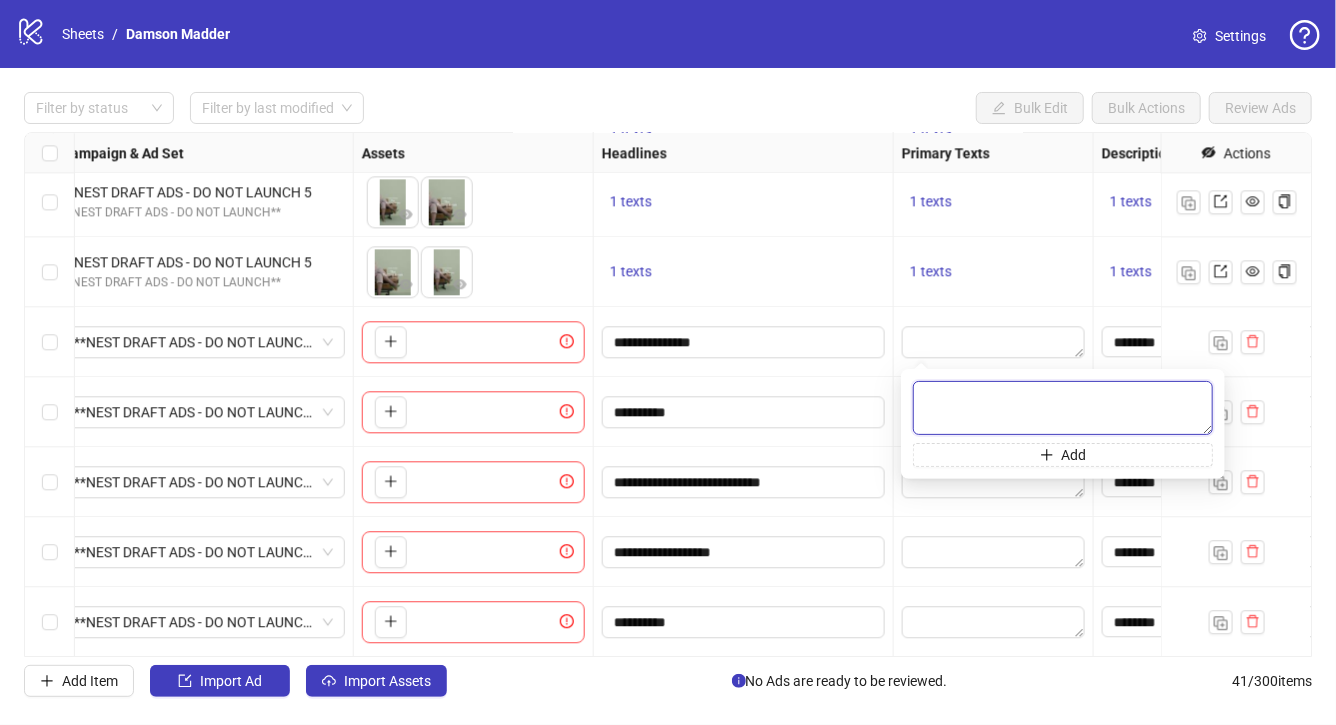 paste on "**********" 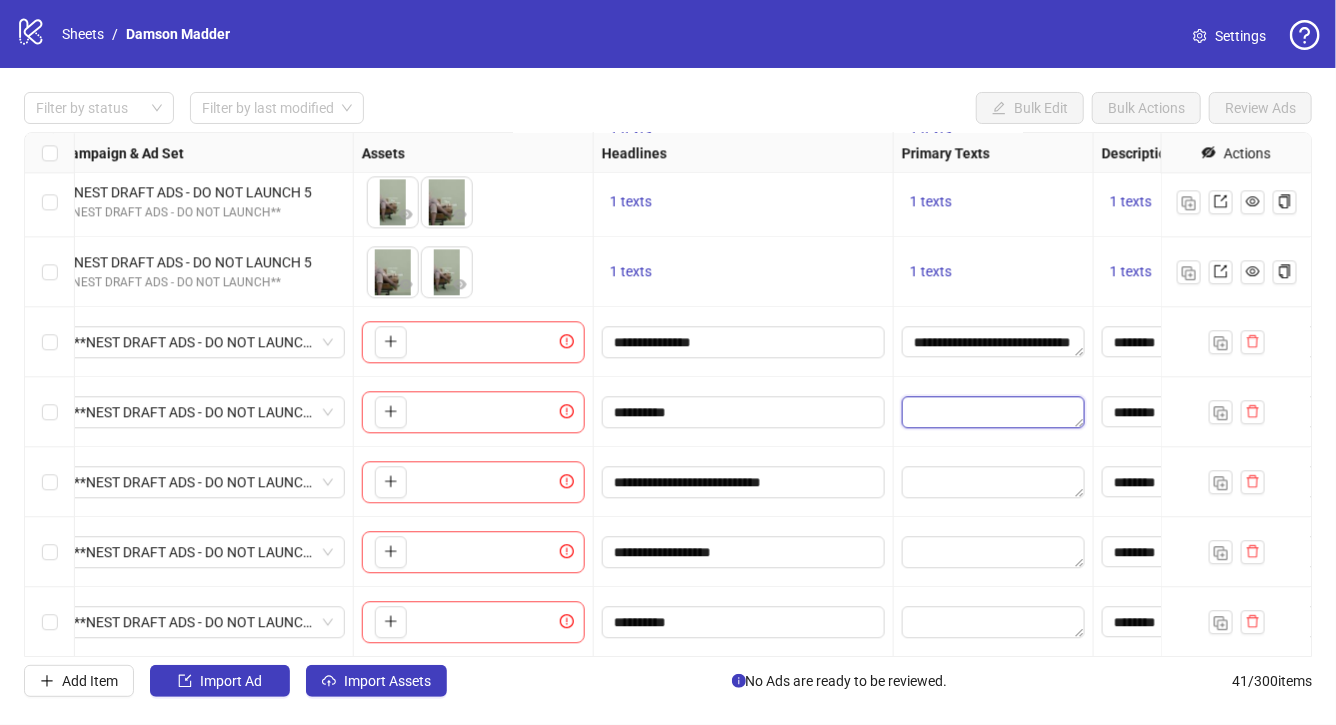 click at bounding box center (993, 412) 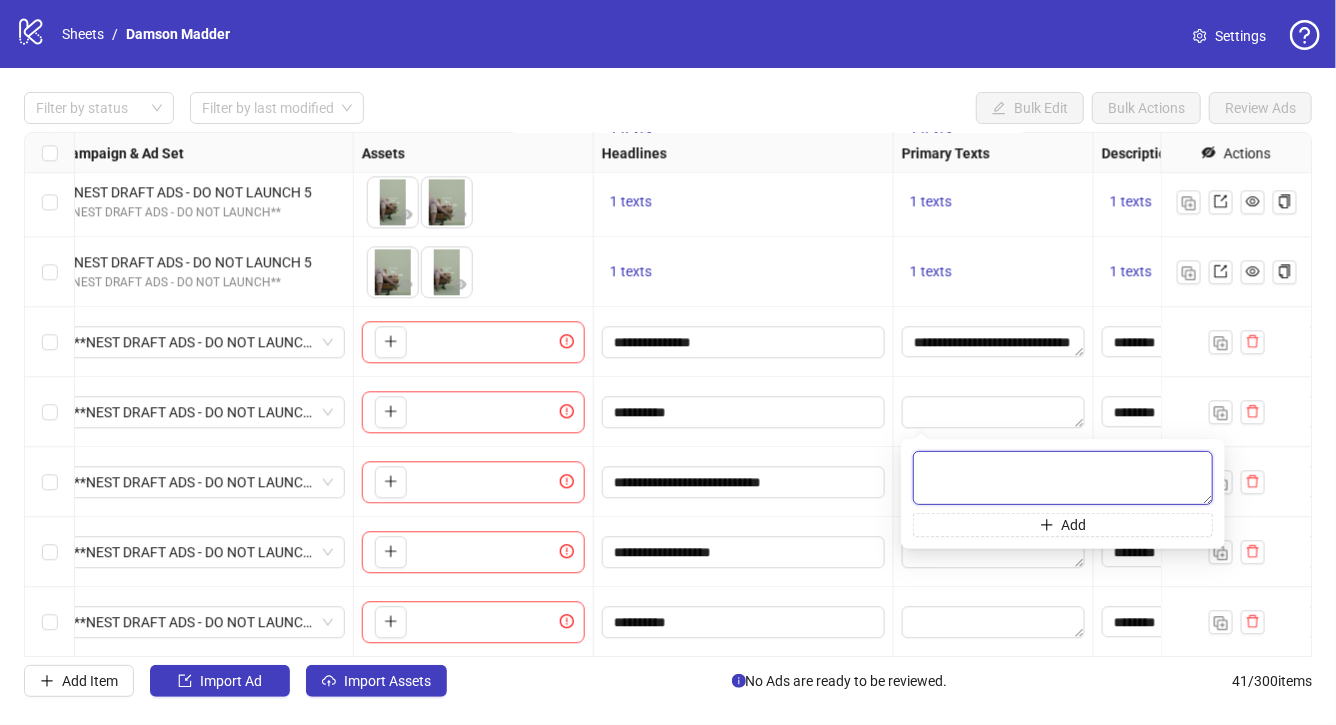 paste on "**********" 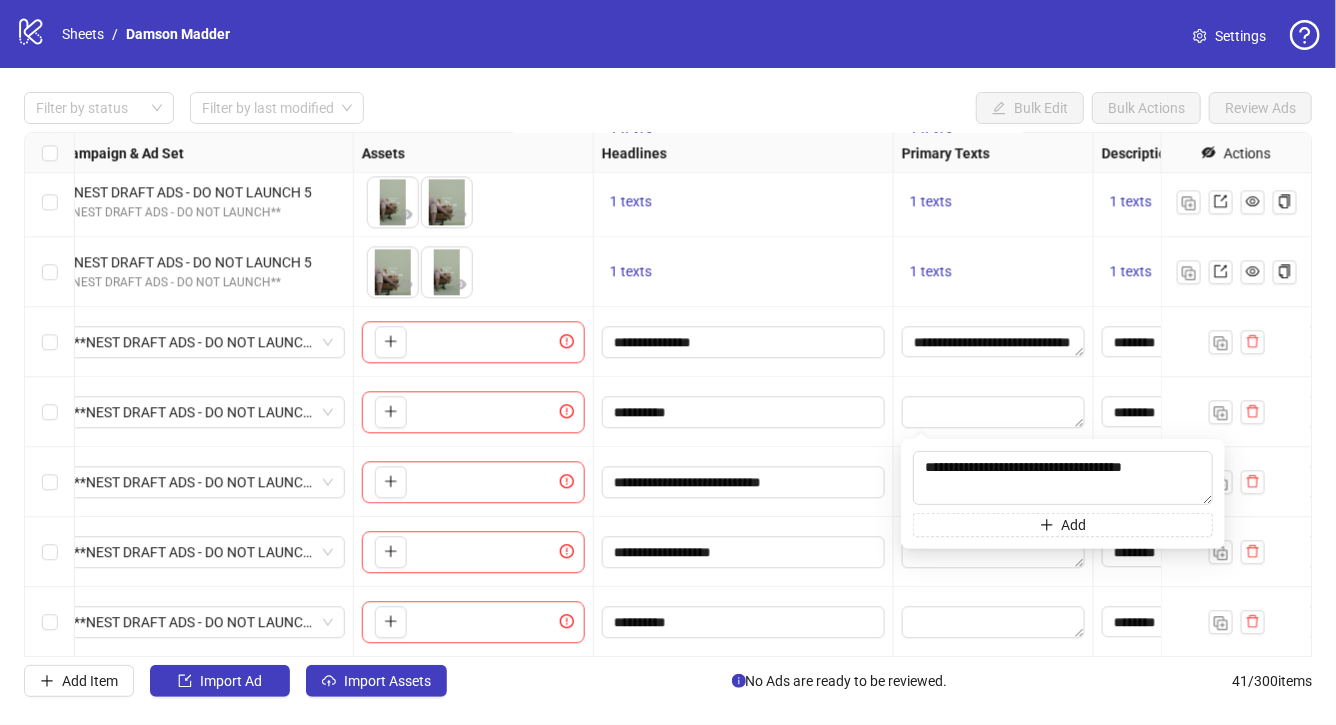 click at bounding box center [994, 412] 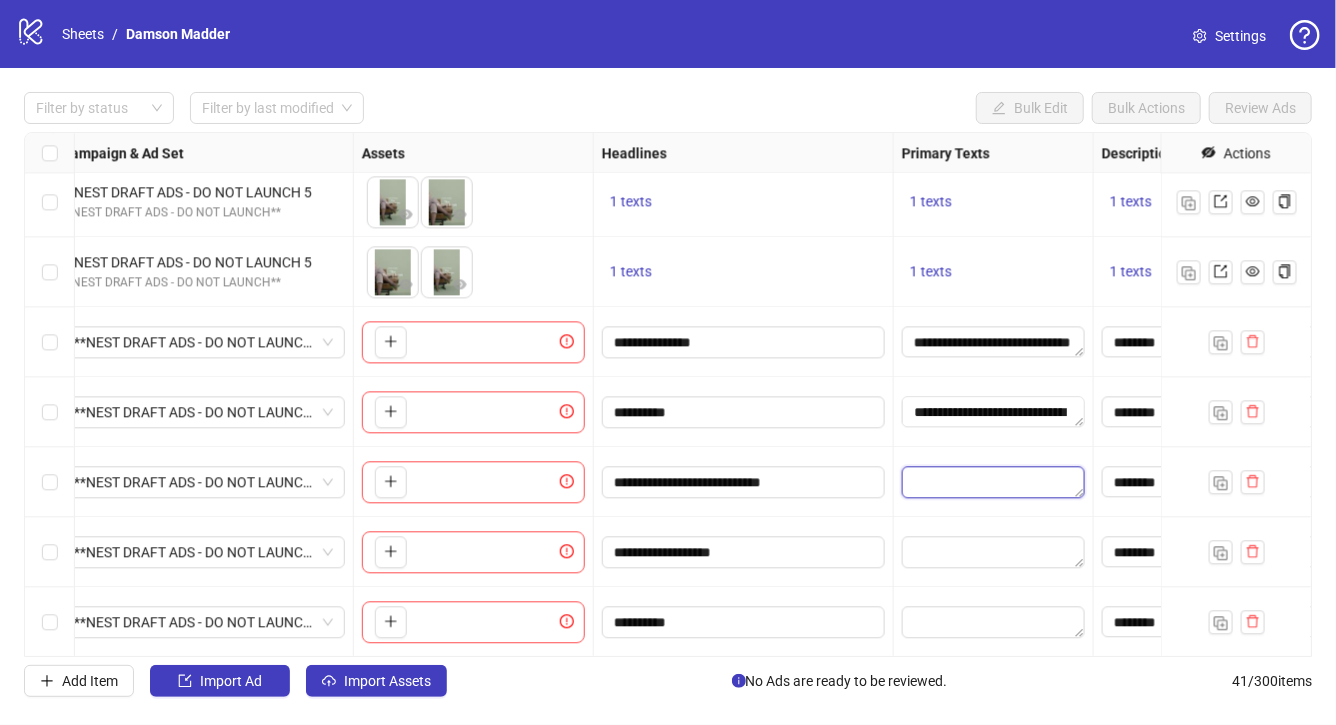 click at bounding box center [993, 482] 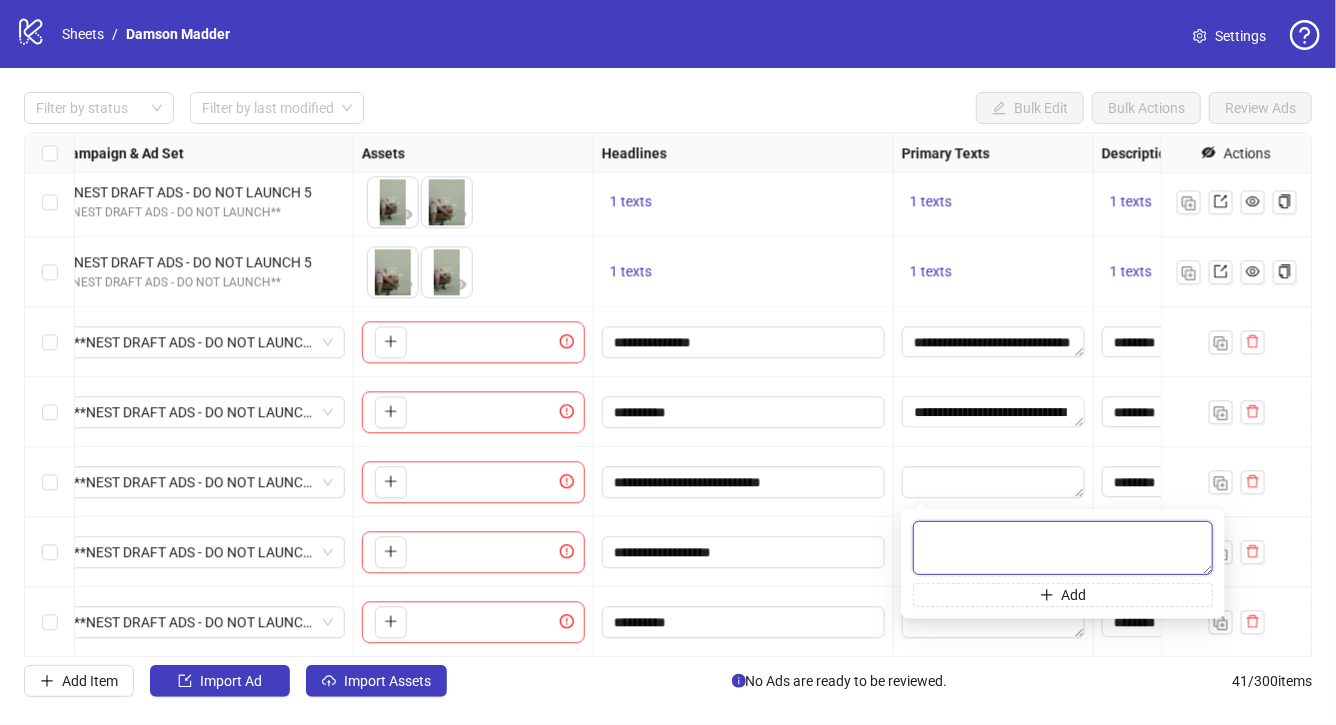 paste on "**********" 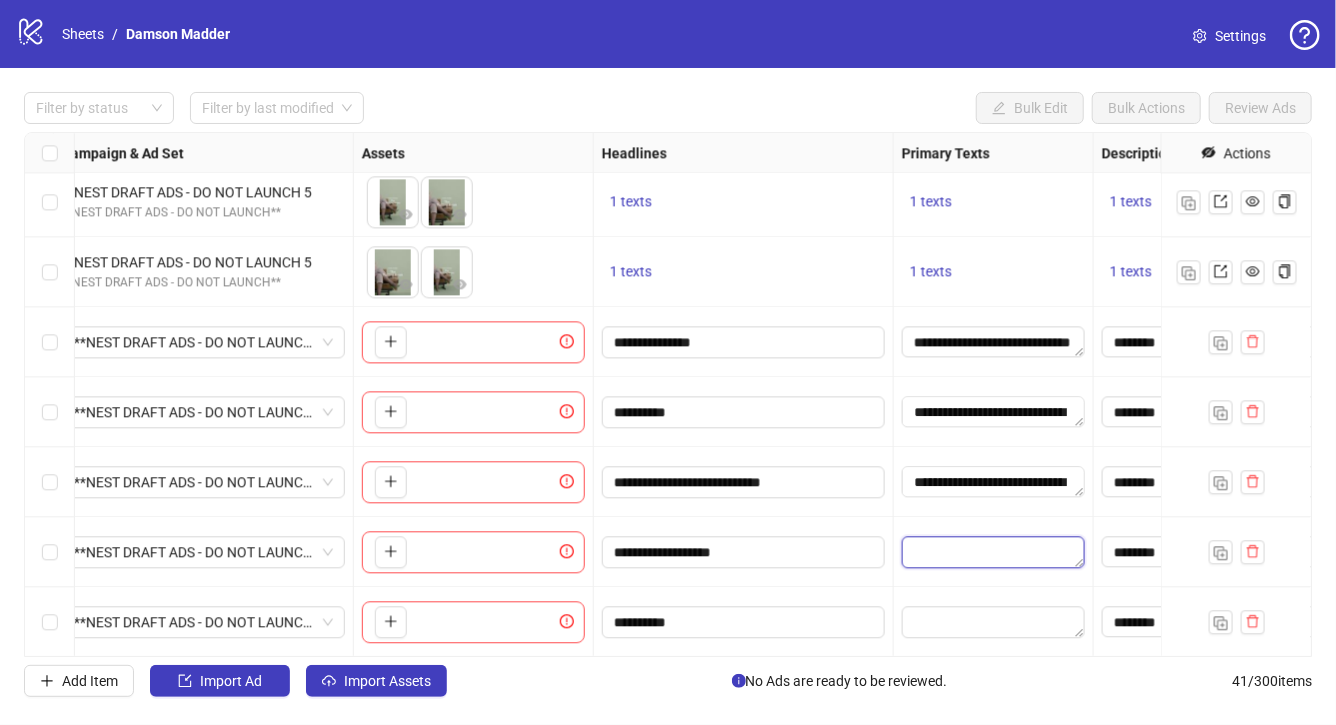 click at bounding box center [993, 552] 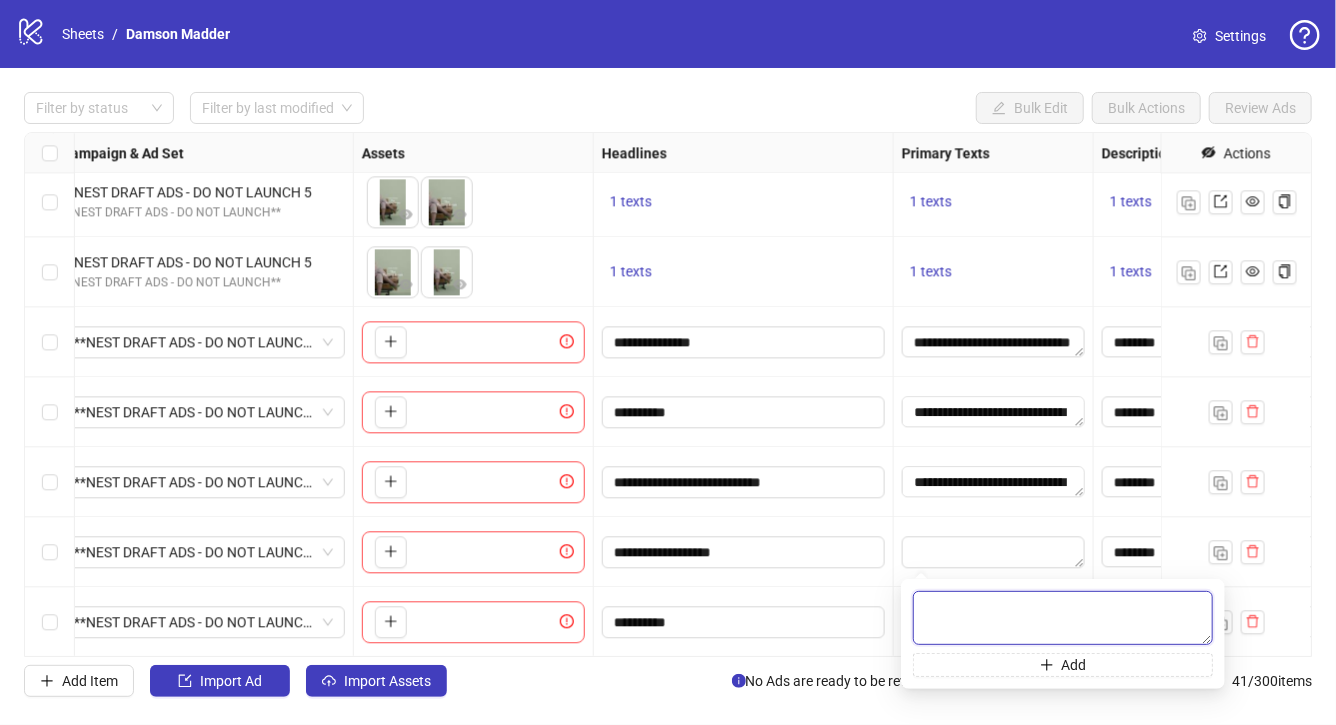 click at bounding box center [1063, 618] 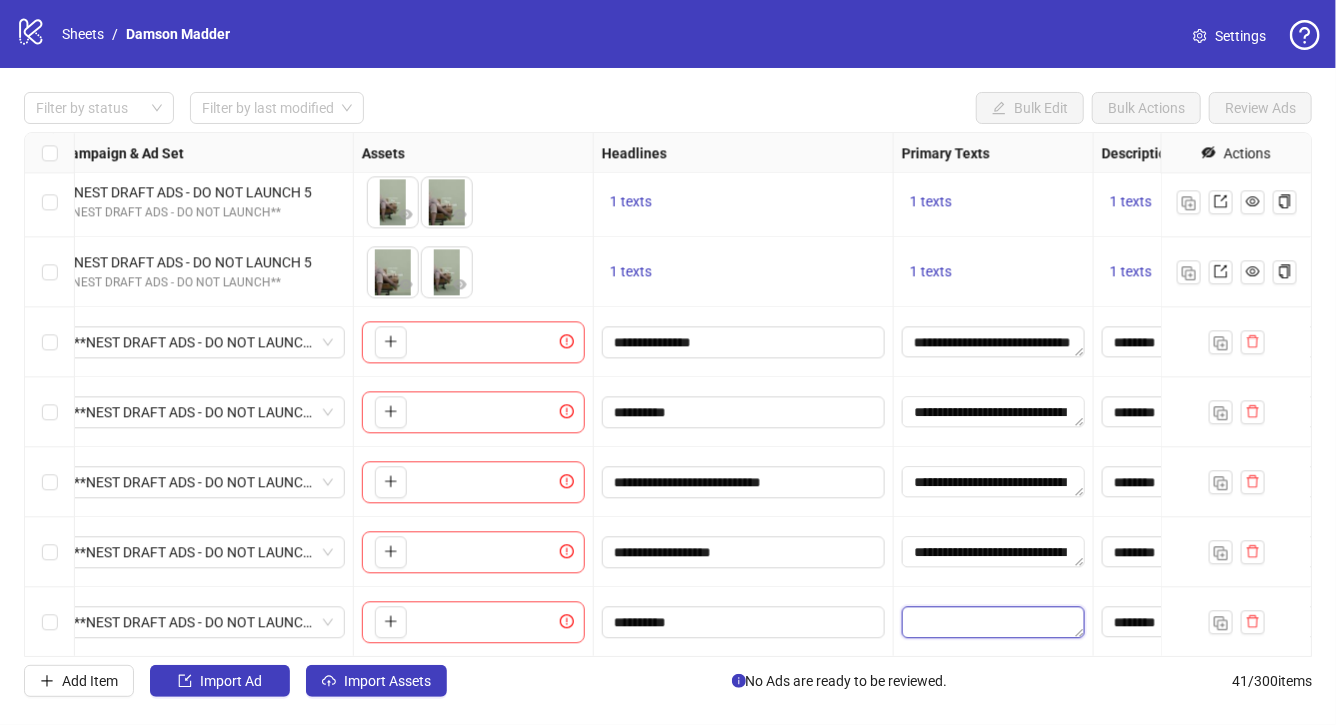click at bounding box center (993, 622) 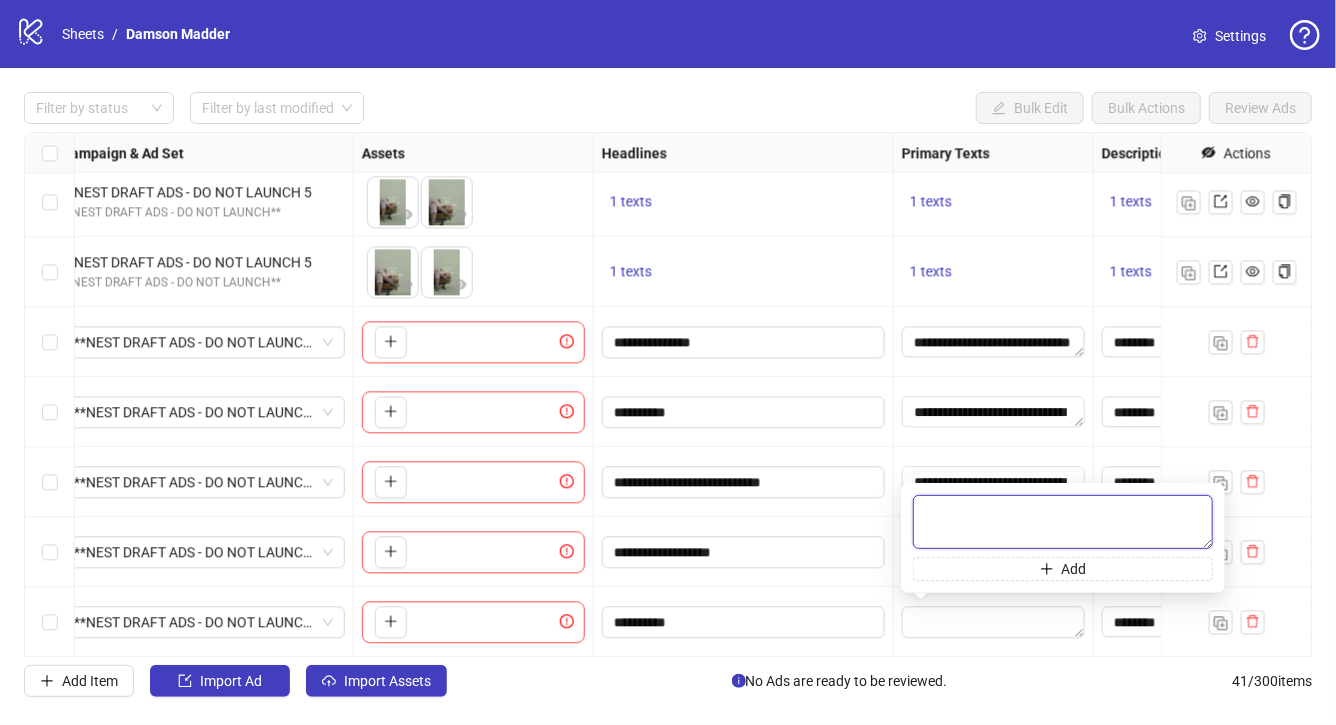 click at bounding box center (1063, 522) 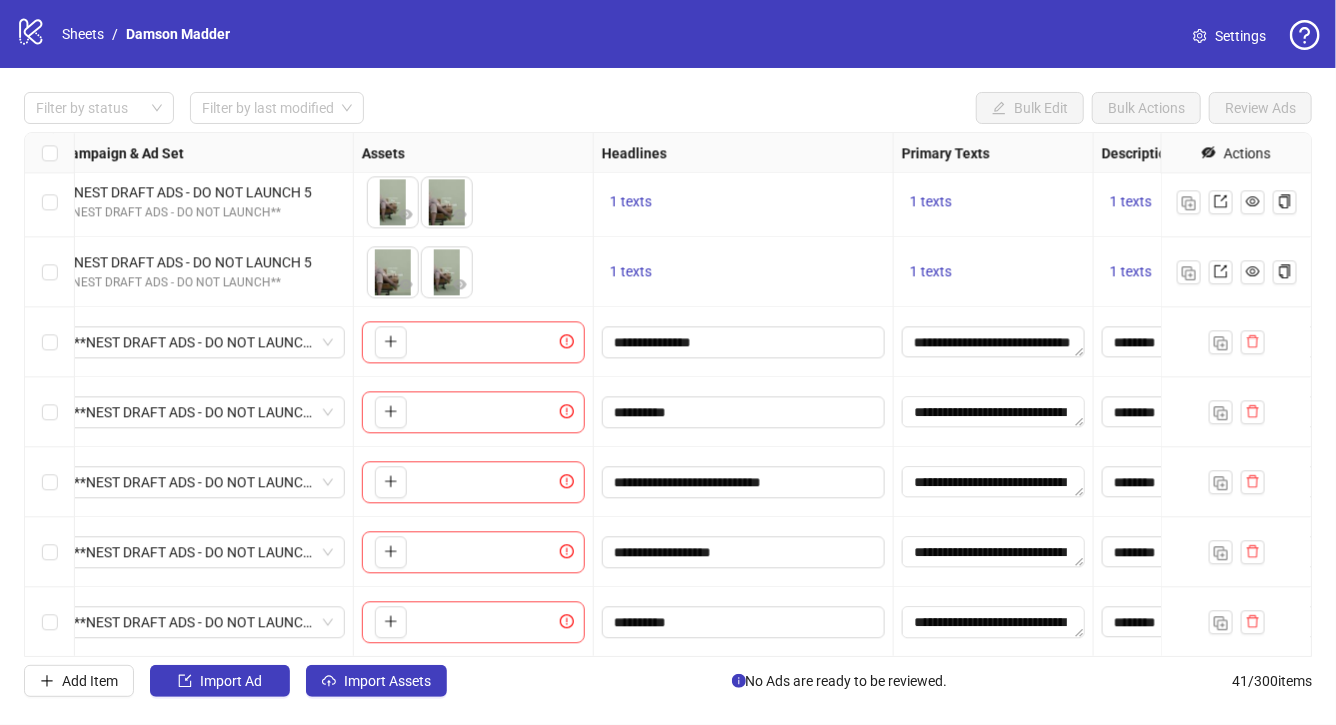 click on "**********" at bounding box center (994, 622) 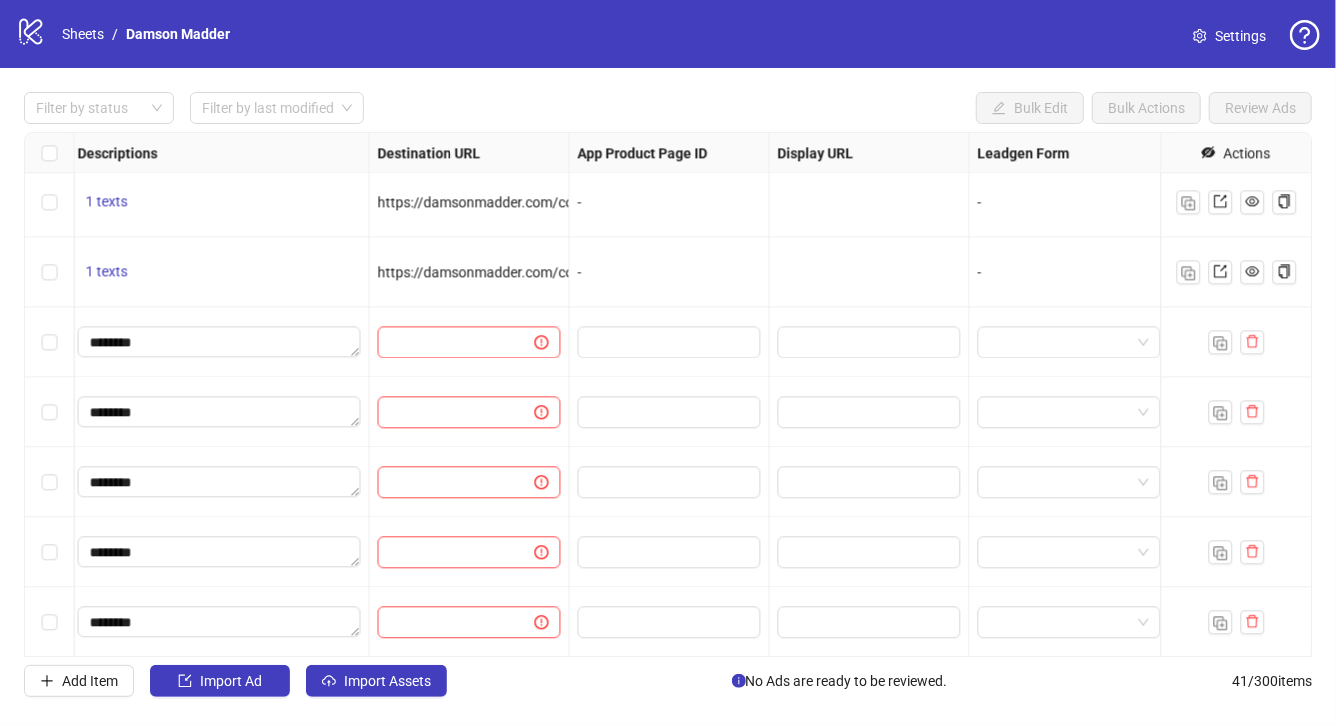 scroll, scrollTop: 2386, scrollLeft: 1792, axis: both 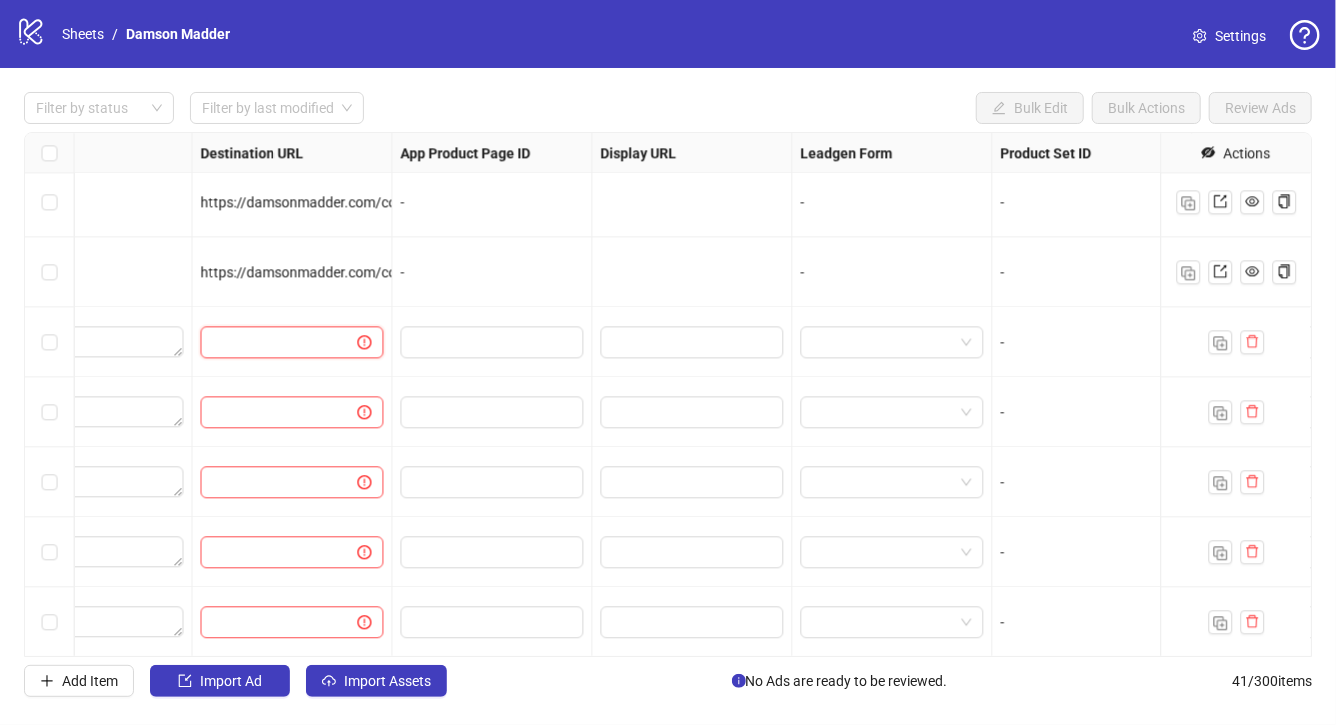 click at bounding box center [271, 342] 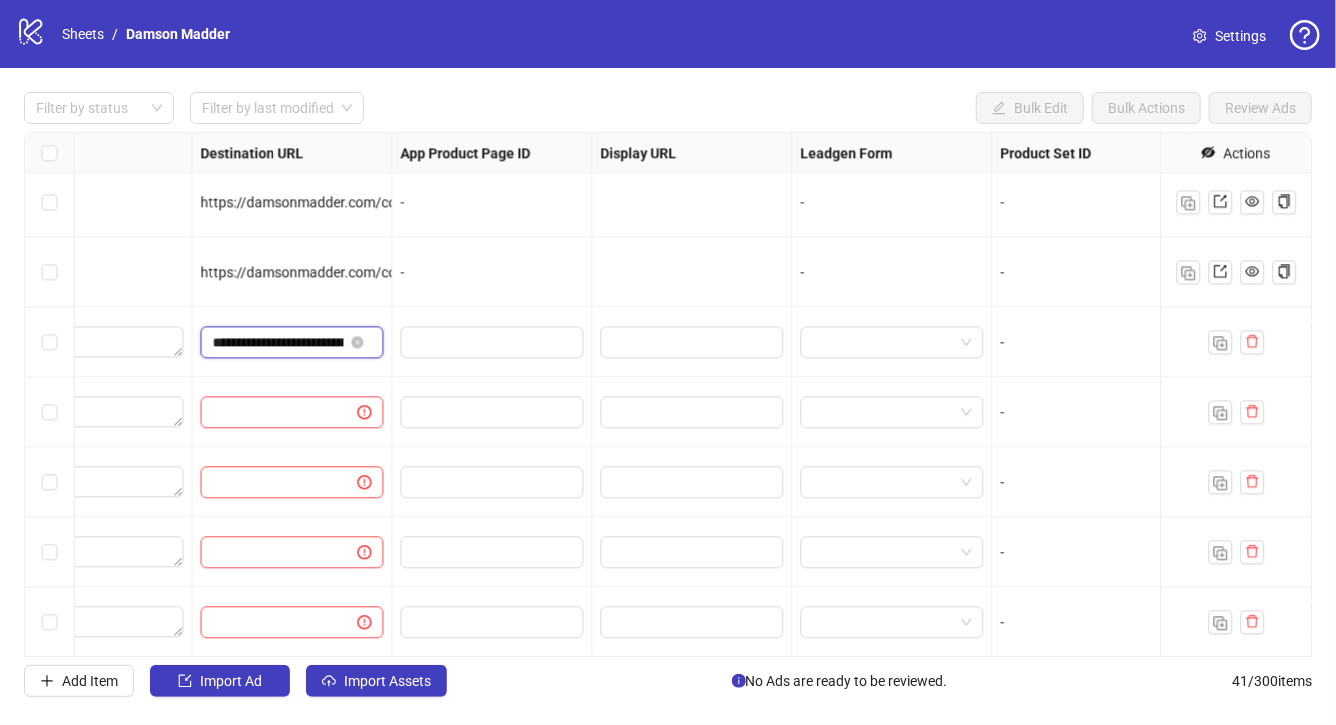 scroll, scrollTop: 0, scrollLeft: 231, axis: horizontal 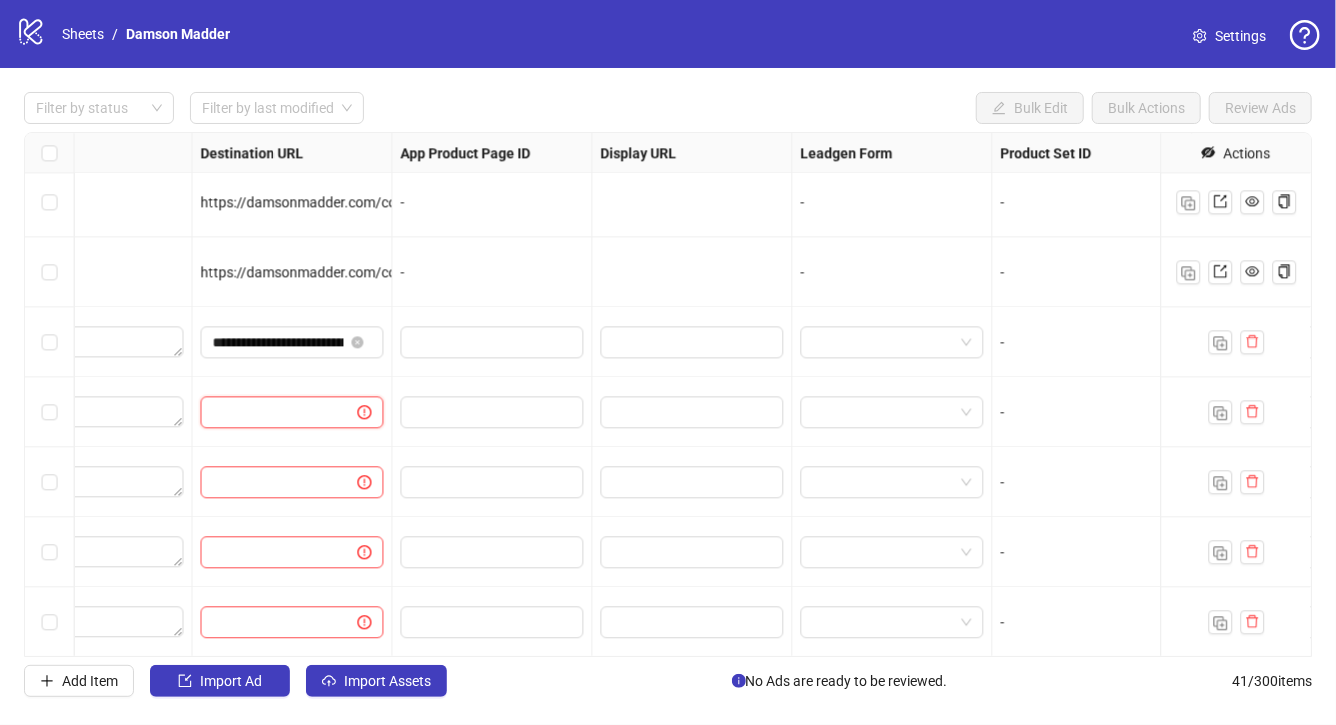 click at bounding box center (271, 412) 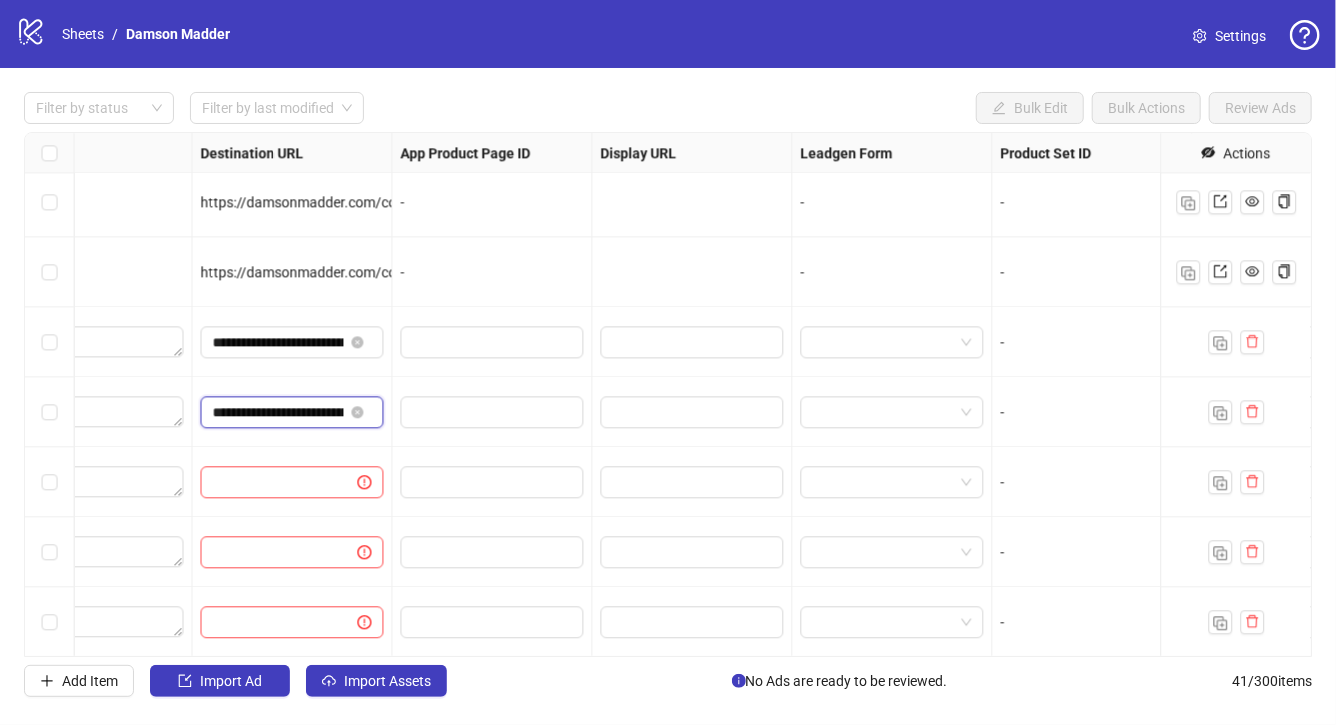 scroll, scrollTop: 0, scrollLeft: 163, axis: horizontal 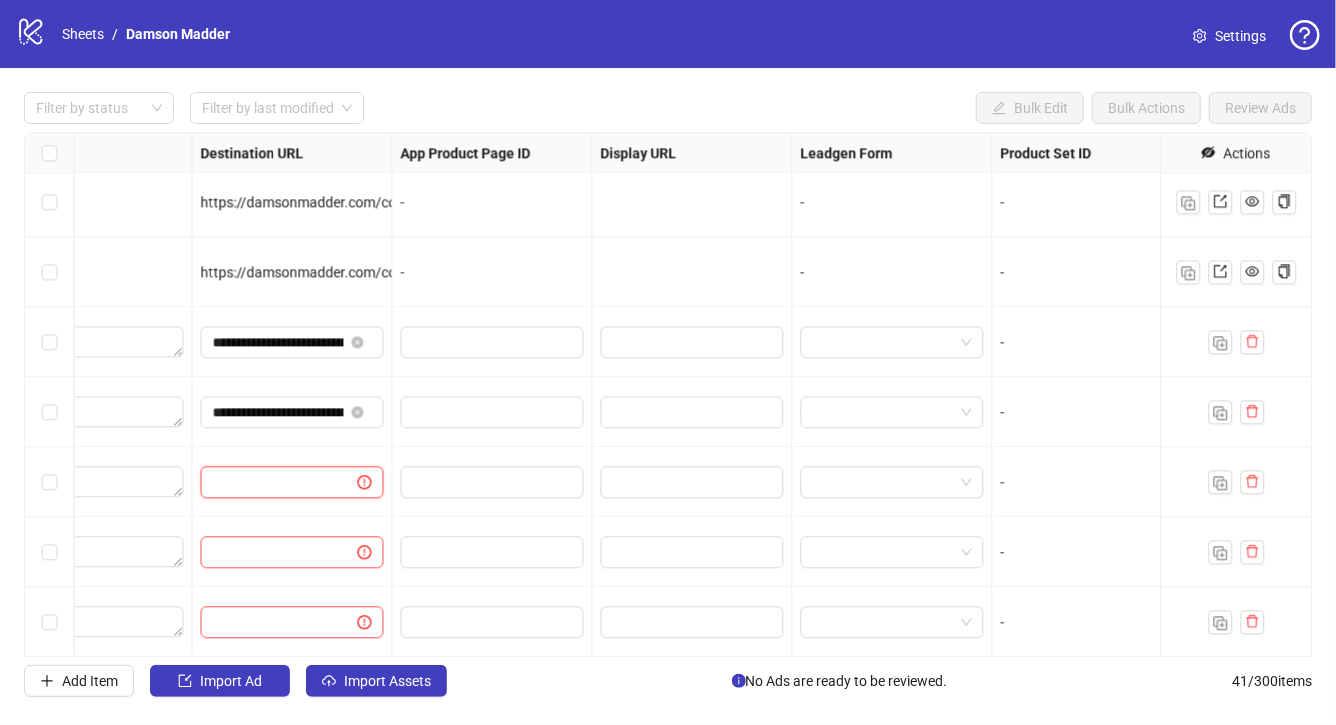 click at bounding box center (271, 482) 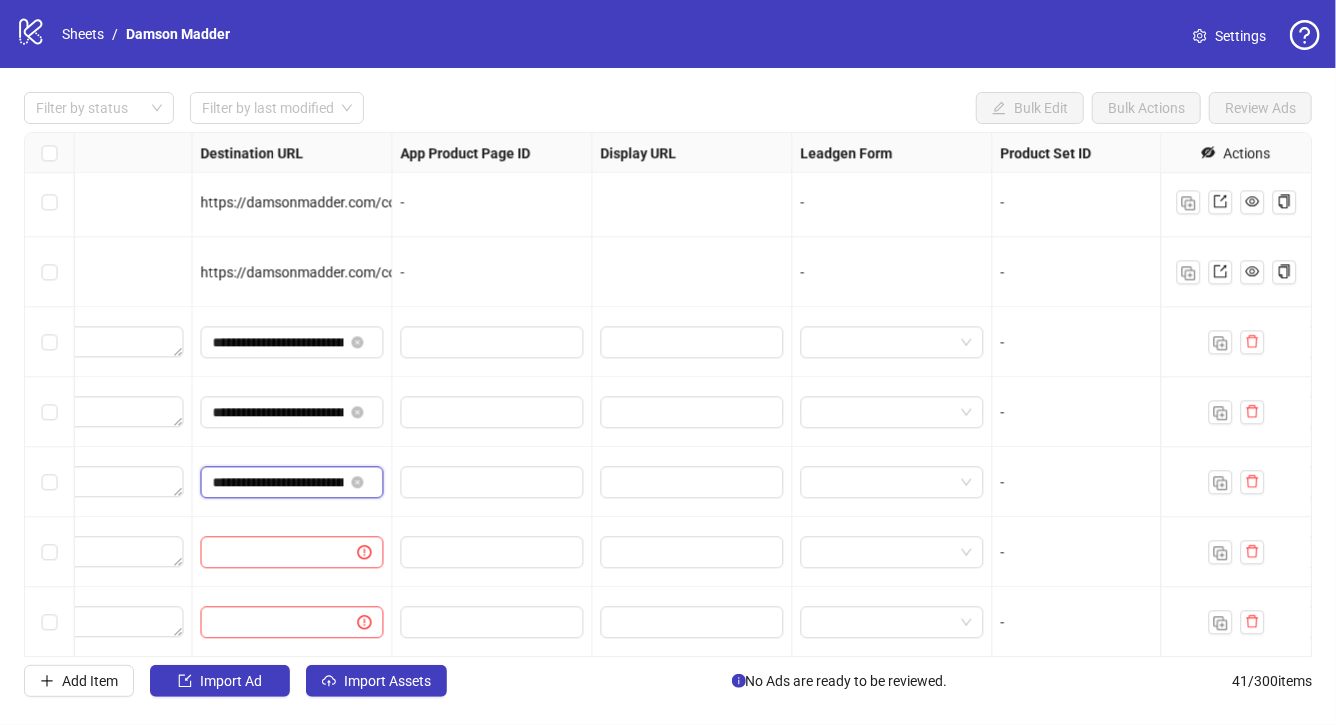 scroll, scrollTop: 0, scrollLeft: 204, axis: horizontal 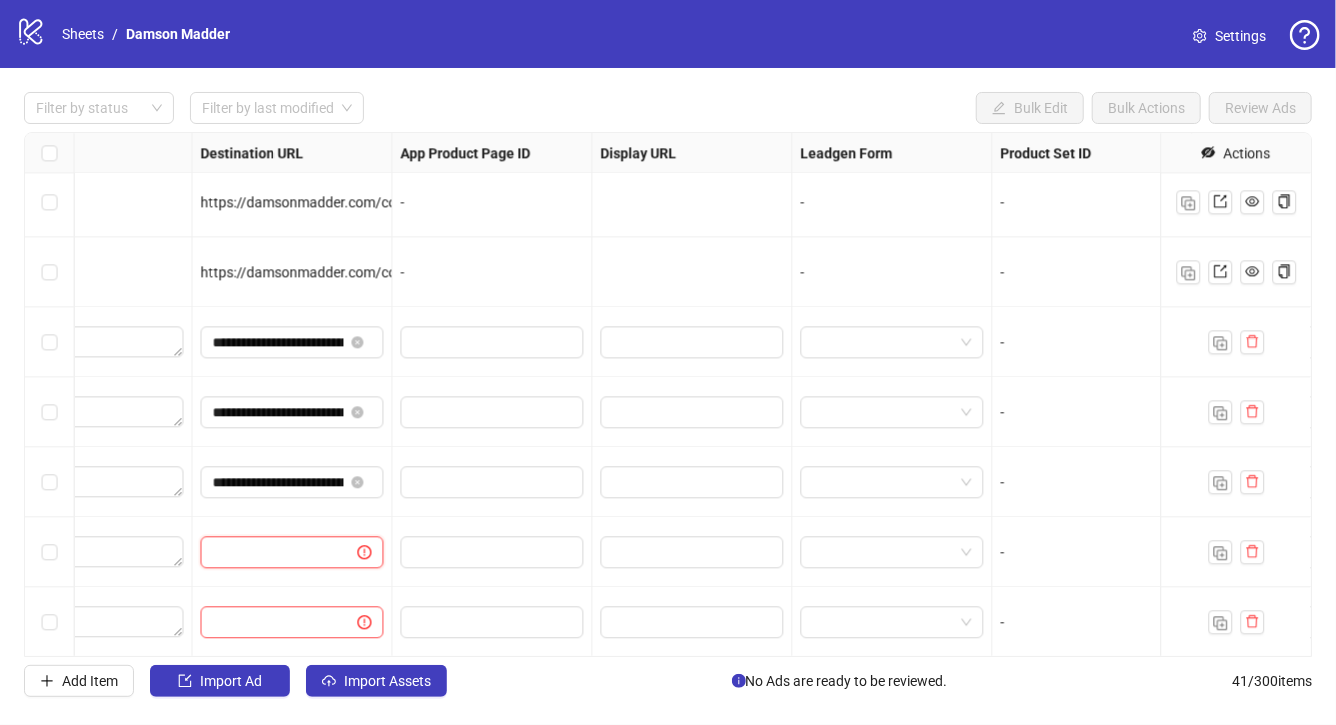 click at bounding box center [271, 552] 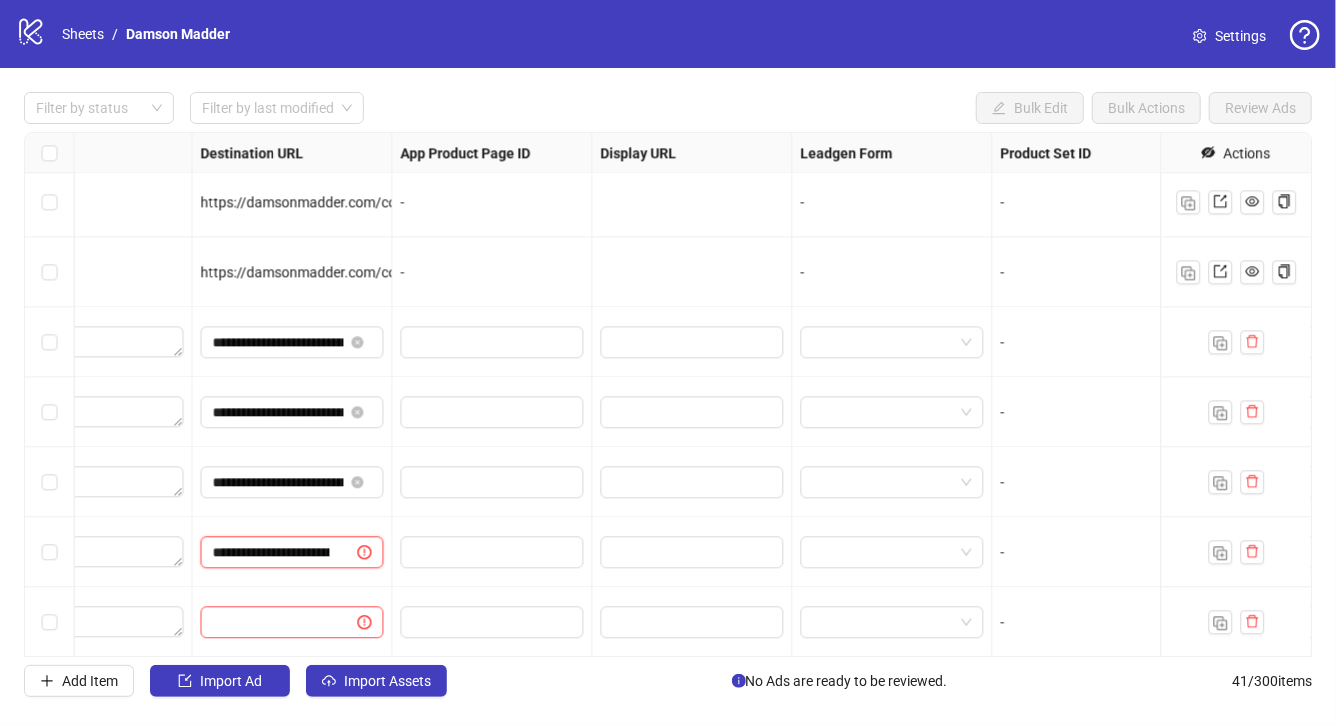 scroll, scrollTop: 0, scrollLeft: 522, axis: horizontal 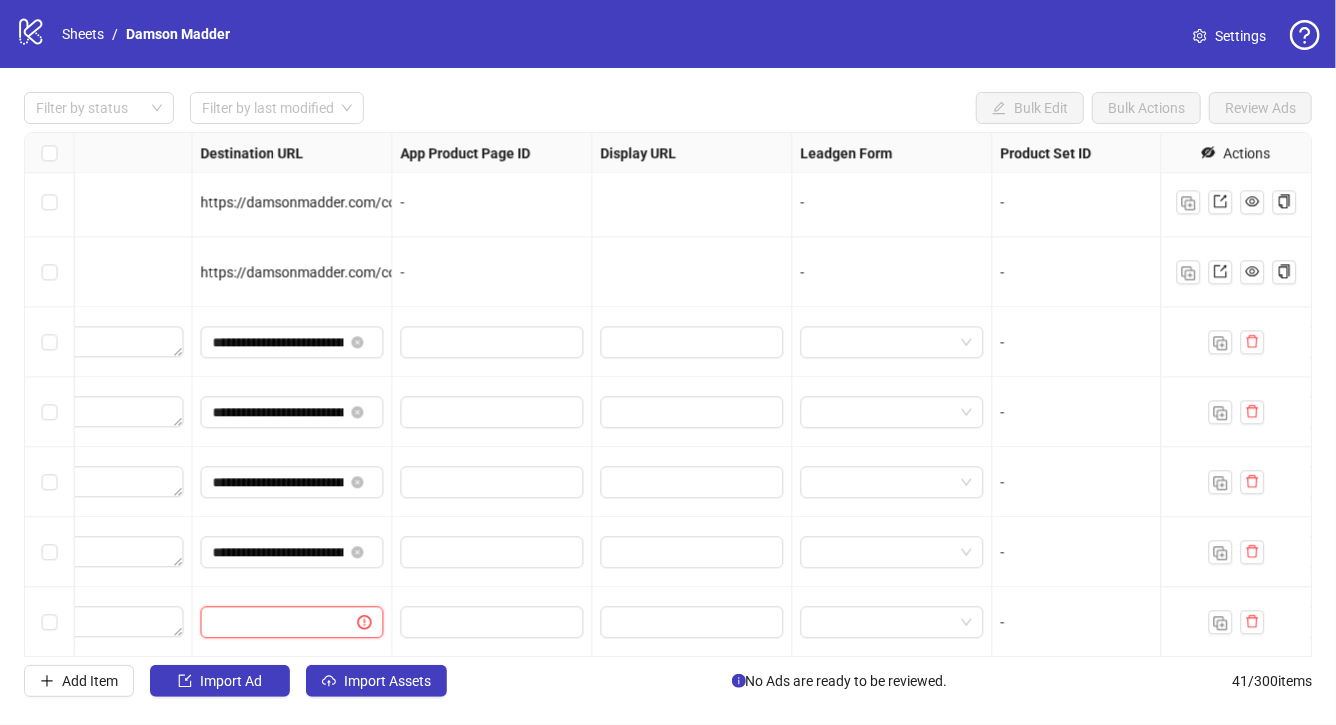 click at bounding box center [271, 622] 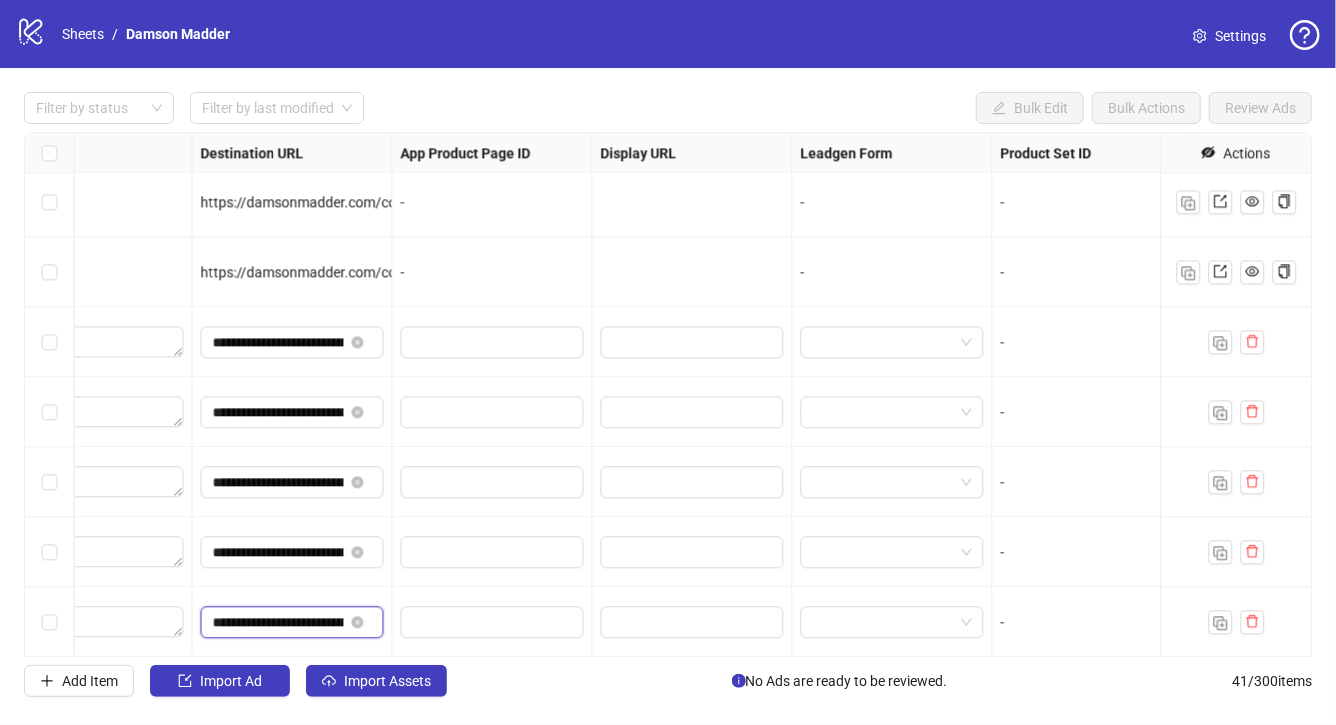 scroll, scrollTop: 0, scrollLeft: 372, axis: horizontal 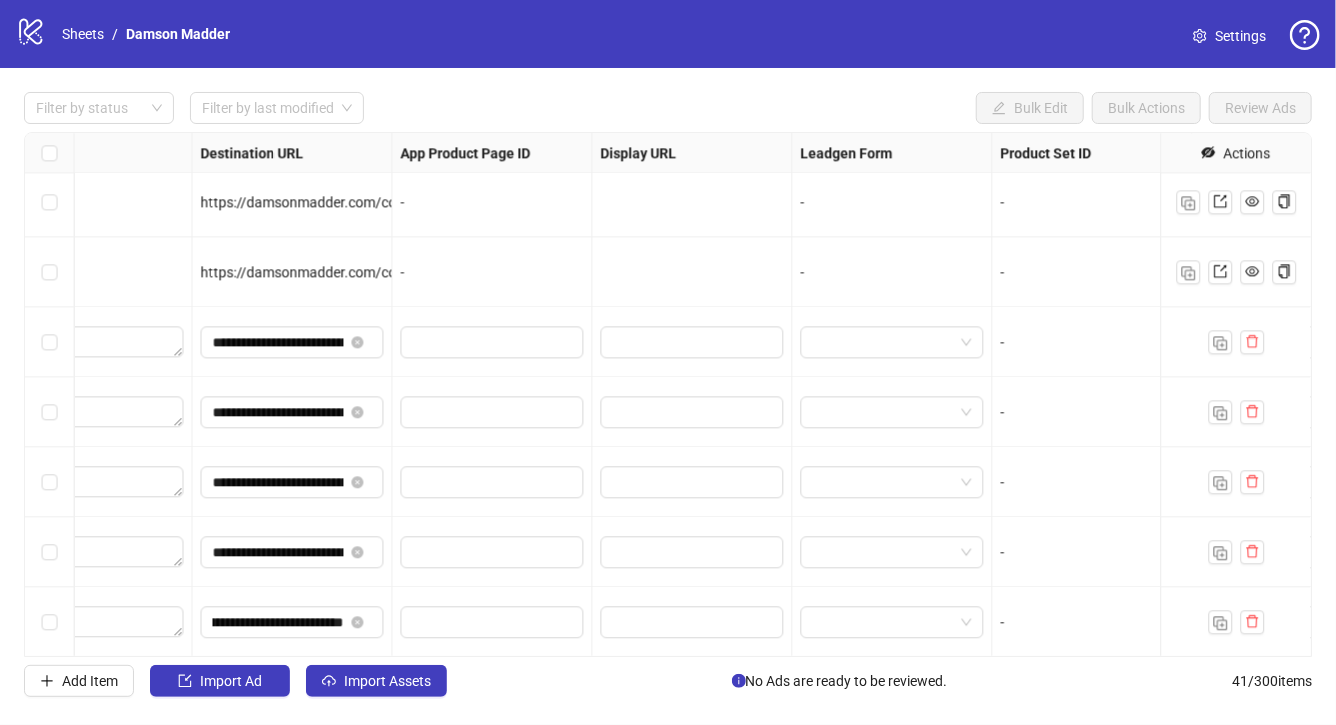 click at bounding box center (493, 622) 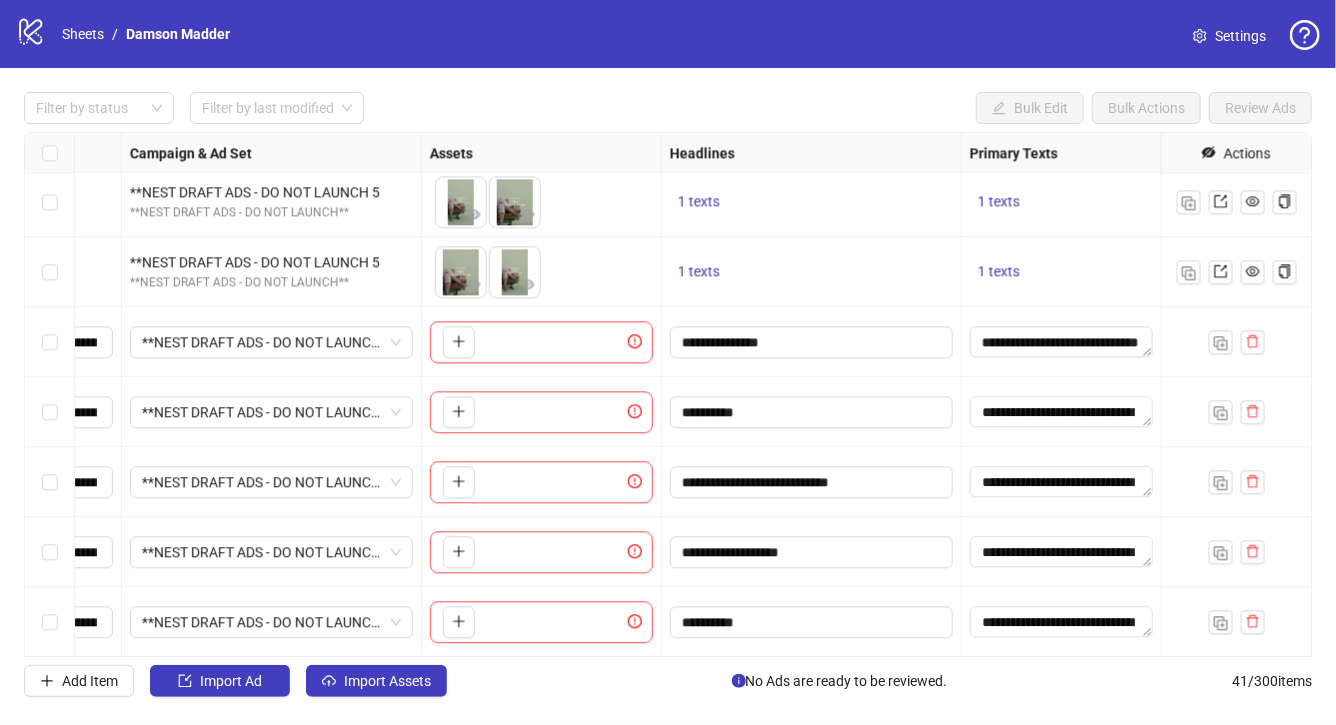 scroll, scrollTop: 2386, scrollLeft: 493, axis: both 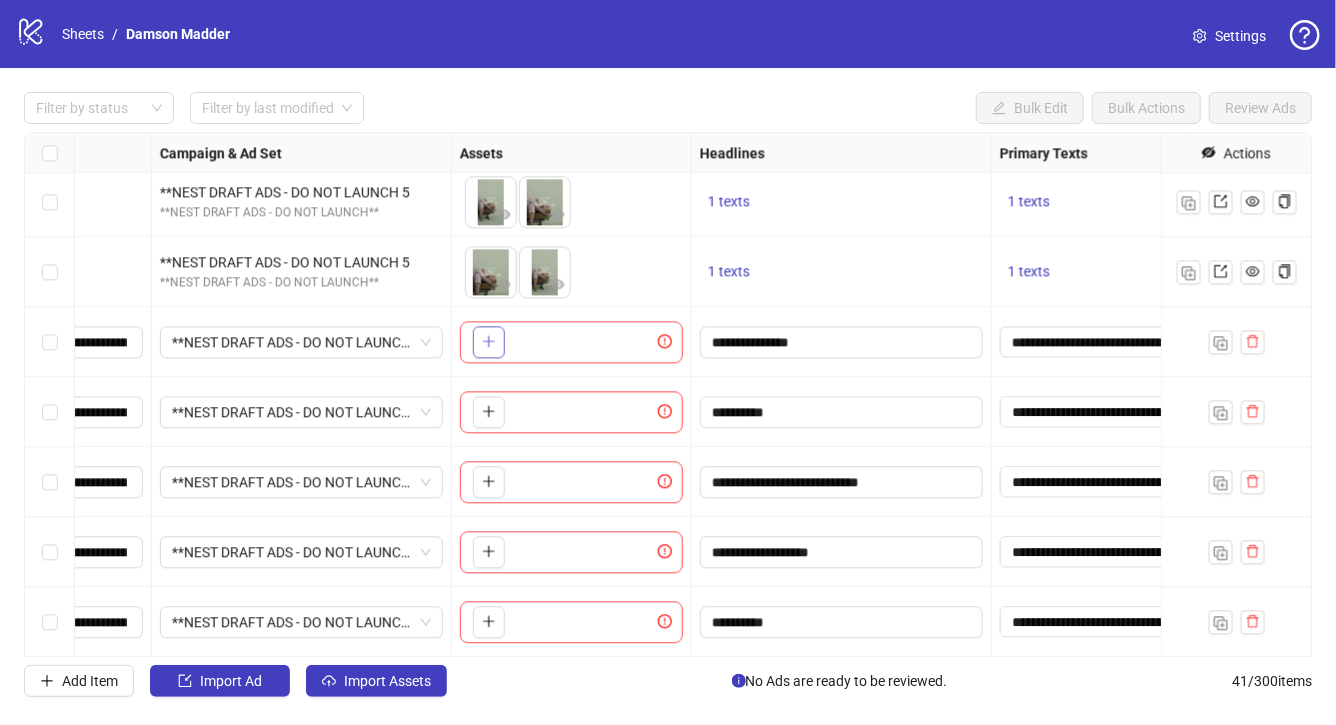 click 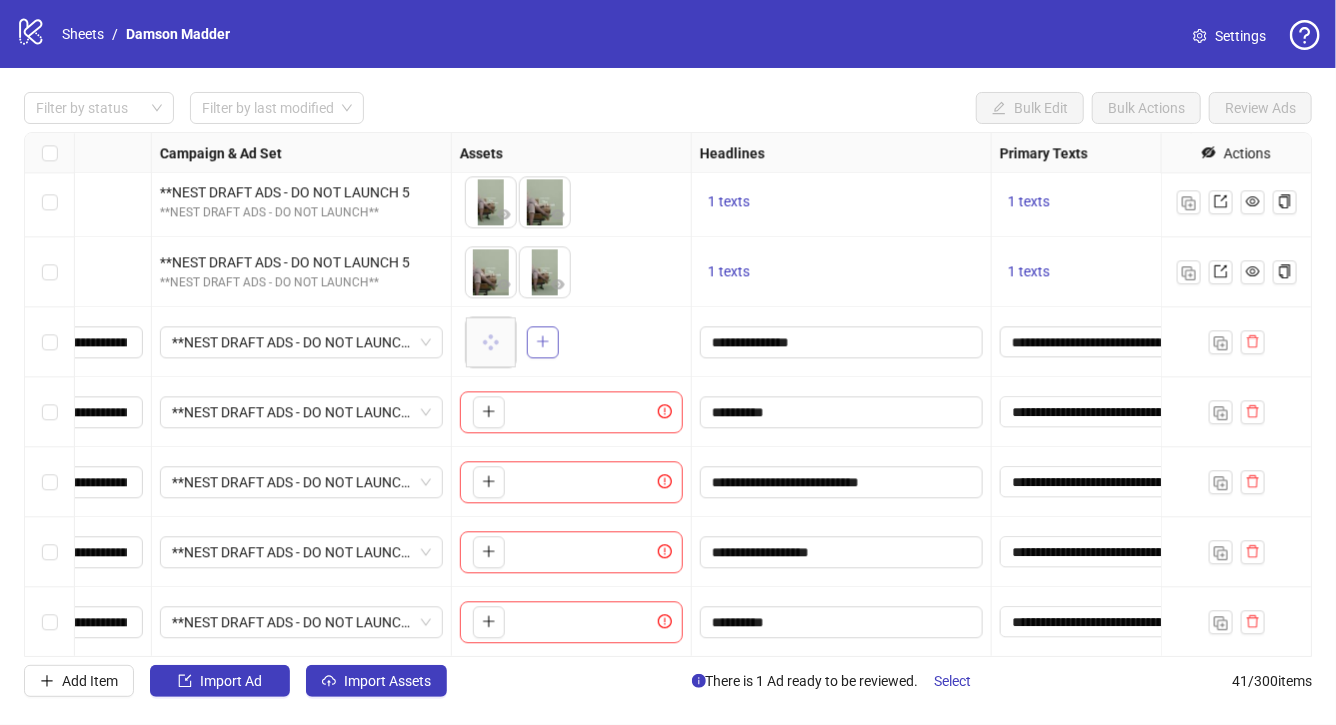 click 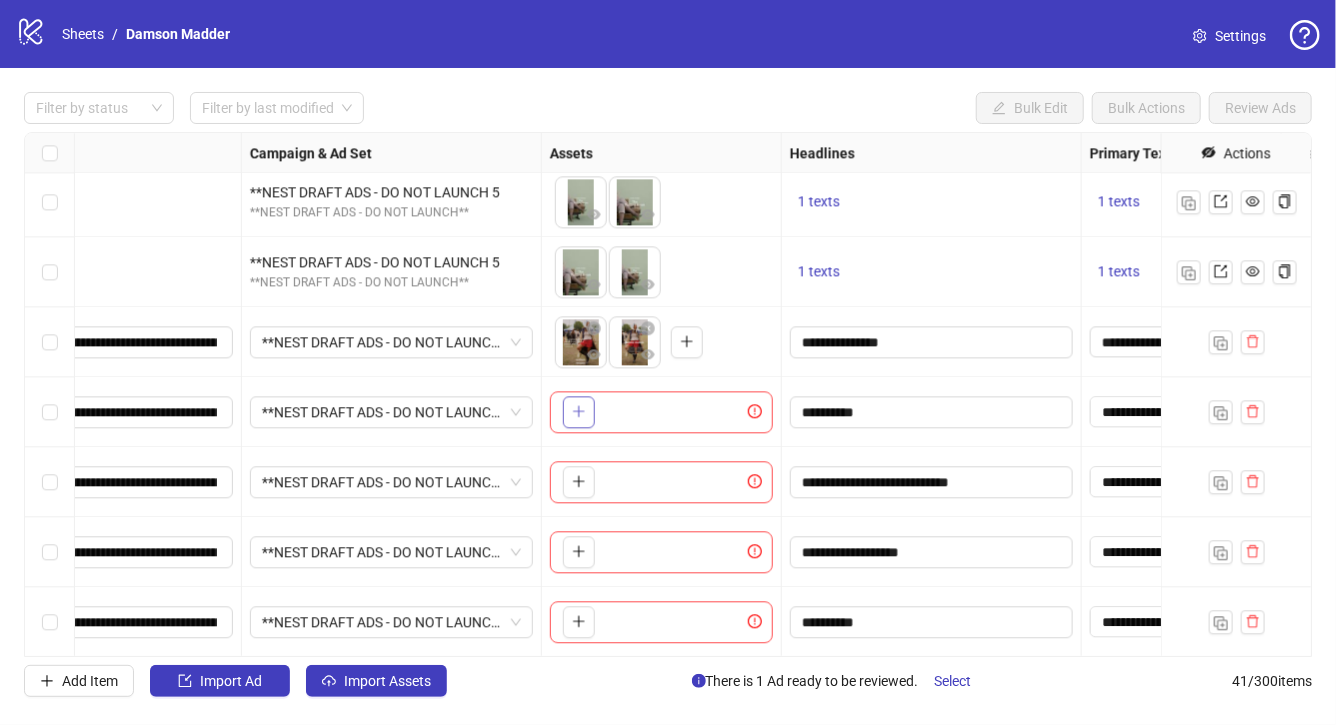 scroll, scrollTop: 2386, scrollLeft: 401, axis: both 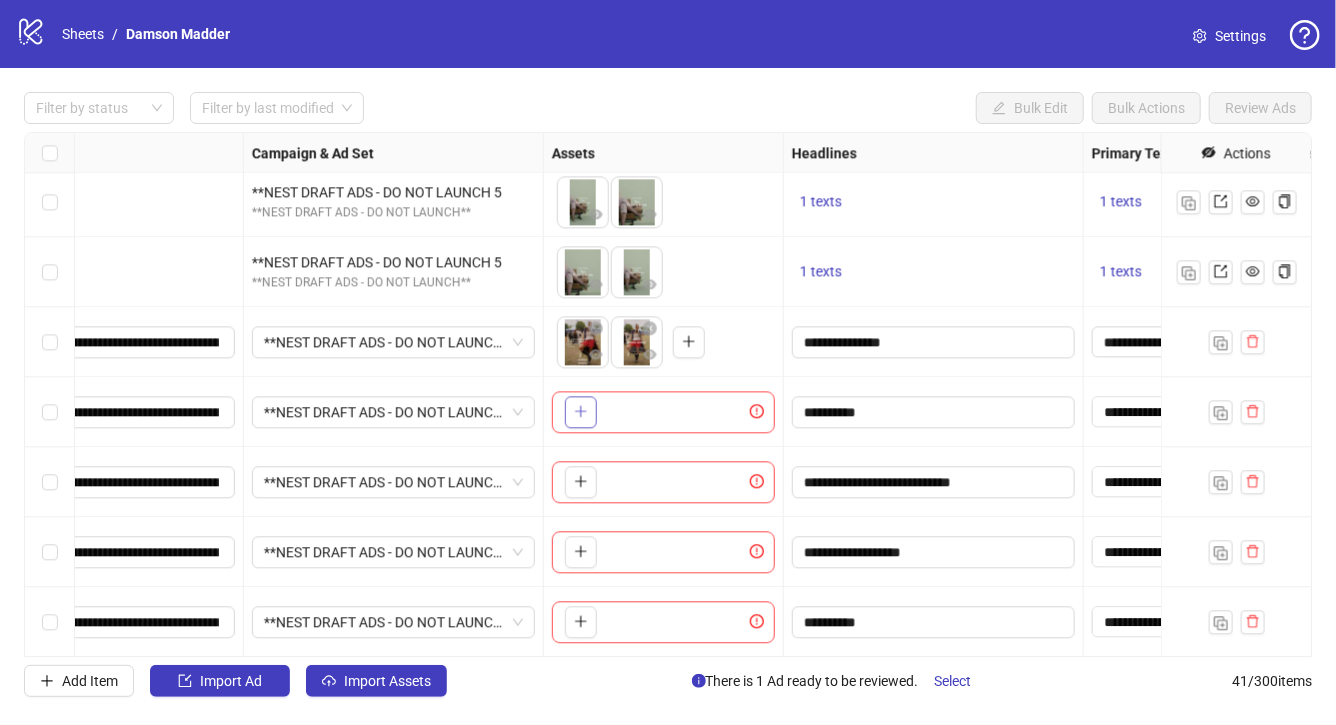 click 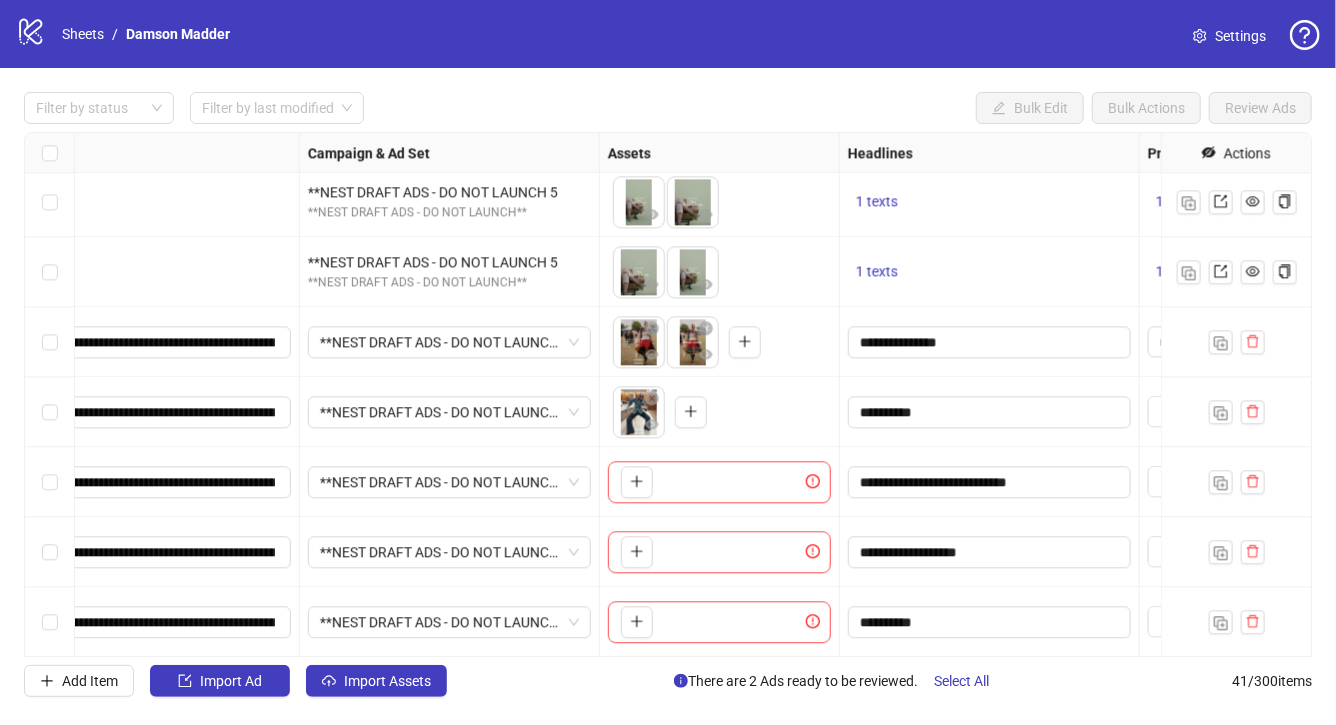 scroll, scrollTop: 2386, scrollLeft: 409, axis: both 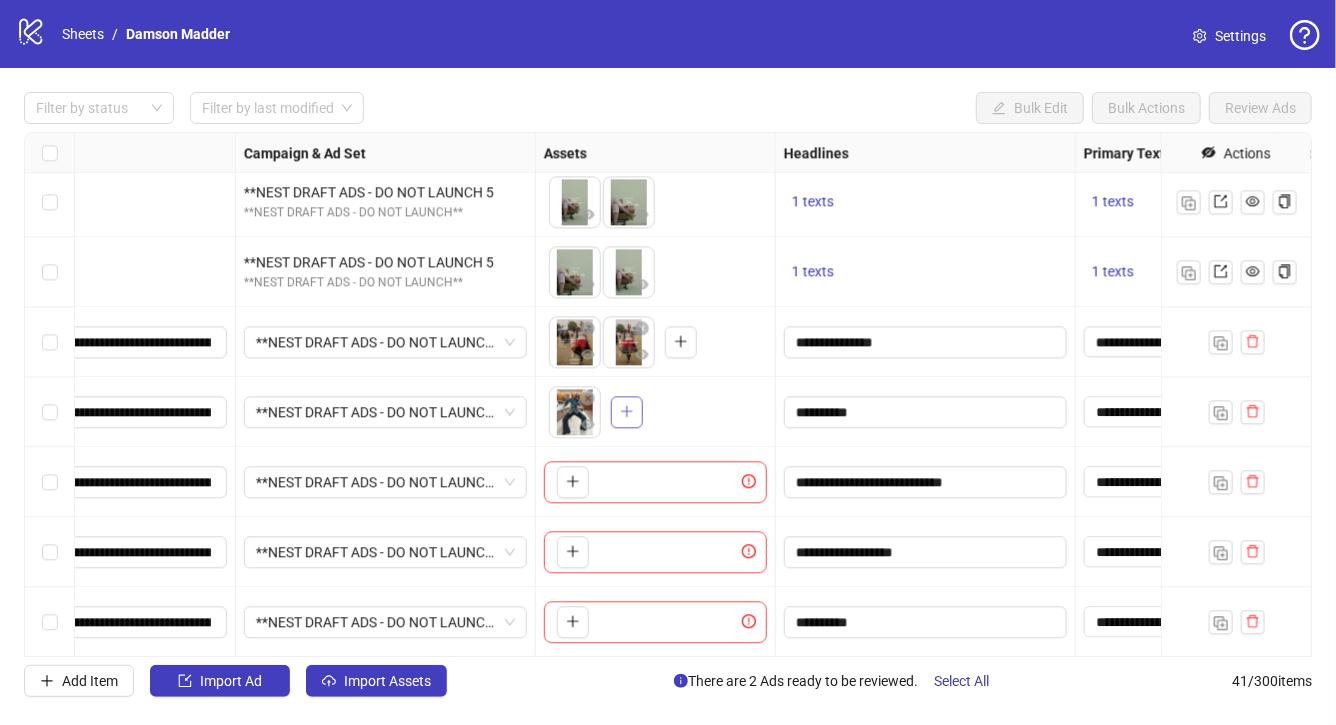 click 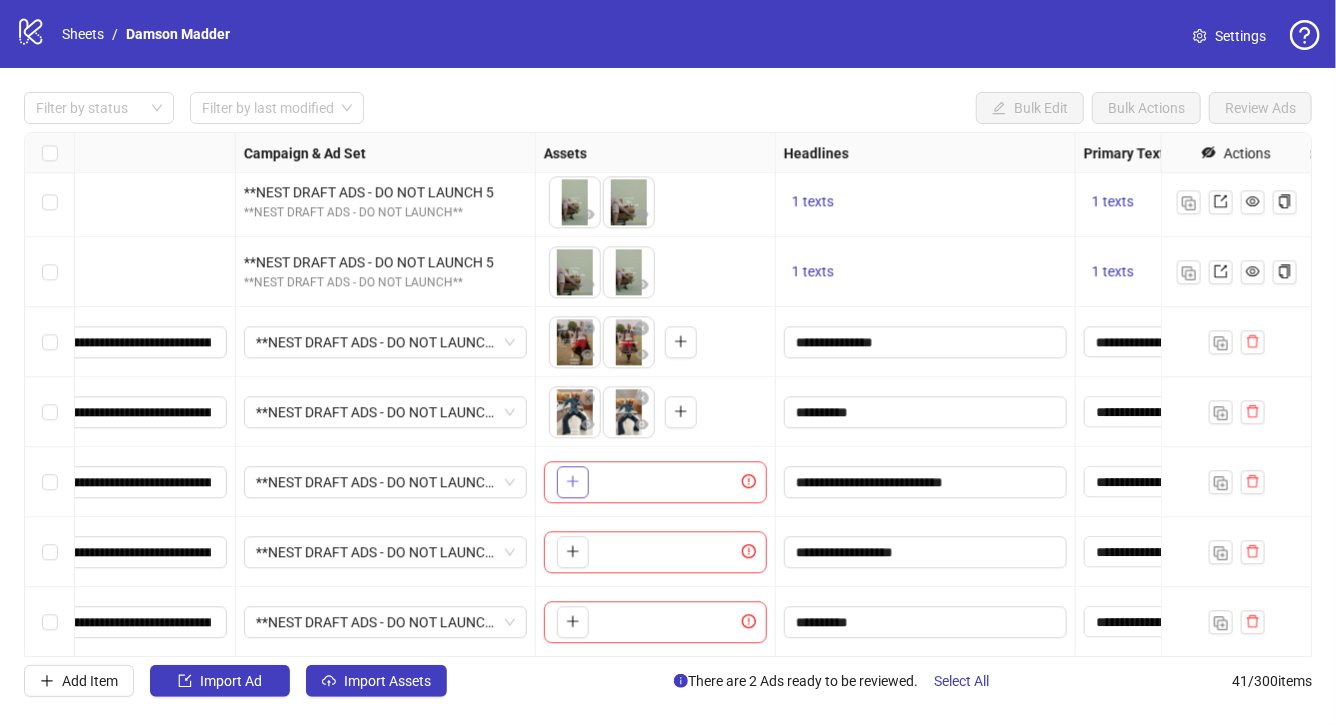 click 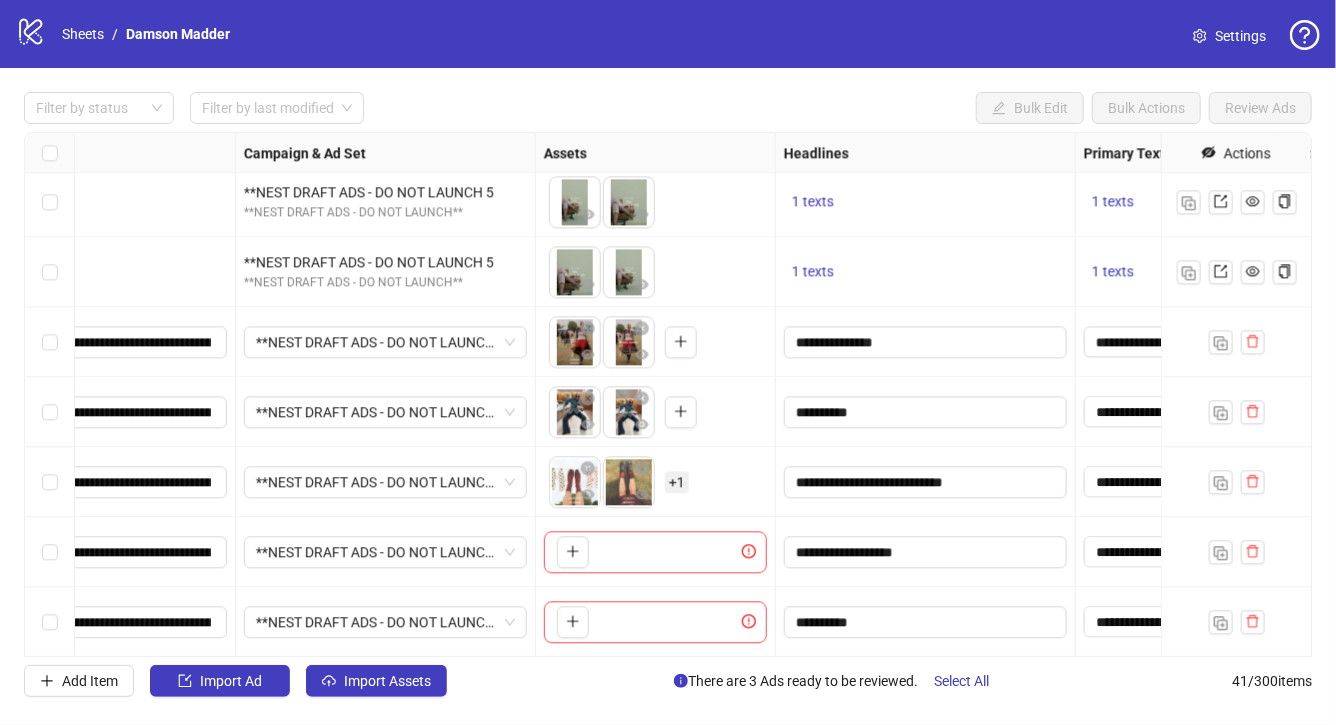click on "+ 1" at bounding box center [677, 482] 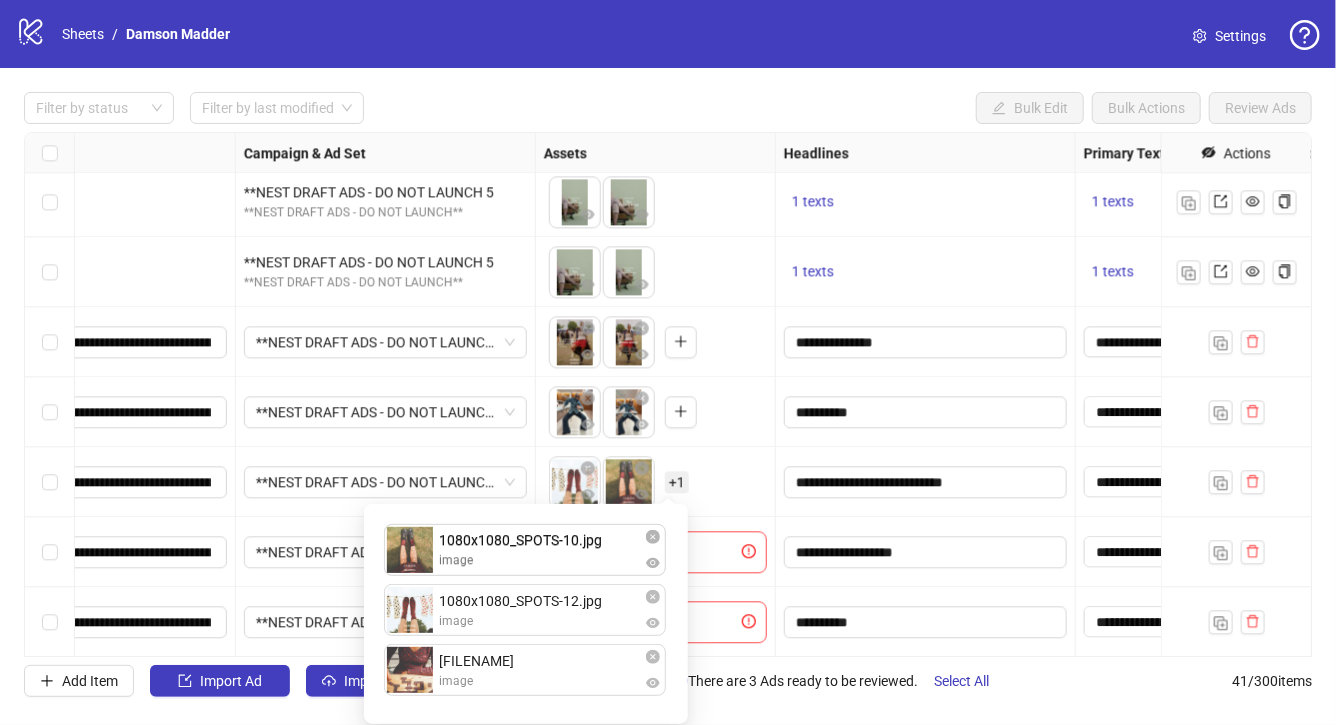 drag, startPoint x: 529, startPoint y: 616, endPoint x: 530, endPoint y: 549, distance: 67.00746 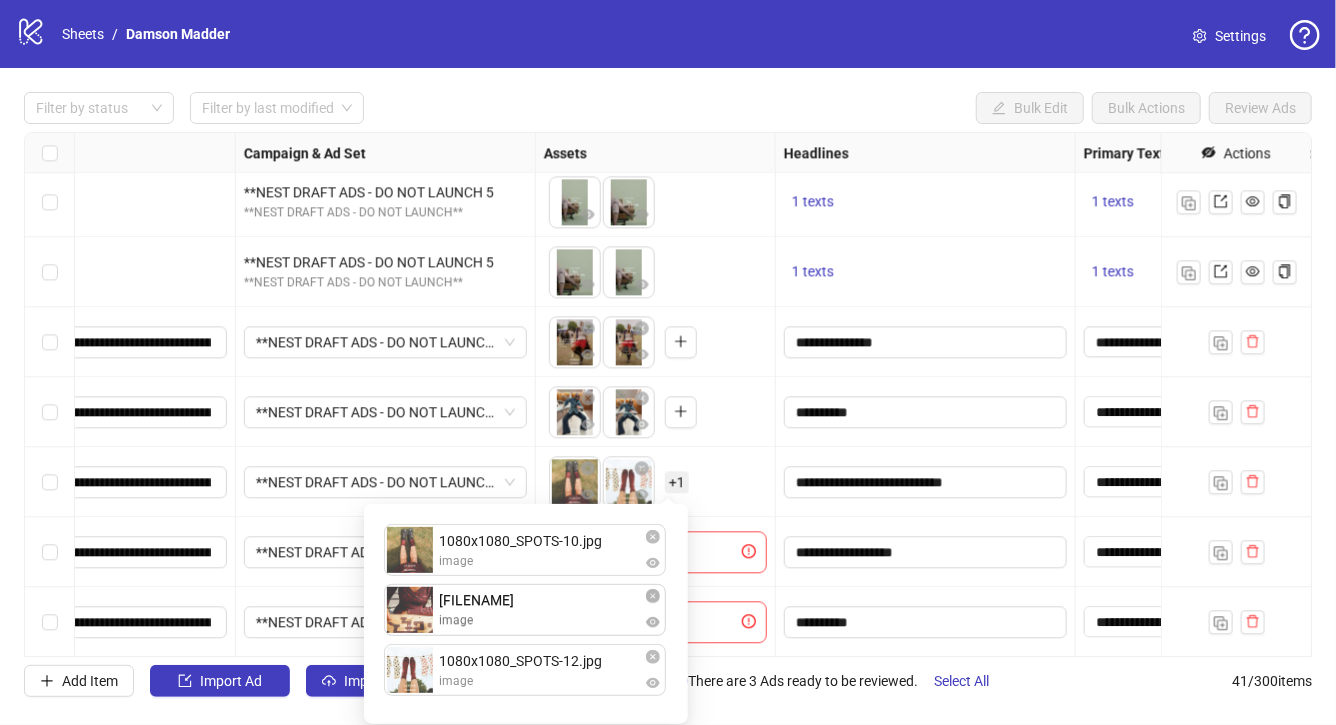 drag, startPoint x: 524, startPoint y: 686, endPoint x: 520, endPoint y: 622, distance: 64.12488 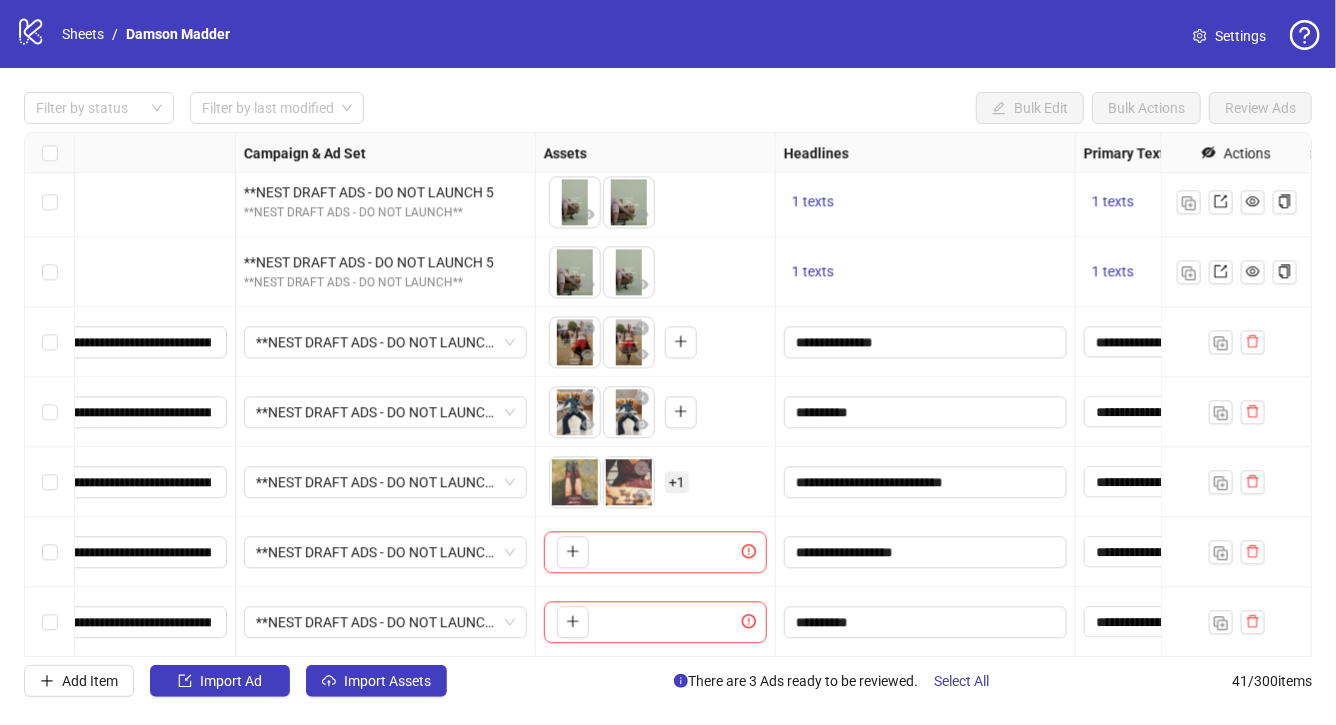 click on "To pick up a draggable item, press the space bar.
While dragging, use the arrow keys to move the item.
Press space again to drop the item in its new position, or press escape to cancel.
+ 1" at bounding box center (655, 482) 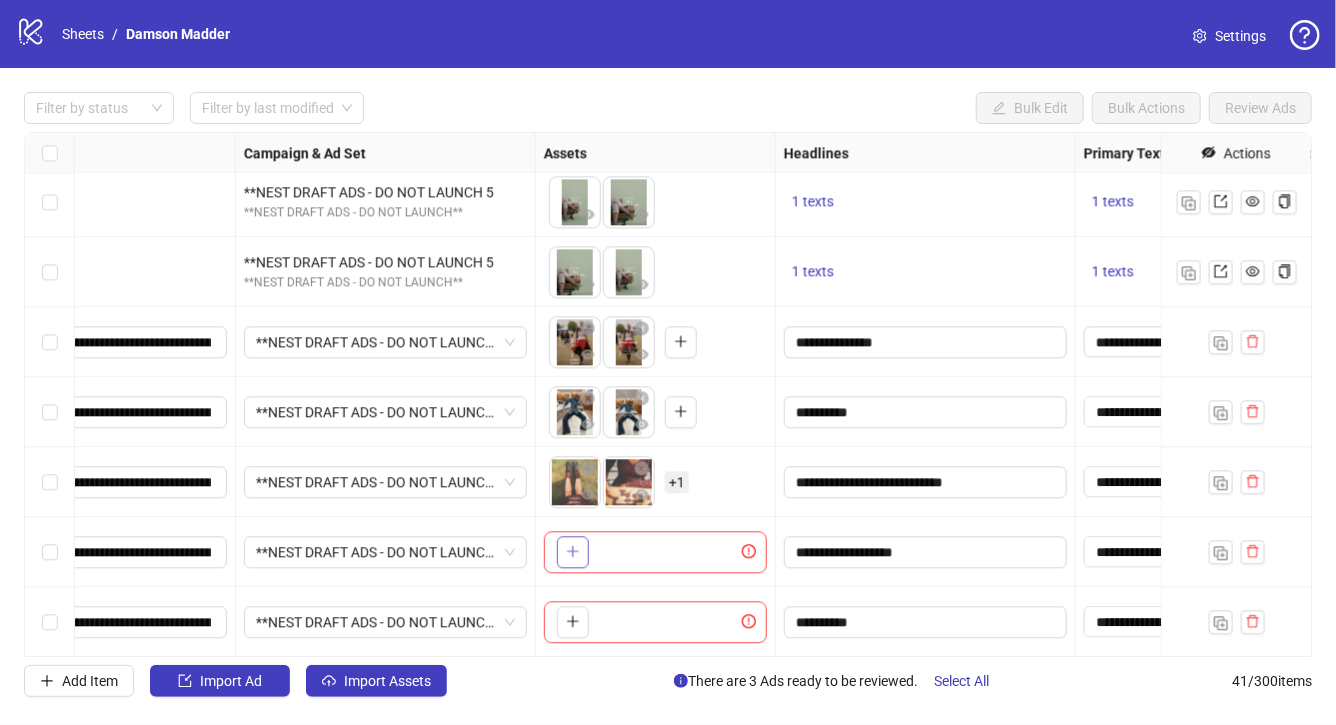 click at bounding box center (573, 552) 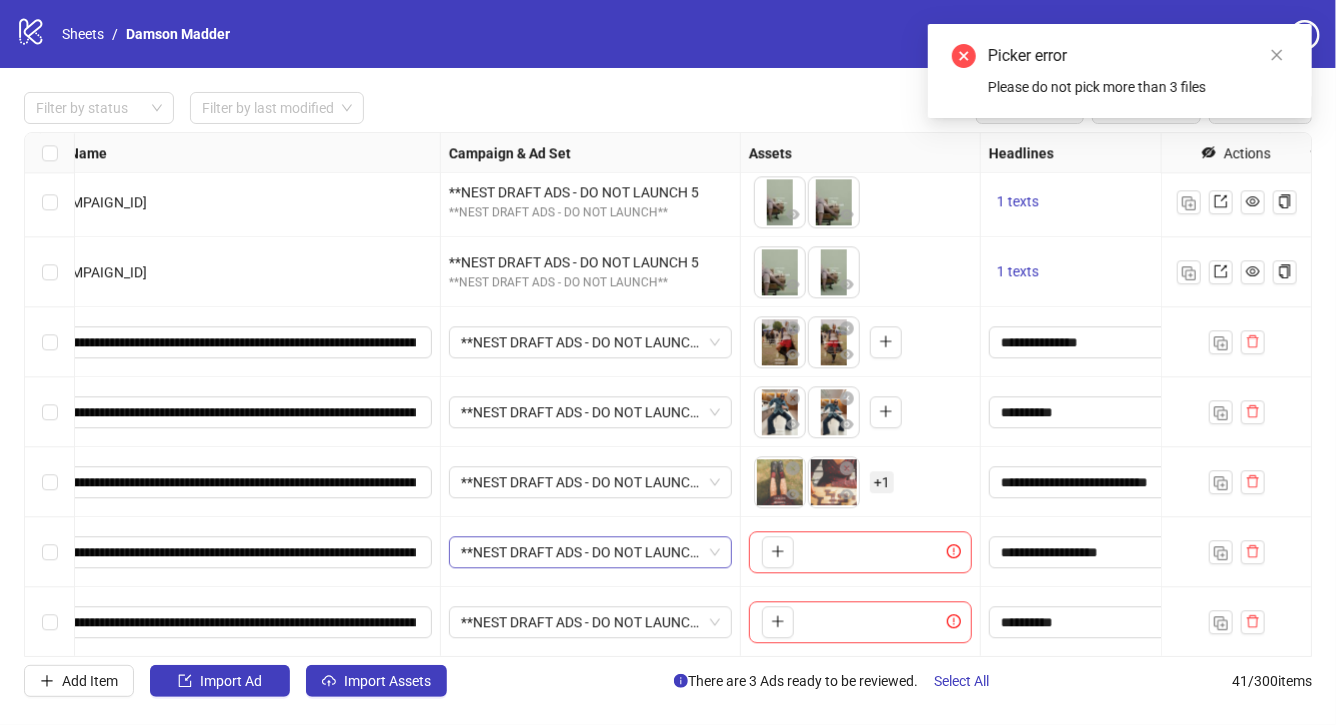 scroll, scrollTop: 2386, scrollLeft: 0, axis: vertical 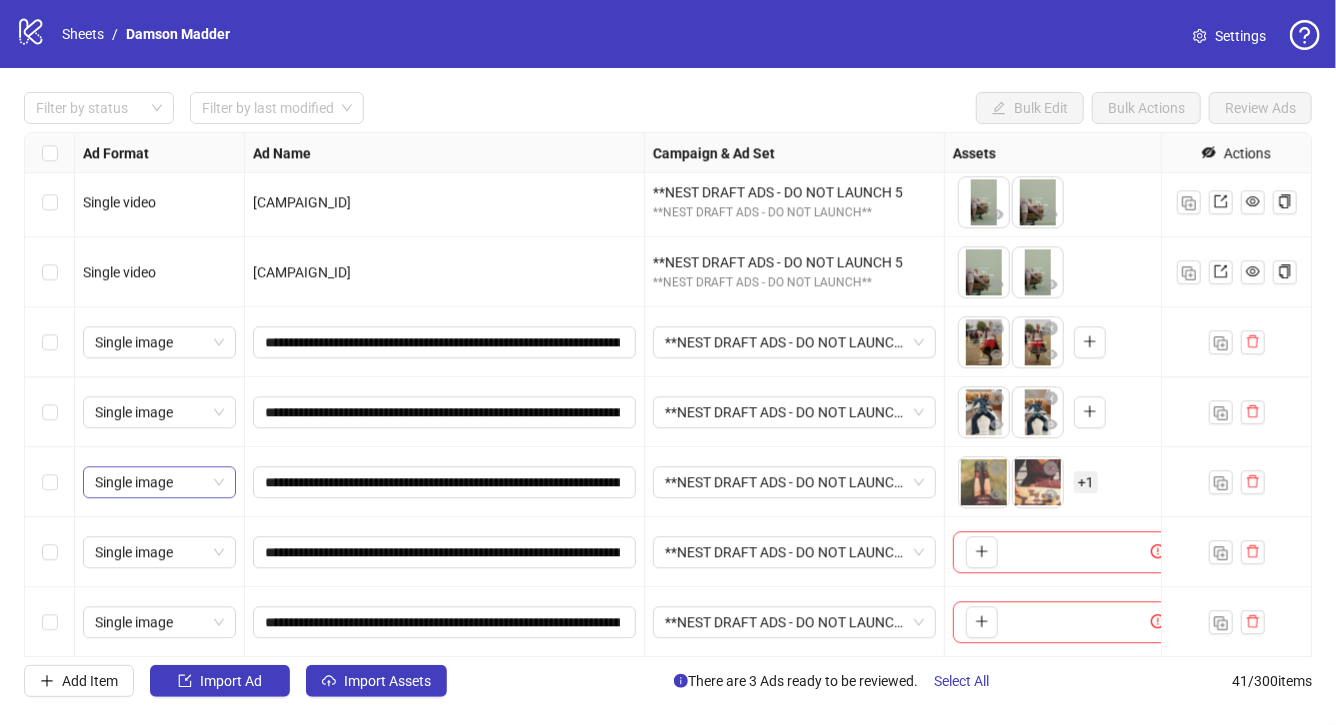 click on "Single image" at bounding box center (159, 482) 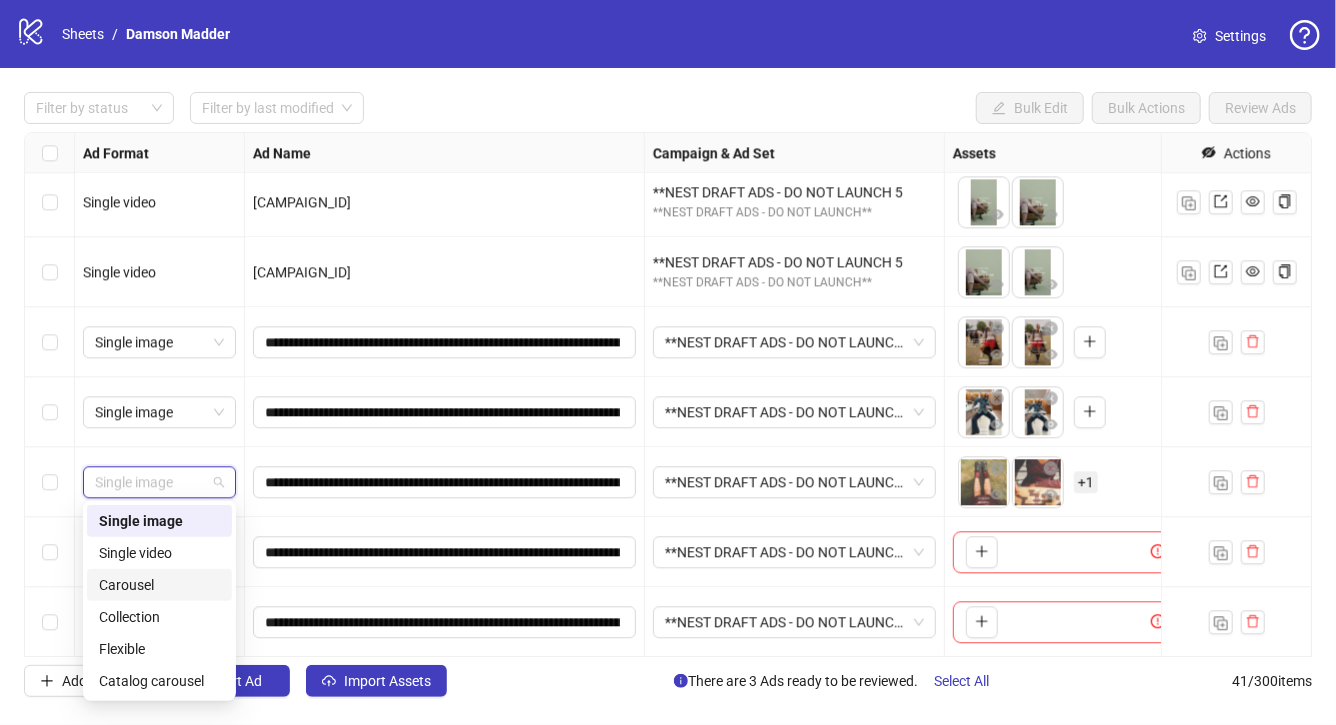 click on "Carousel" at bounding box center [159, 585] 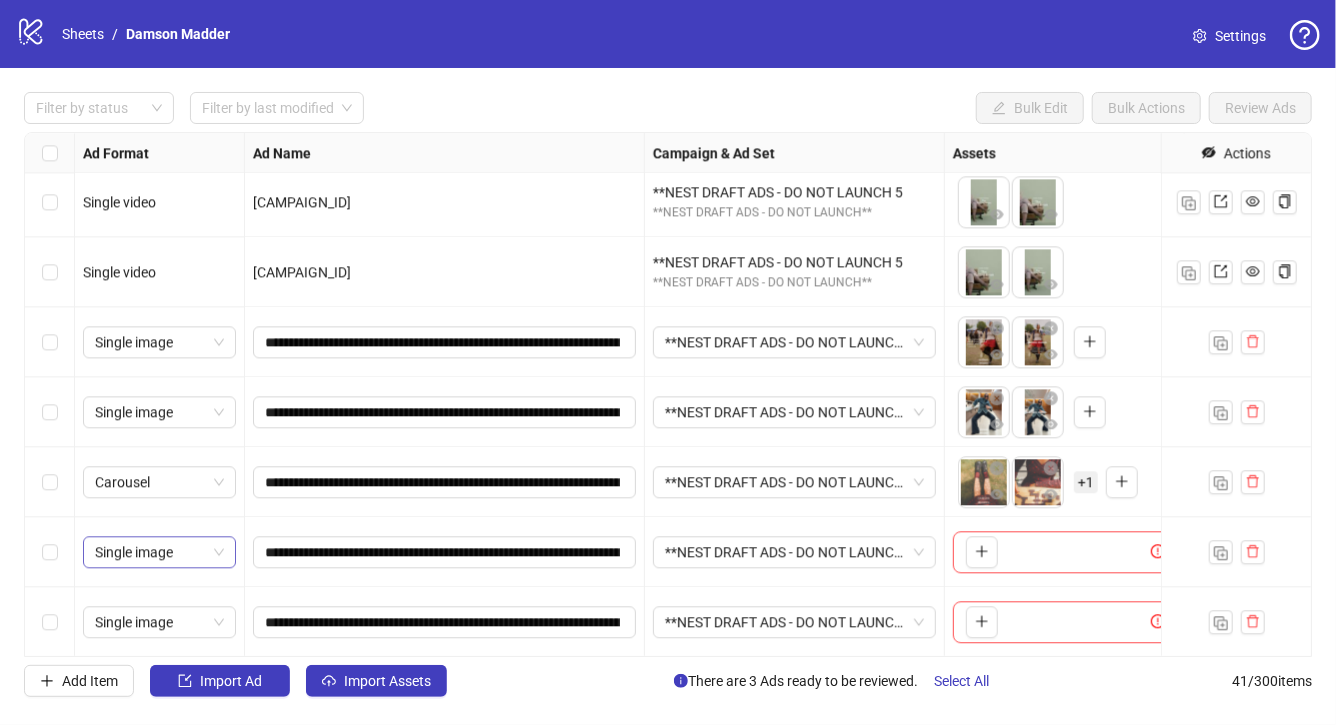 click on "Single image" at bounding box center [159, 552] 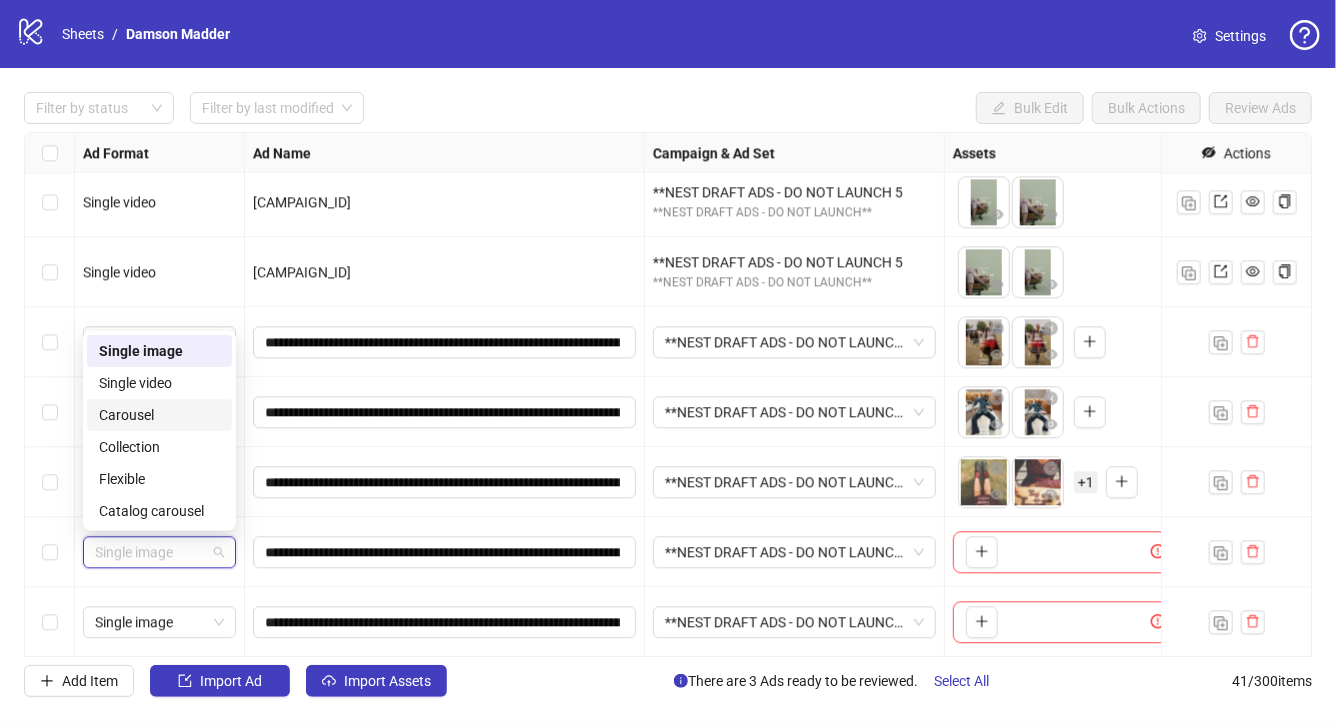 click on "Carousel" at bounding box center [159, 415] 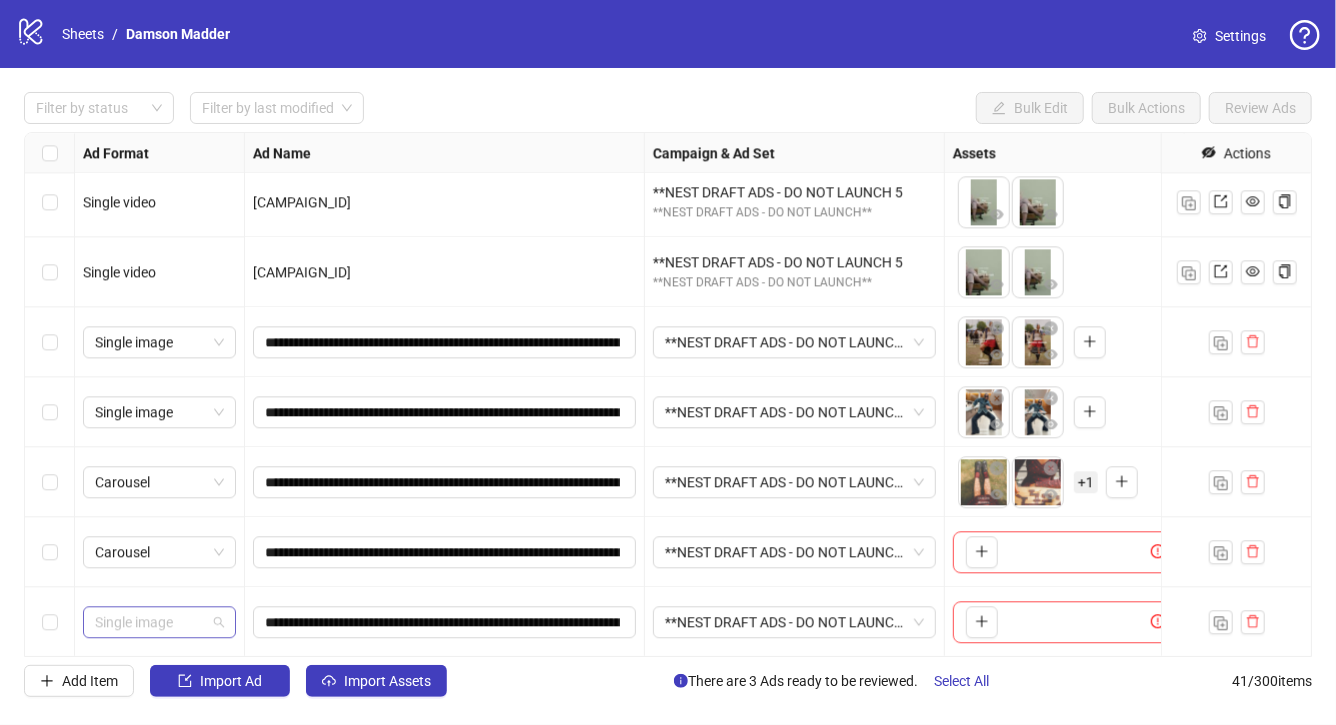 click on "Single image" at bounding box center [159, 622] 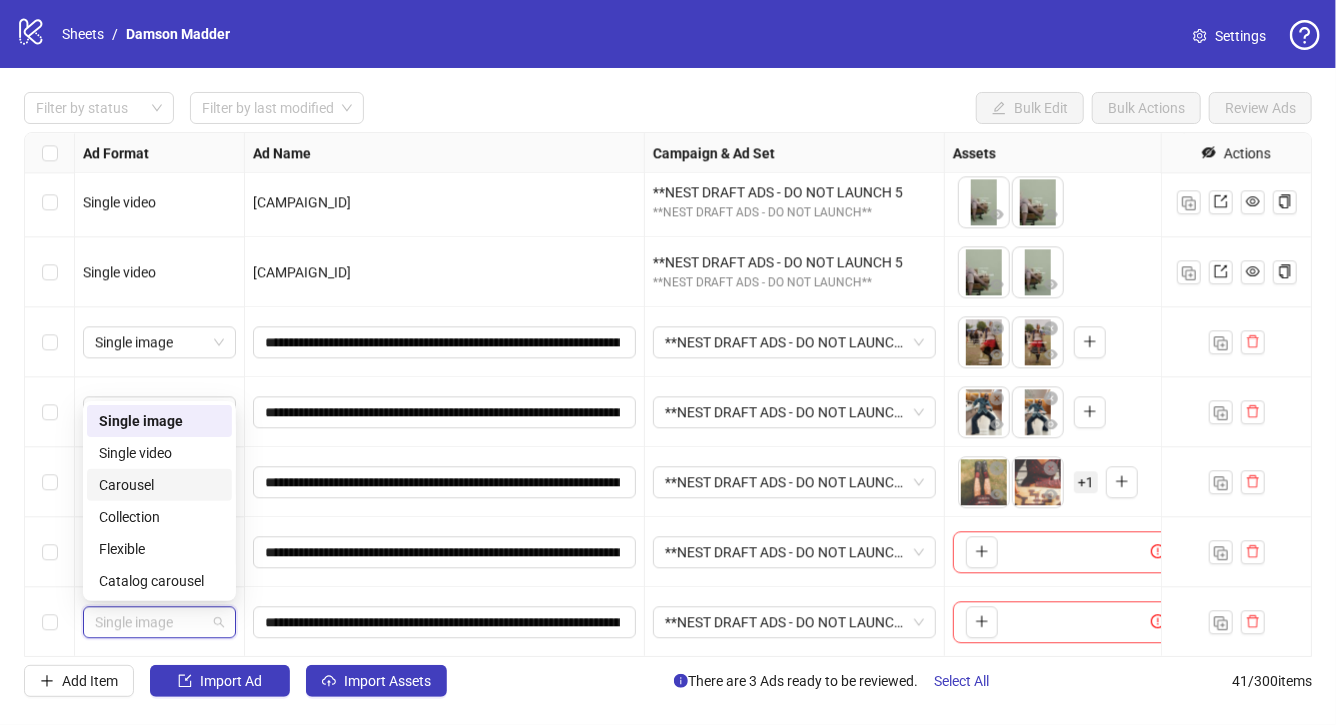 click on "Carousel" at bounding box center [159, 485] 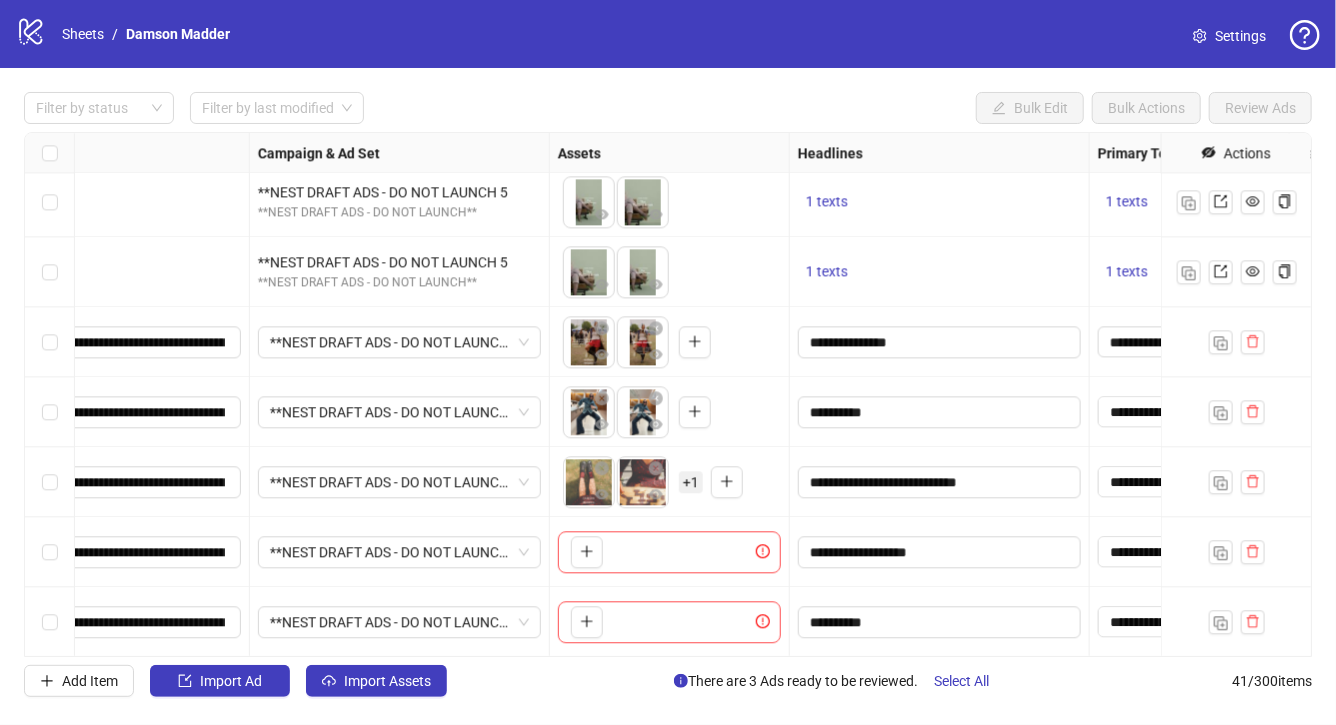 scroll, scrollTop: 2386, scrollLeft: 408, axis: both 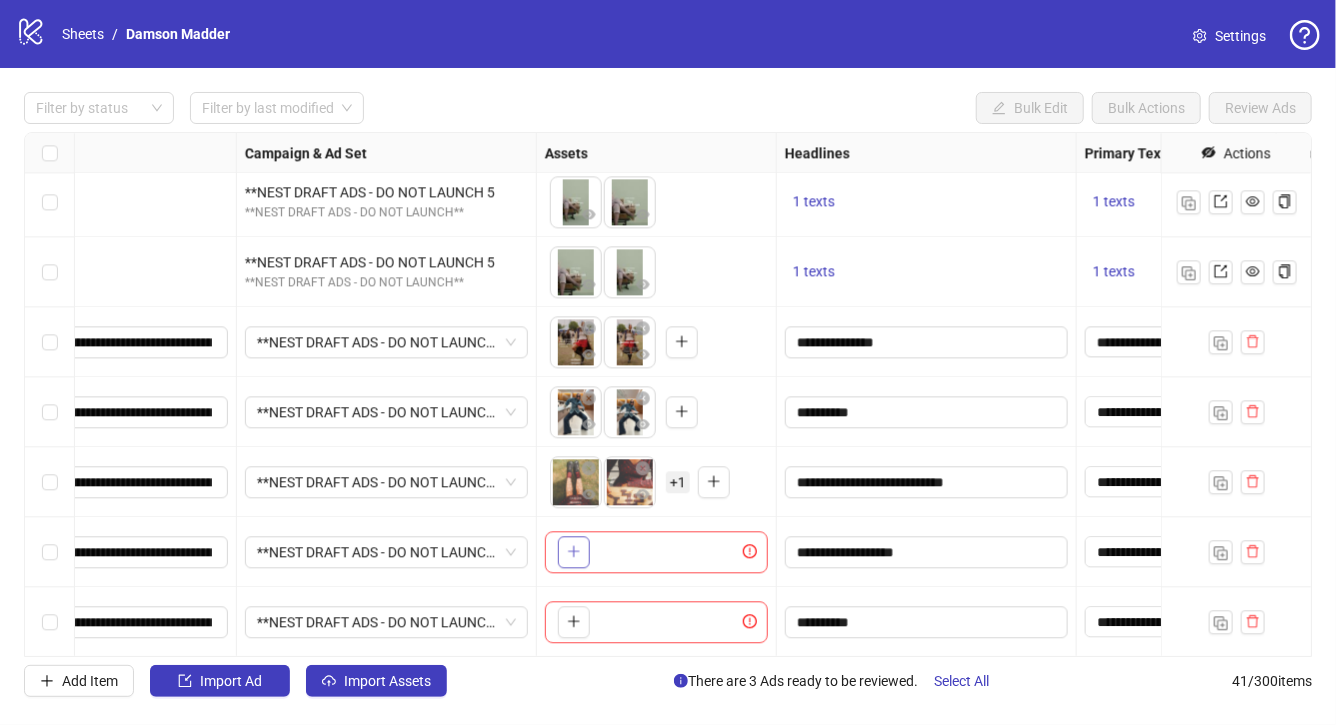 click 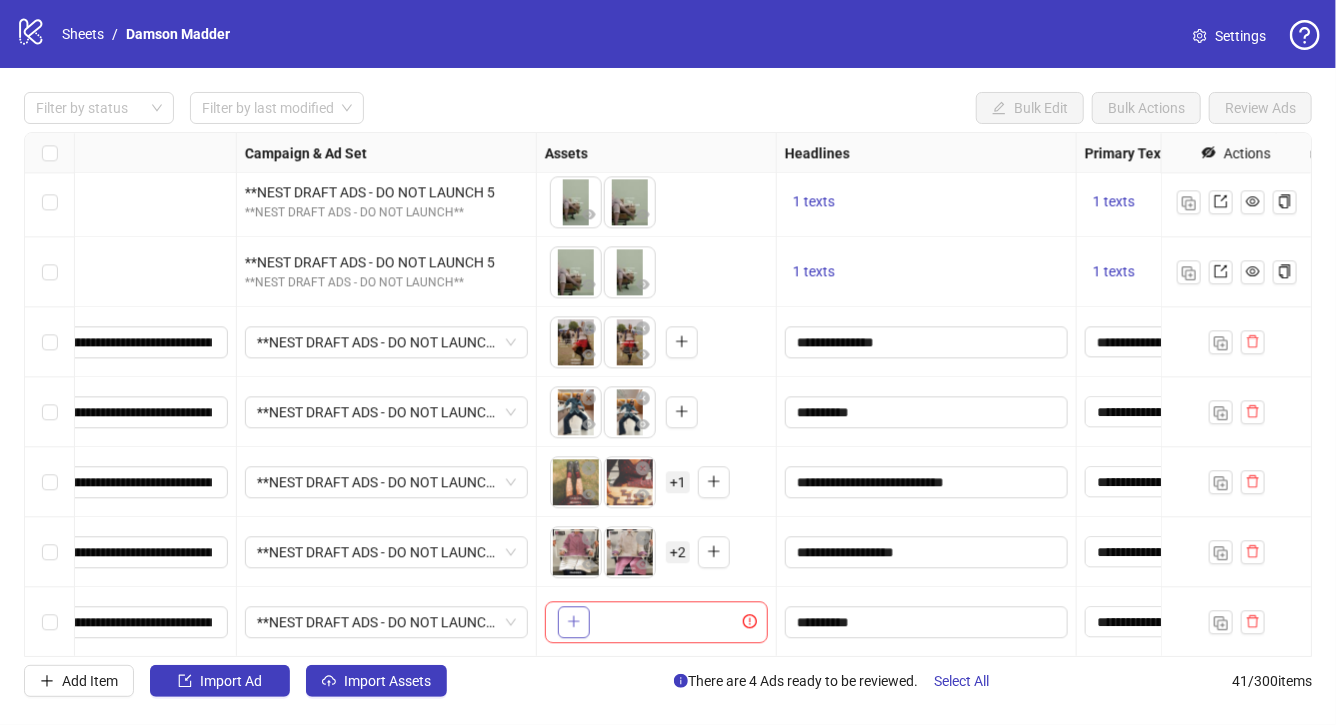 click at bounding box center [574, 622] 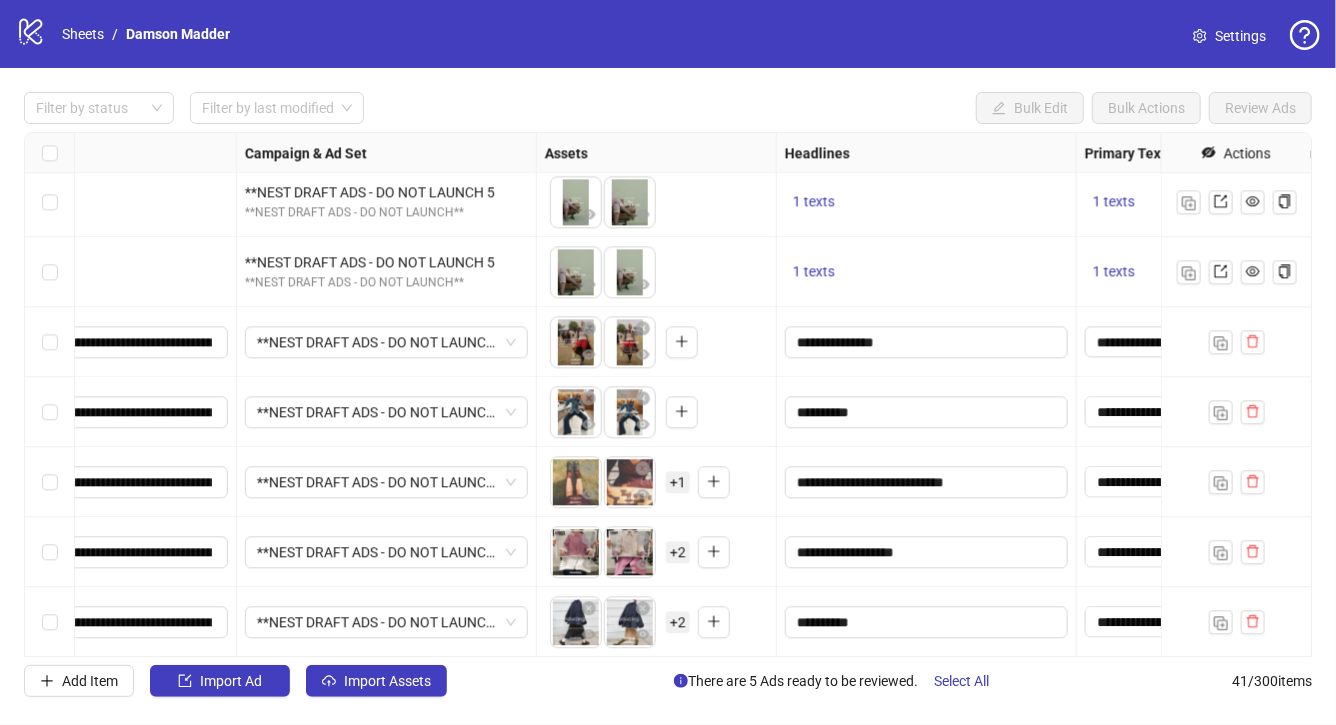 click on "+ 2" at bounding box center (678, 552) 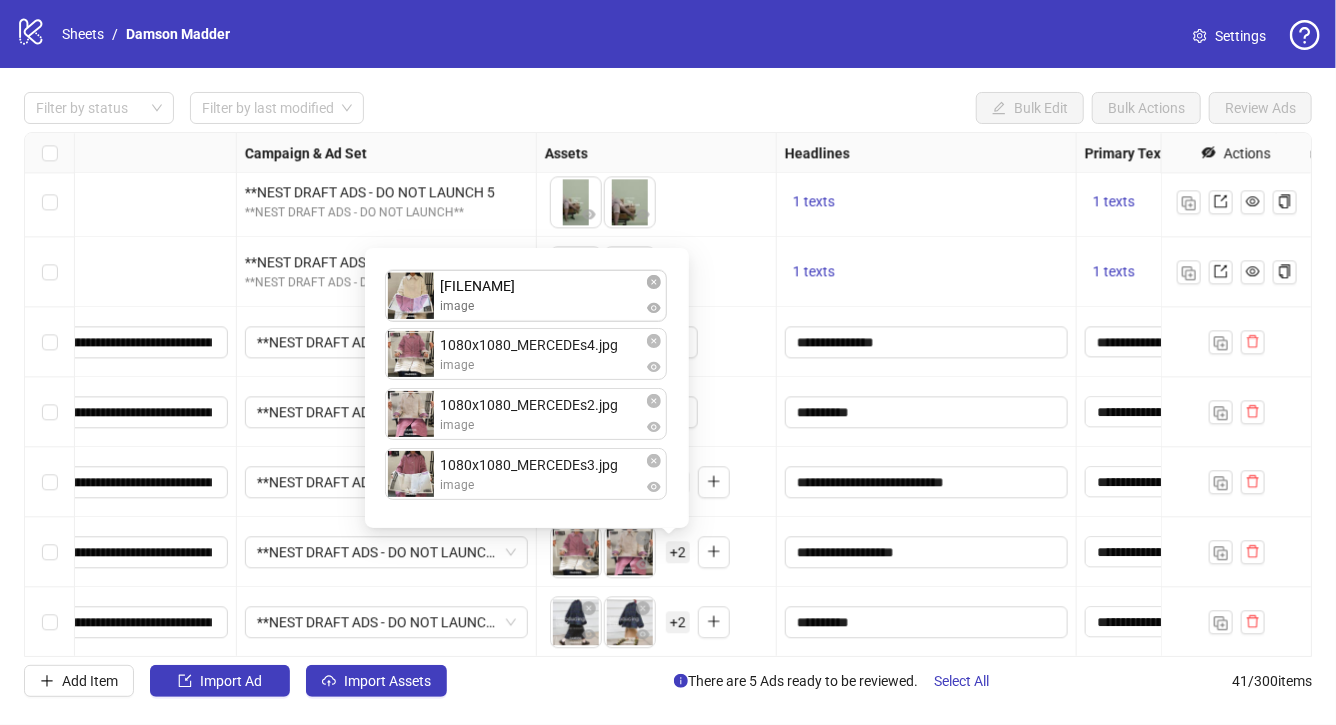 drag, startPoint x: 600, startPoint y: 472, endPoint x: 600, endPoint y: 285, distance: 187 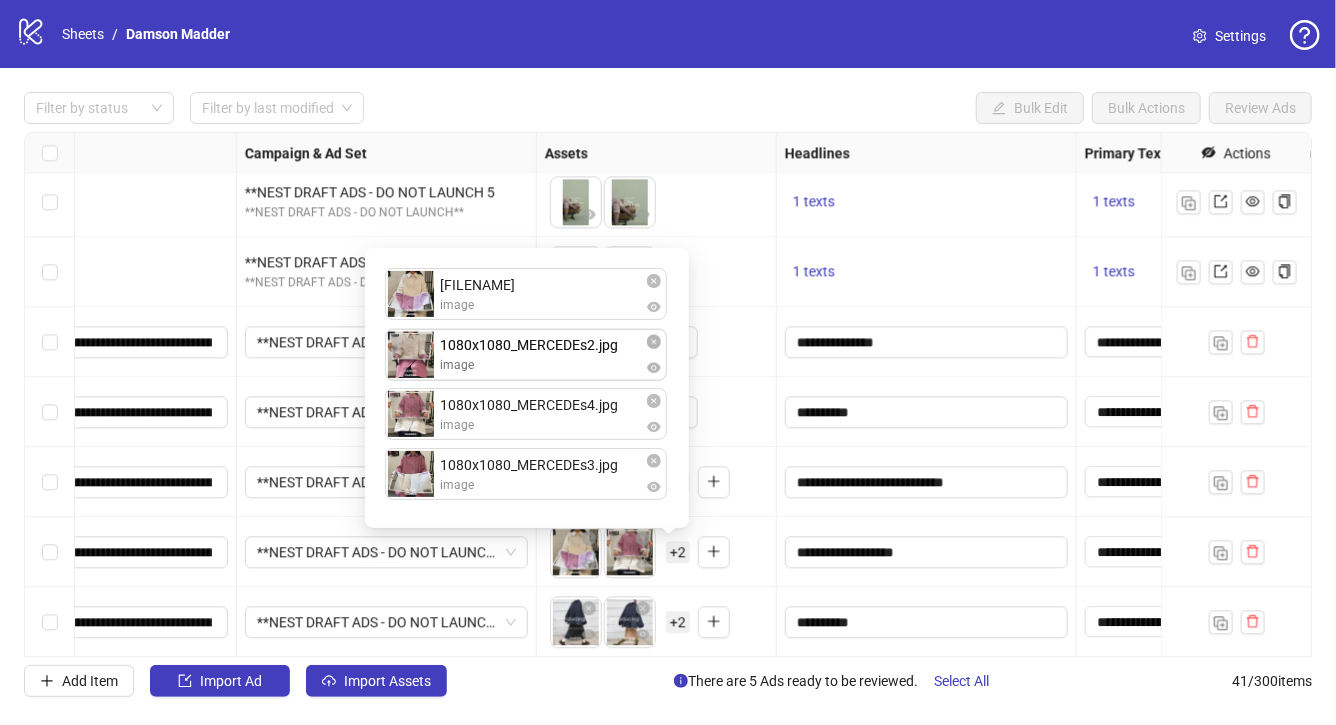 drag, startPoint x: 593, startPoint y: 427, endPoint x: 590, endPoint y: 366, distance: 61.073727 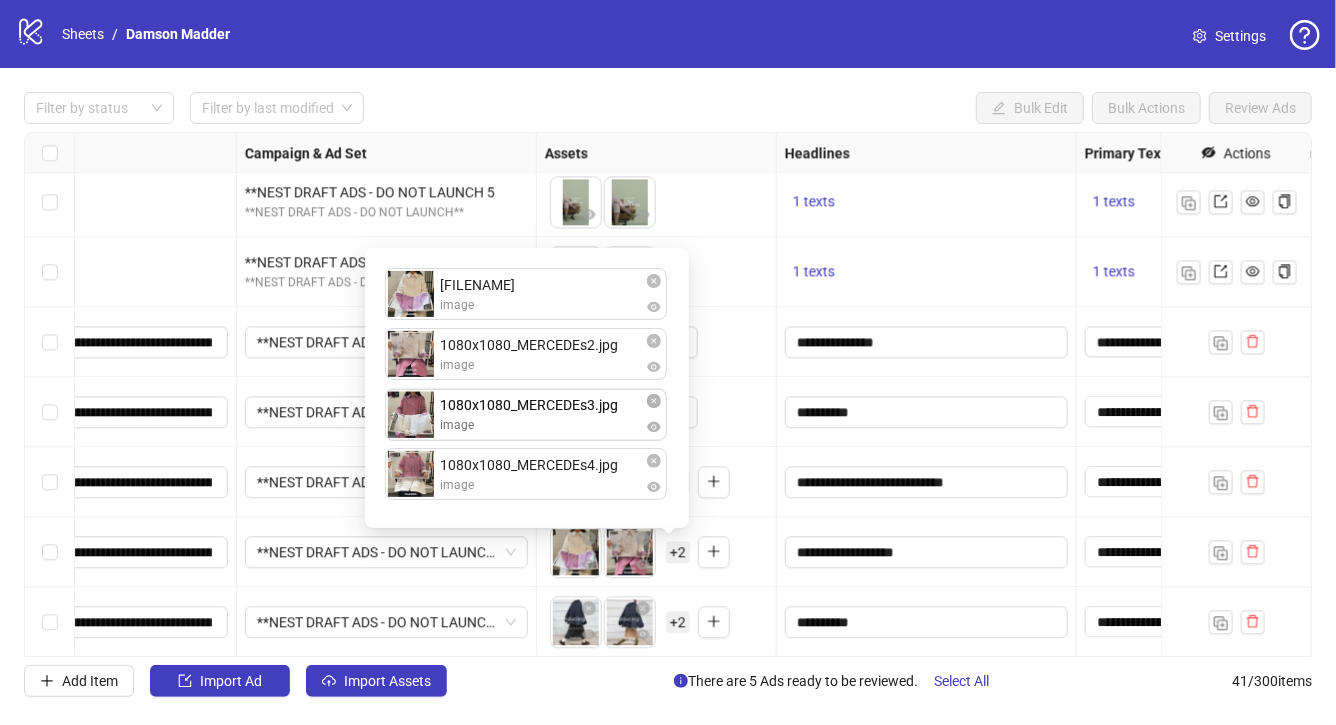 drag, startPoint x: 588, startPoint y: 471, endPoint x: 585, endPoint y: 424, distance: 47.095646 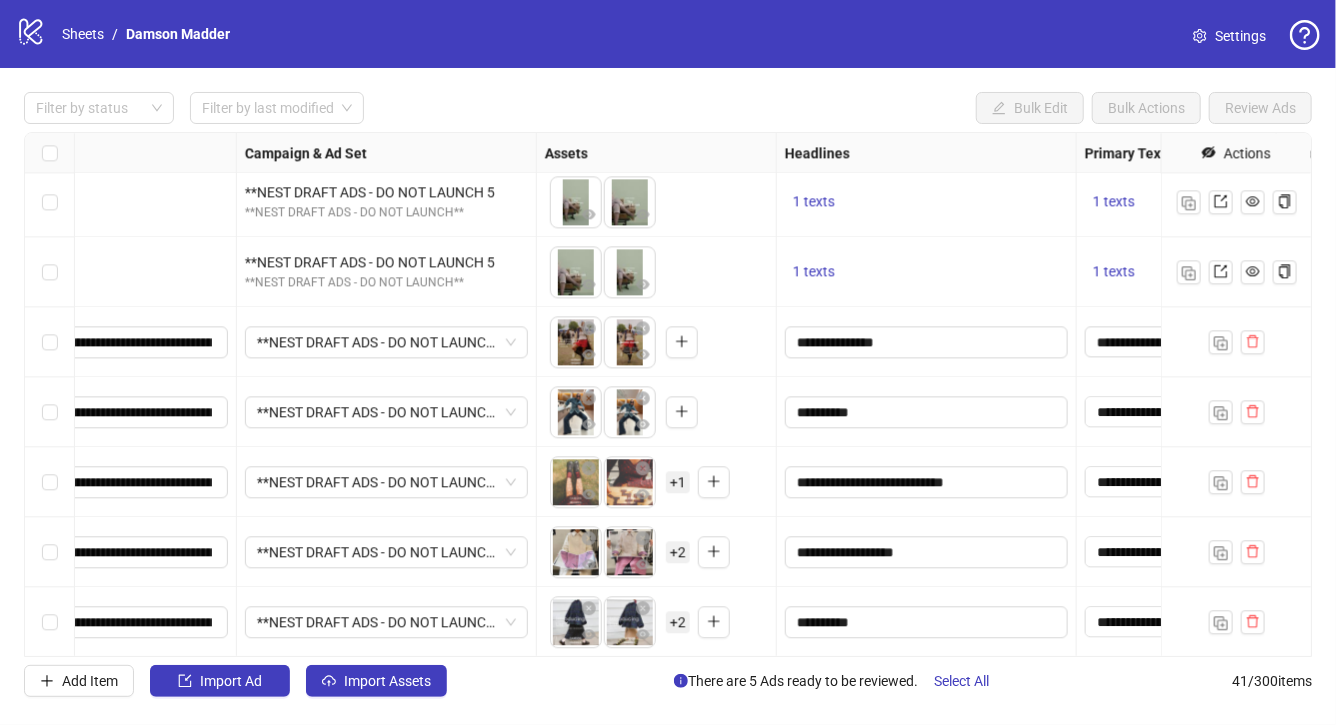click on "To pick up a draggable item, press the space bar.
While dragging, use the arrow keys to move the item.
Press space again to drop the item in its new position, or press escape to cancel.
+ 2" at bounding box center (657, 552) 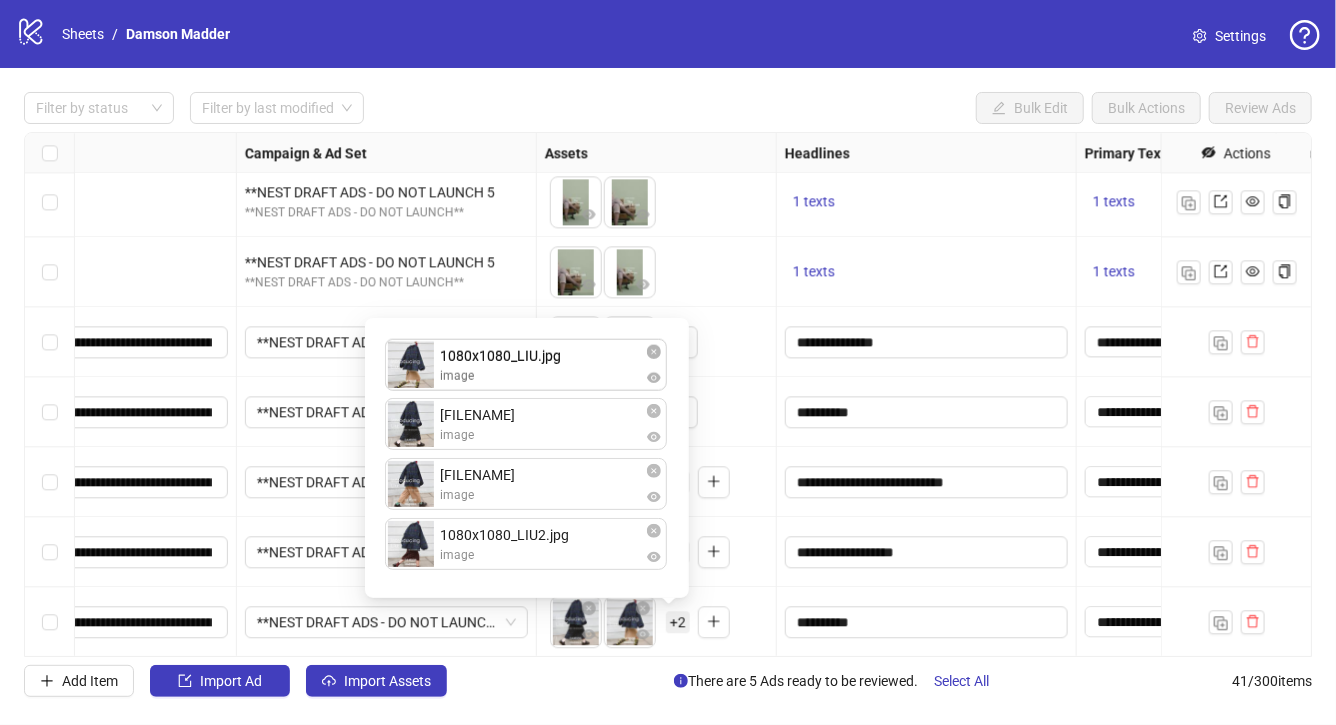drag, startPoint x: 577, startPoint y: 427, endPoint x: 576, endPoint y: 373, distance: 54.00926 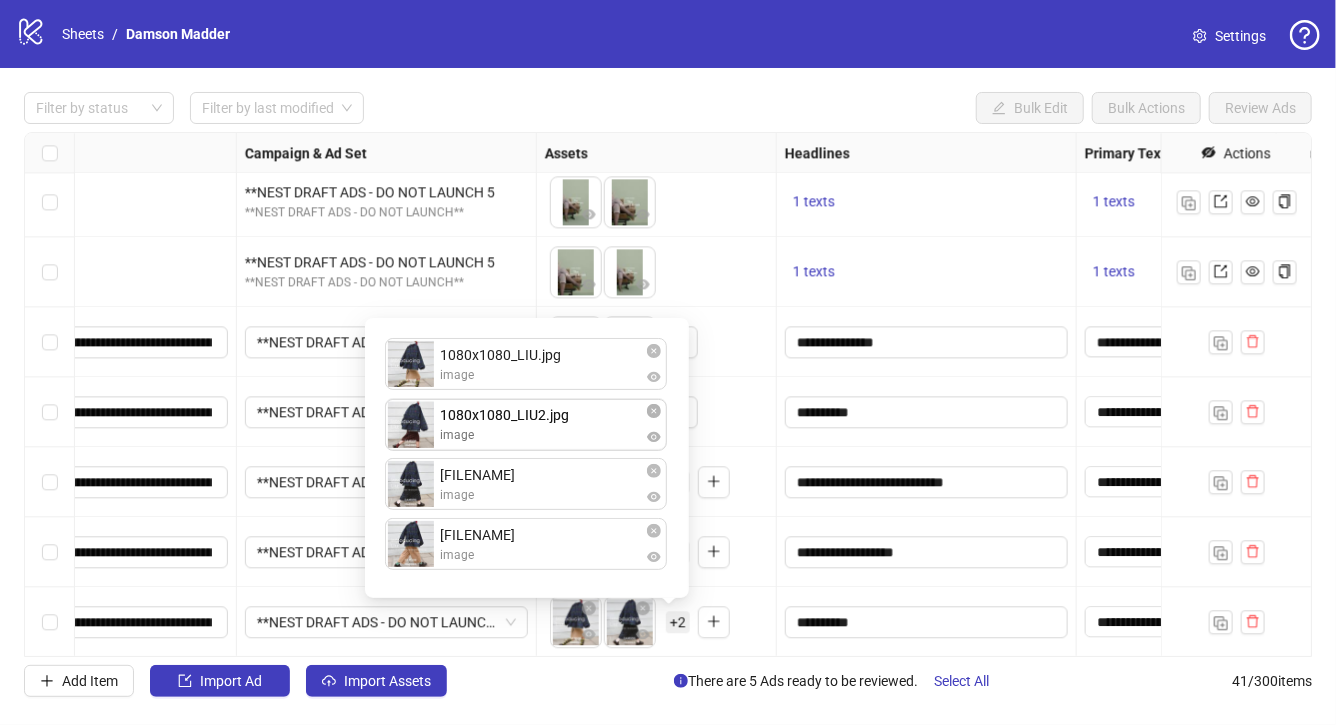 drag, startPoint x: 566, startPoint y: 554, endPoint x: 562, endPoint y: 447, distance: 107.07474 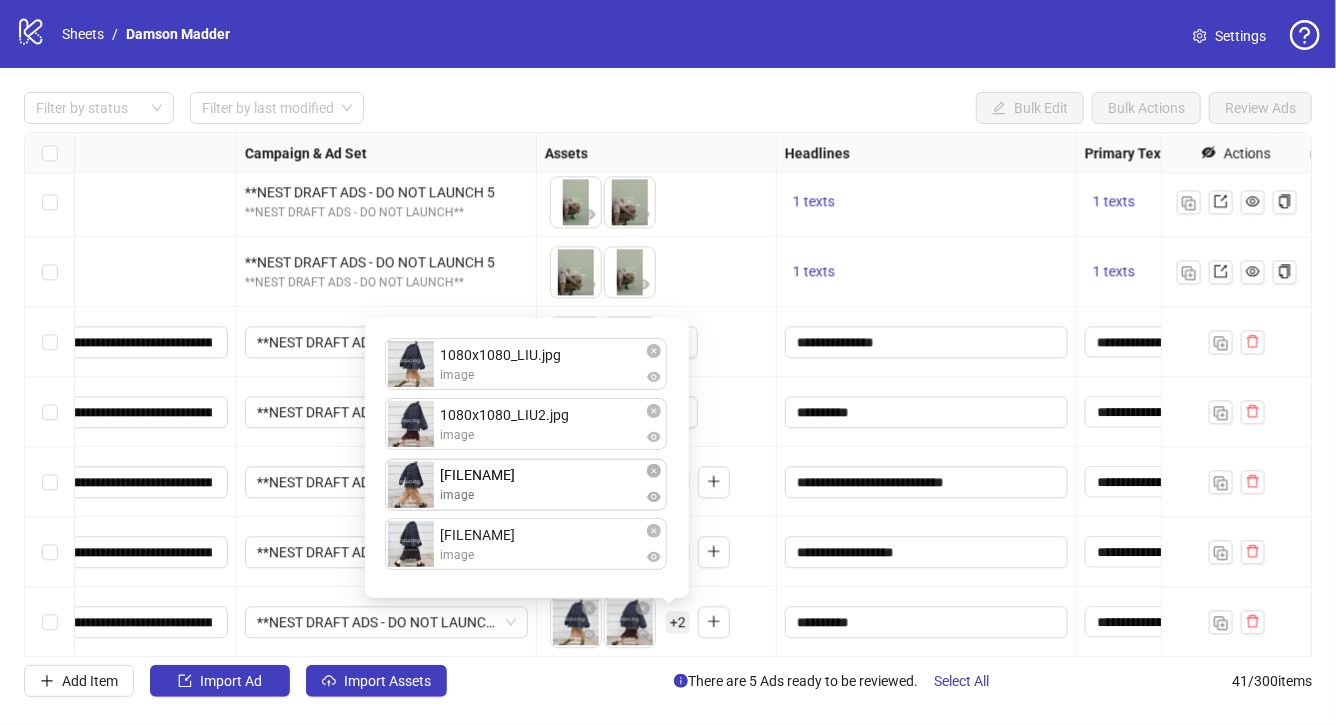 drag, startPoint x: 564, startPoint y: 550, endPoint x: 560, endPoint y: 488, distance: 62.1289 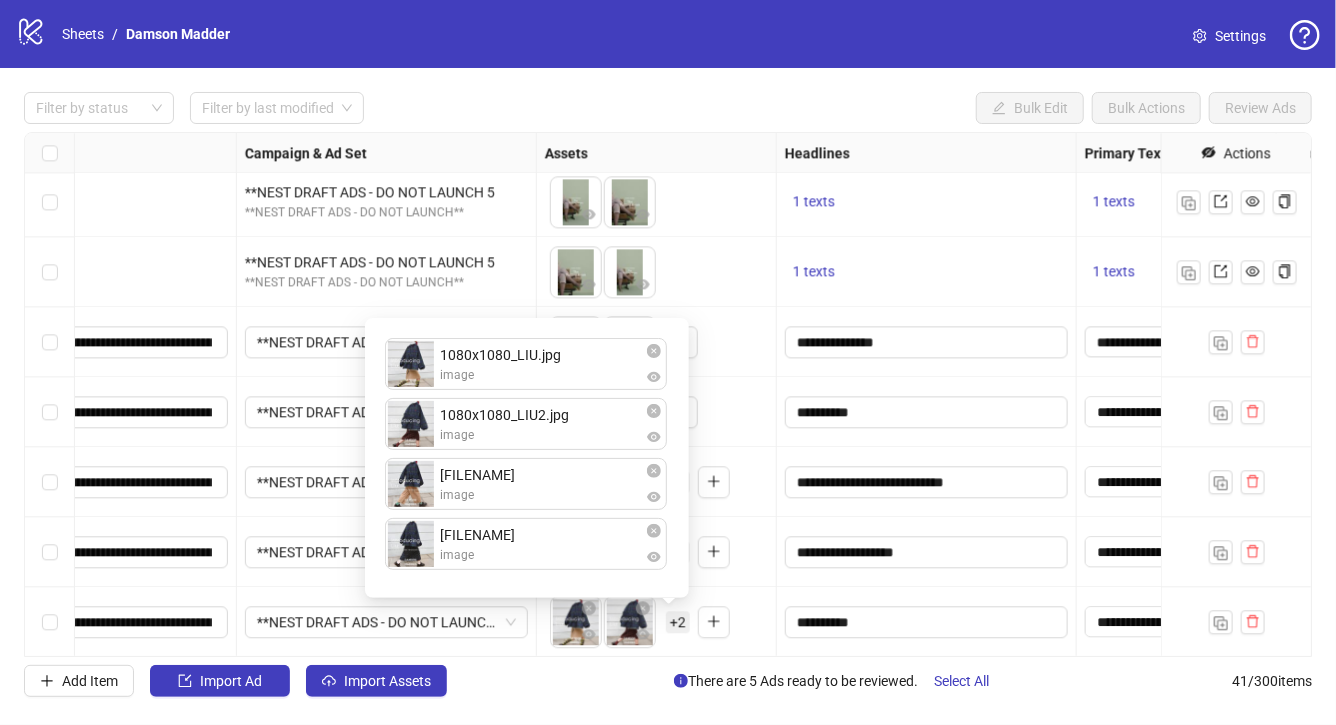 click on "Add Item Import Ad Import Assets  There are 5 Ads ready to be reviewed.  Select All 41 / 300  items" at bounding box center [668, 681] 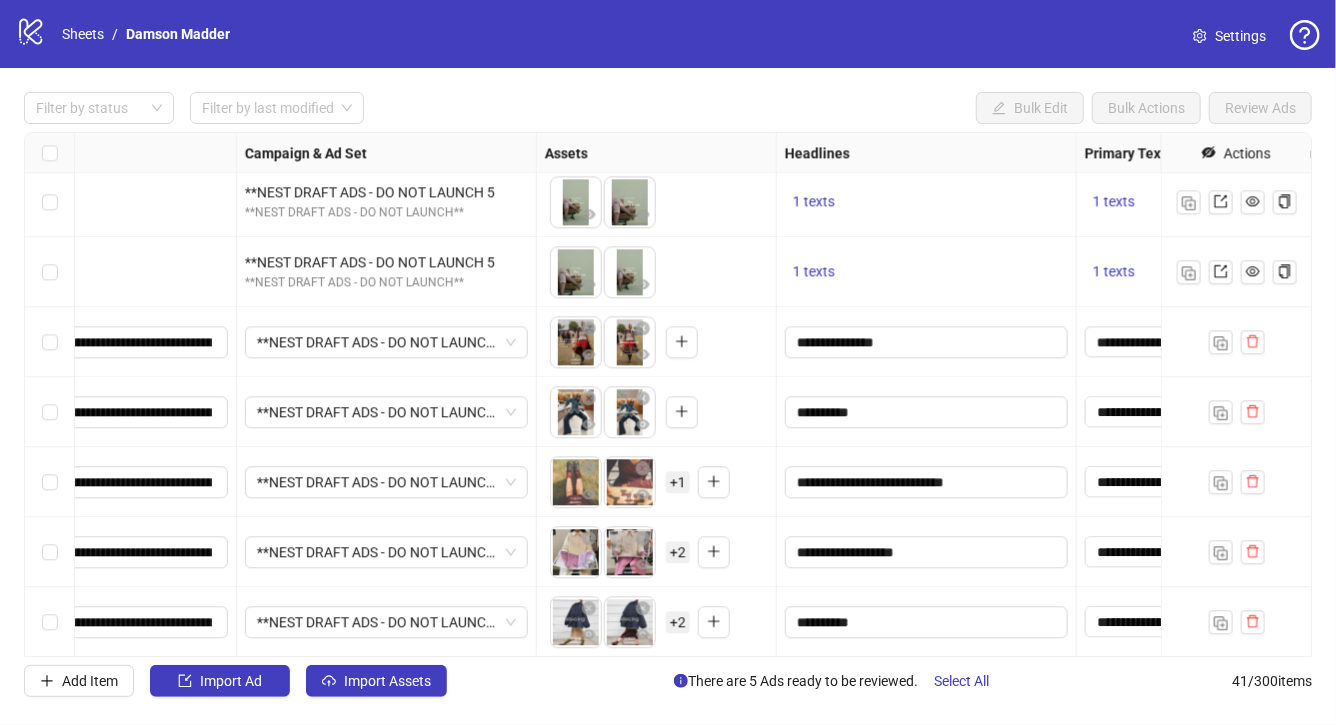 click on "+ 1" at bounding box center [678, 482] 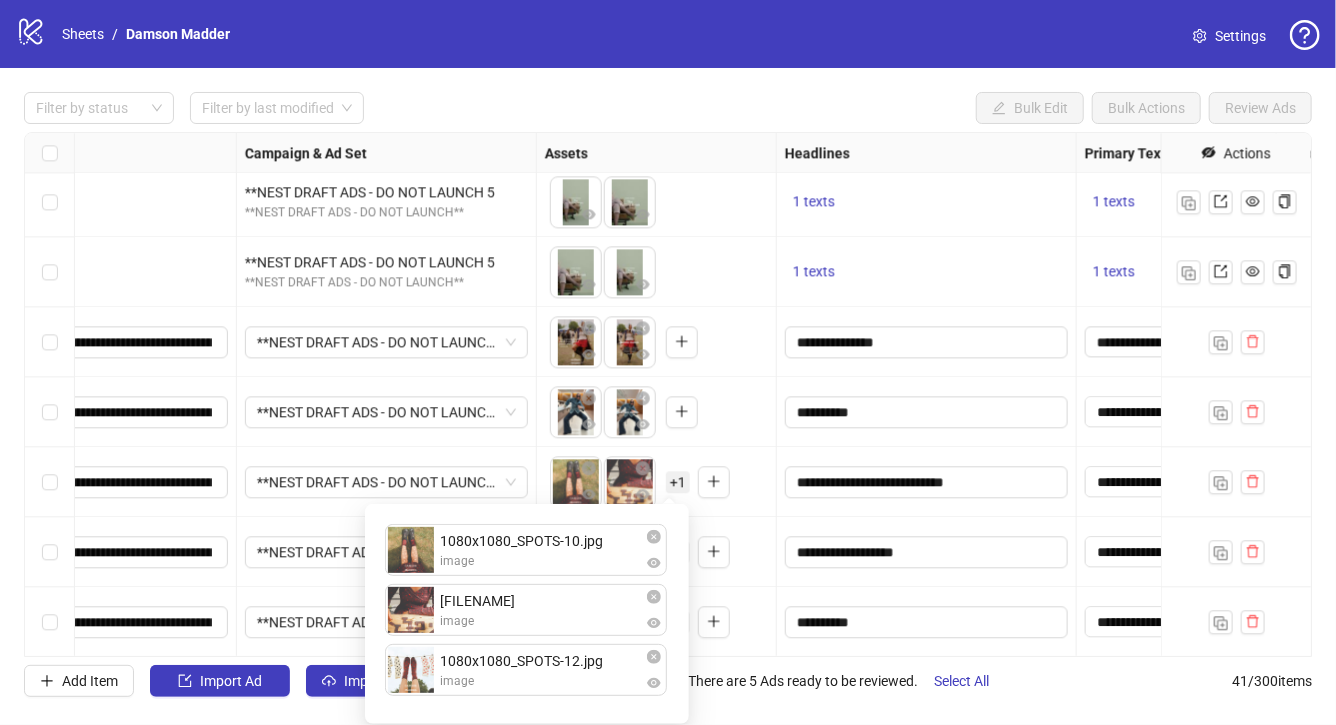 click on "To pick up a draggable item, press the space bar.
While dragging, use the arrow keys to move the item.
Press space again to drop the item in its new position, or press escape to cancel.
+ 2" at bounding box center [656, 622] 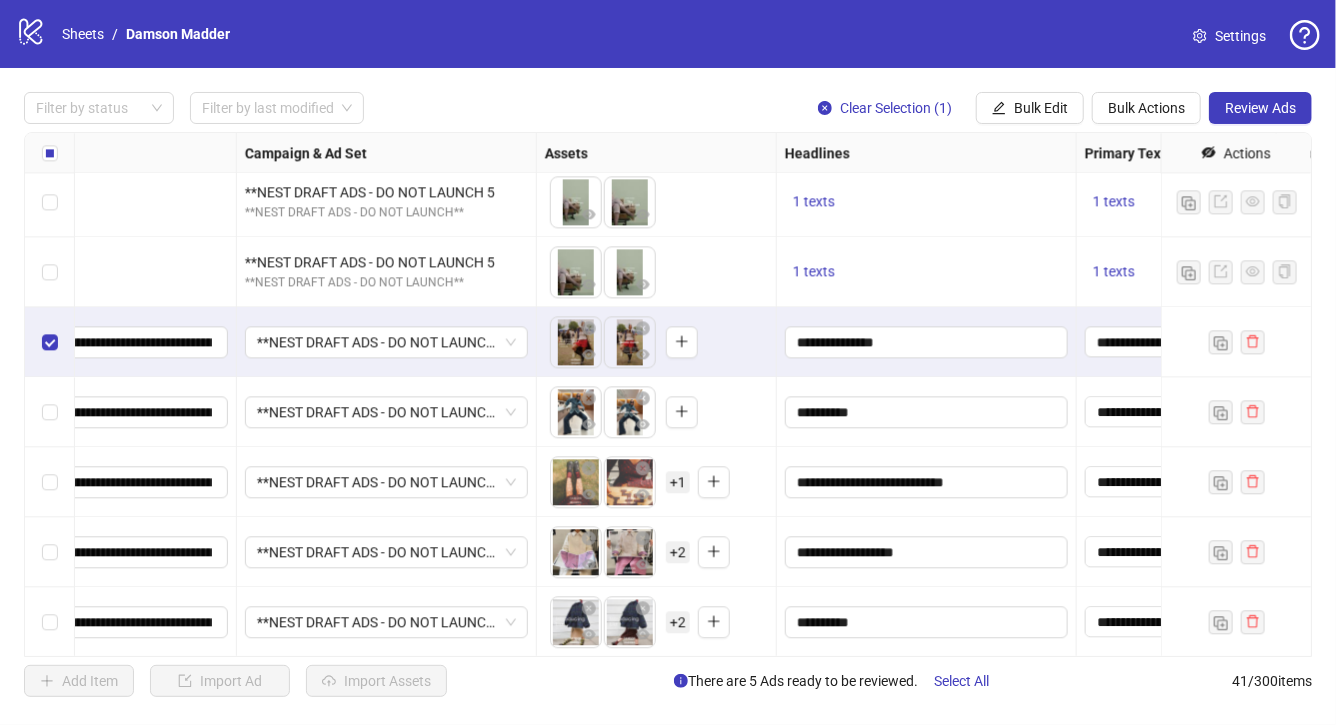 click at bounding box center (50, 412) 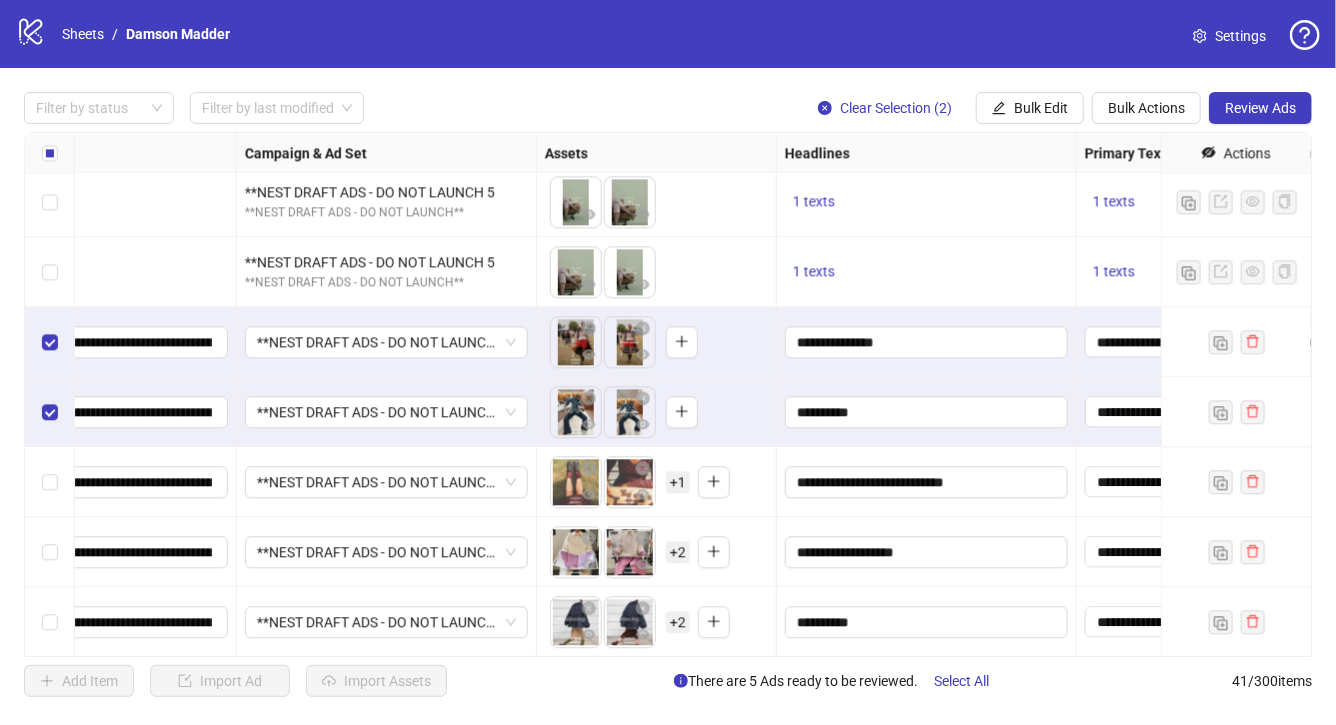 click at bounding box center (50, 482) 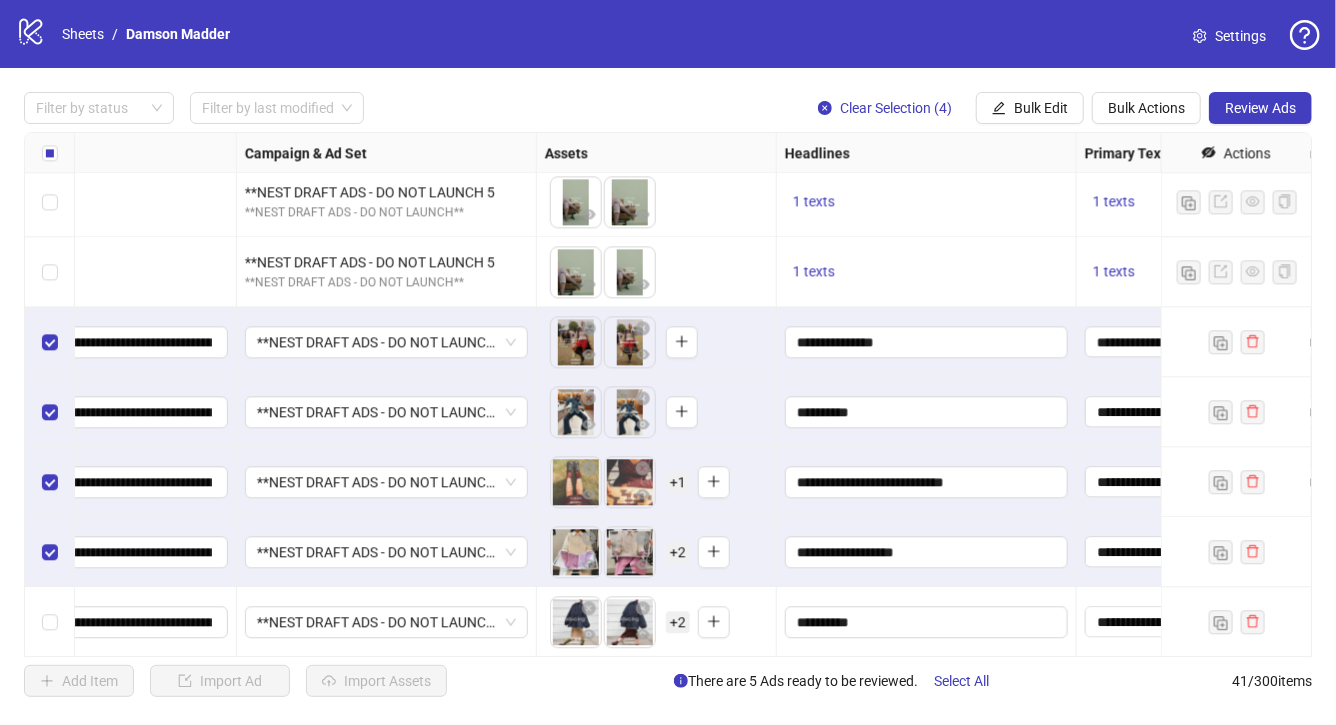 click at bounding box center [50, 622] 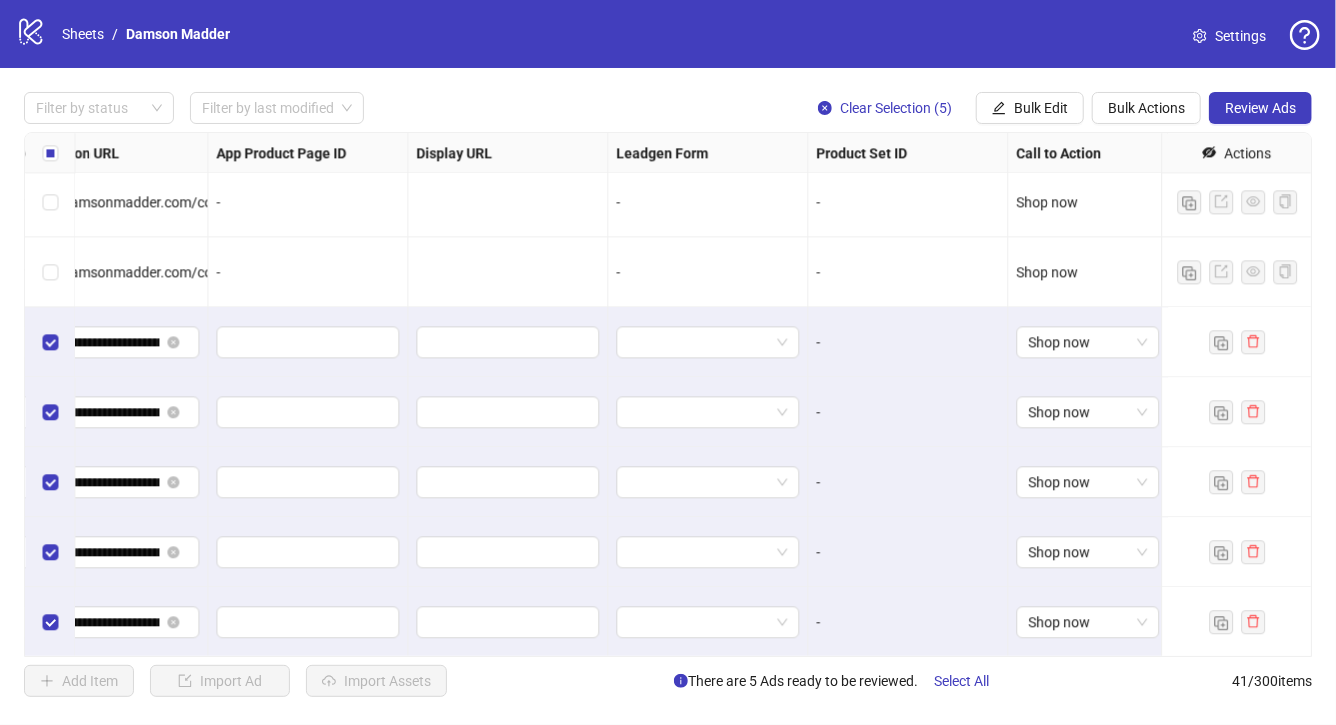 scroll, scrollTop: 2386, scrollLeft: 1983, axis: both 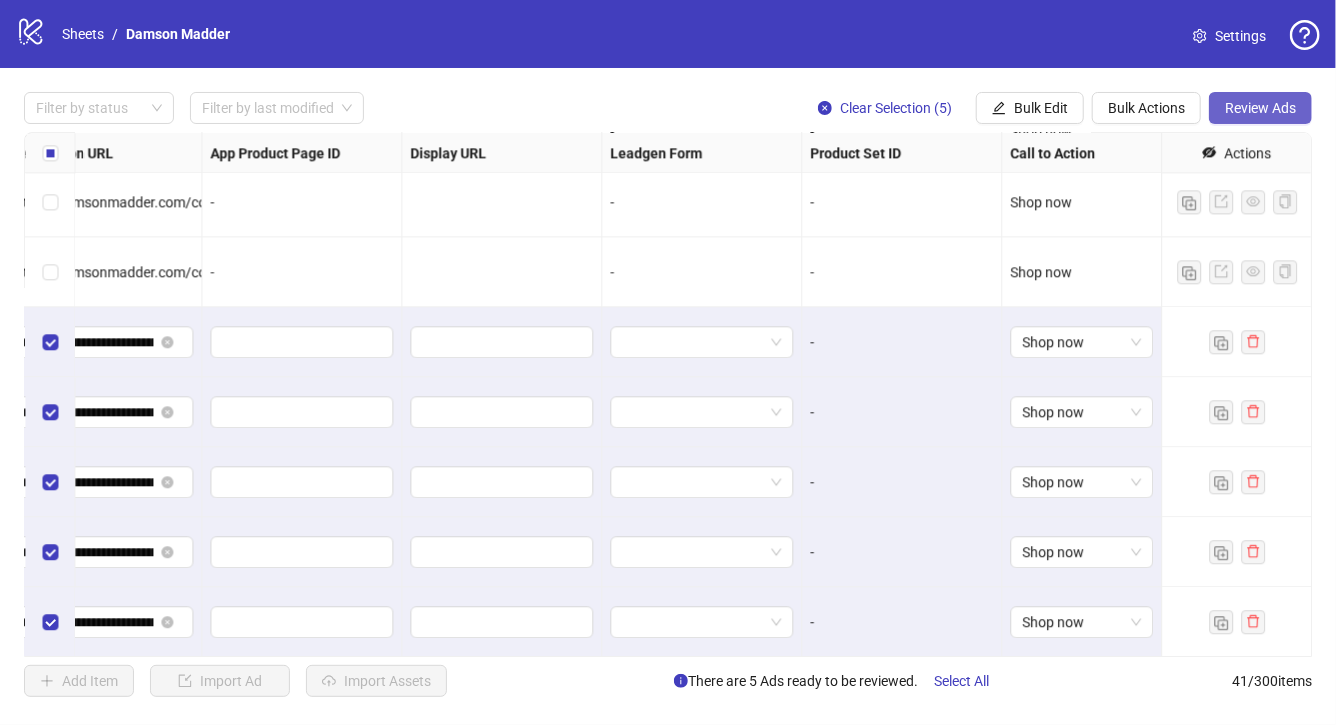 click on "Review Ads" at bounding box center [1260, 108] 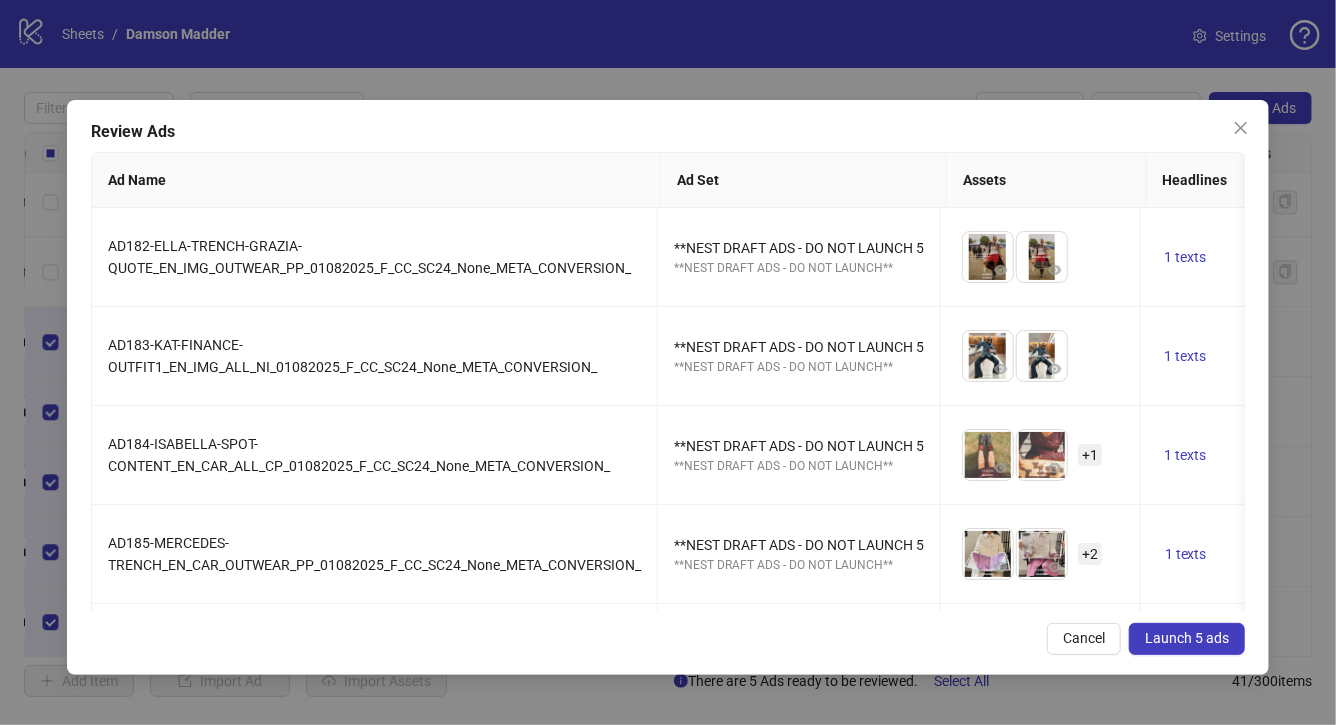 click on "Launch 5 ads" at bounding box center [1187, 638] 